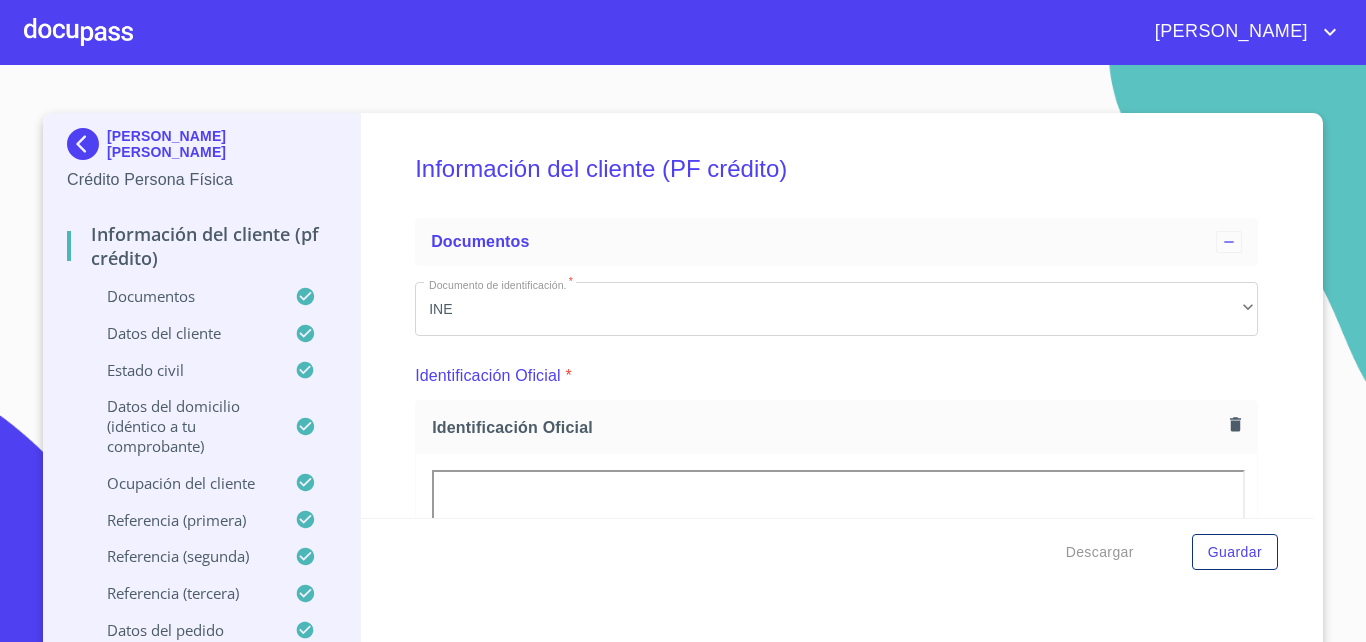 scroll, scrollTop: 0, scrollLeft: 0, axis: both 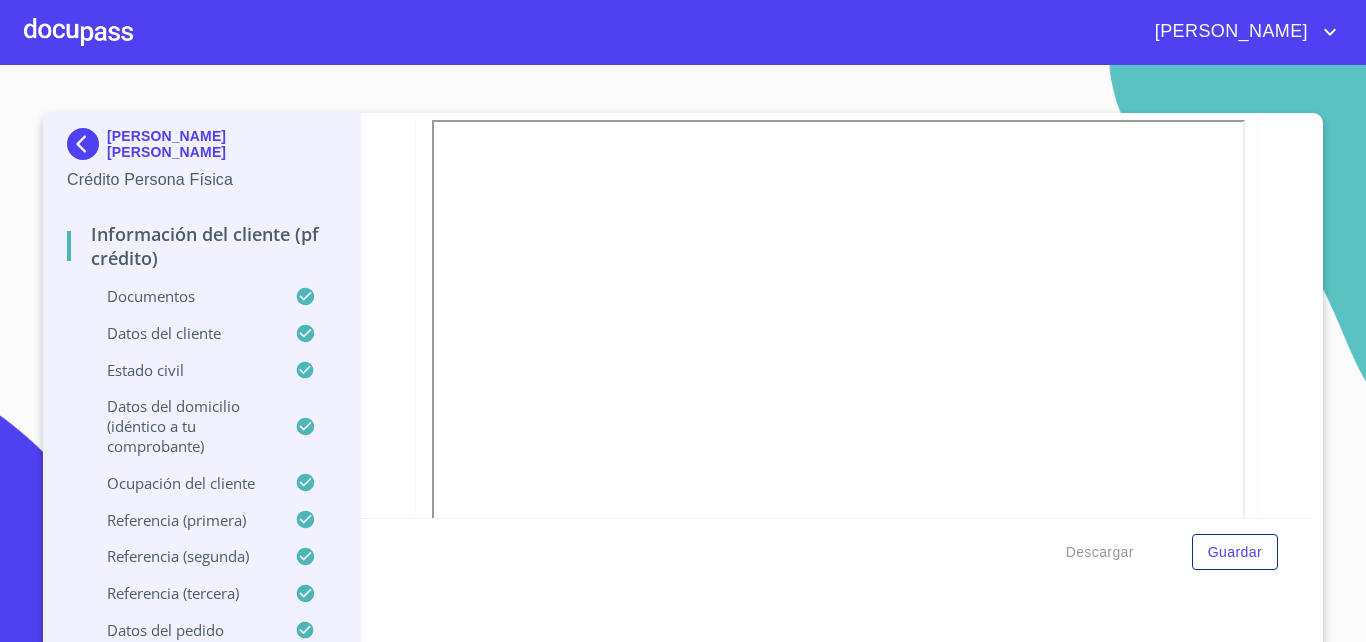 click at bounding box center [78, 32] 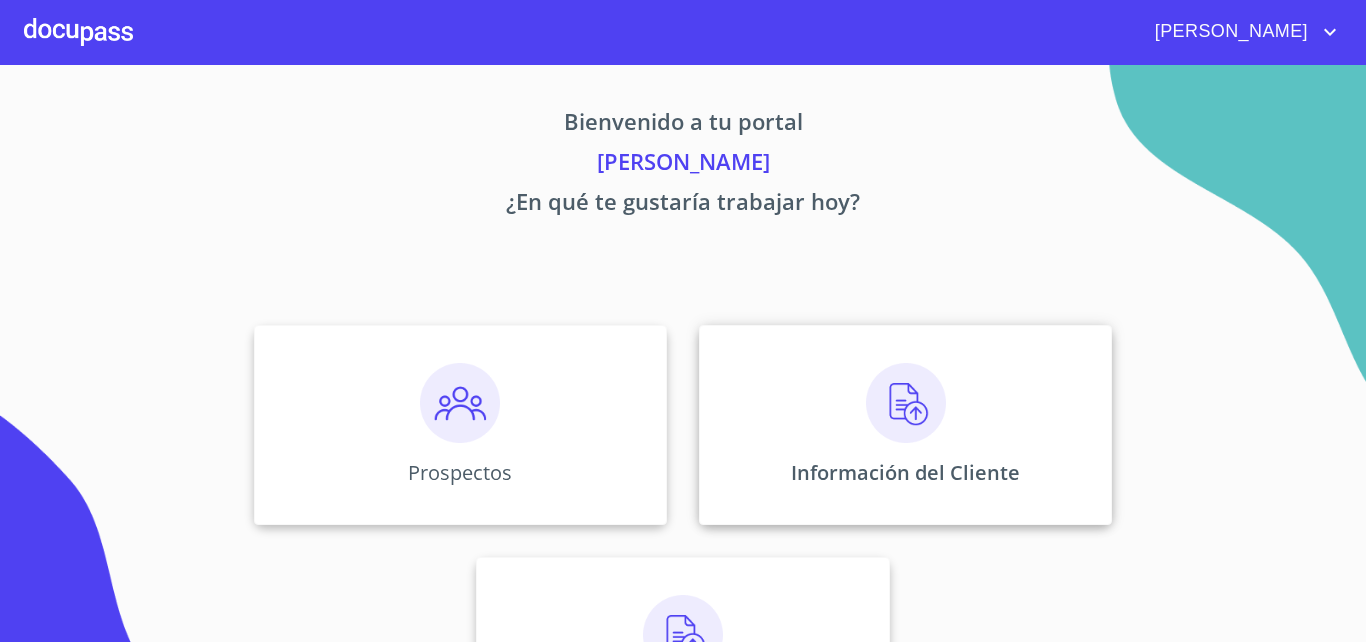 click on "Información del Cliente" at bounding box center (905, 472) 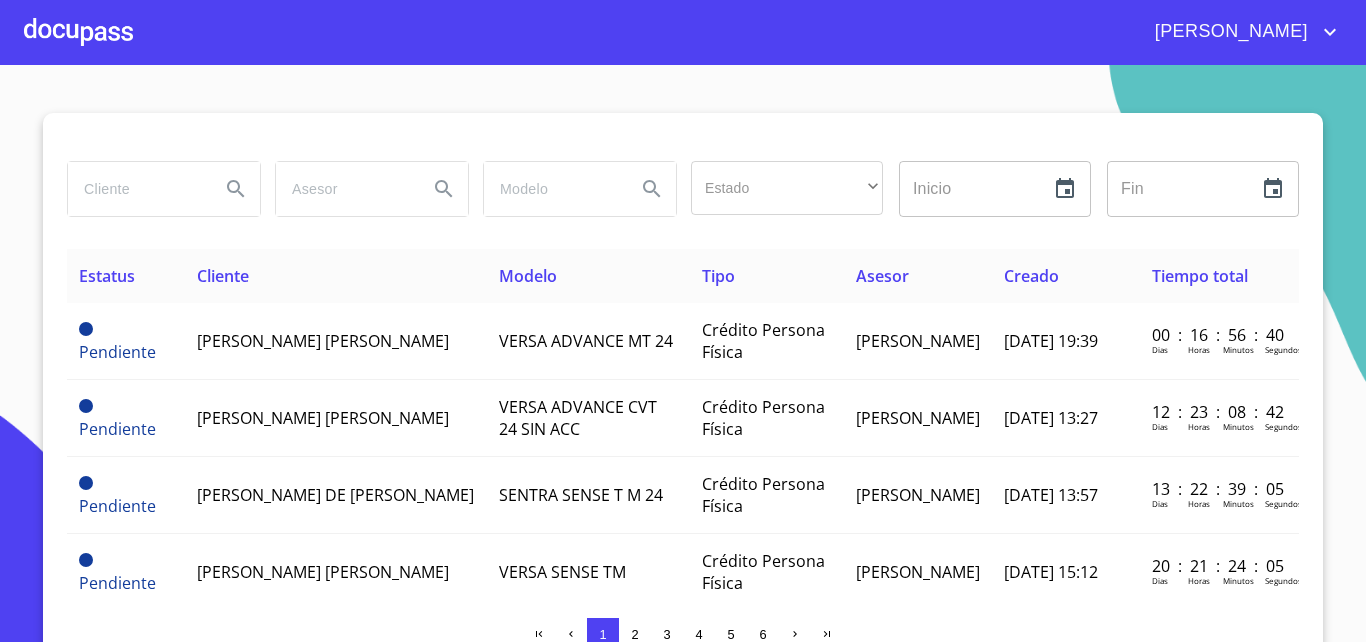click at bounding box center [136, 189] 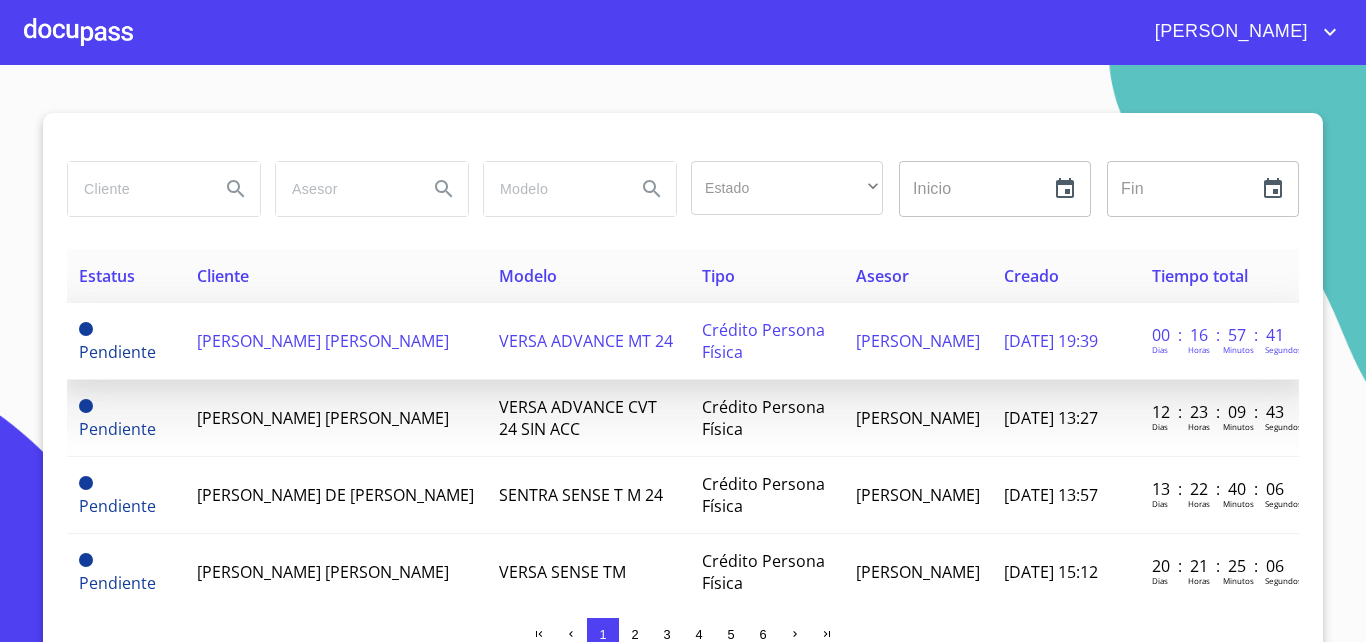 click on "[PERSON_NAME]  [PERSON_NAME]" at bounding box center [323, 341] 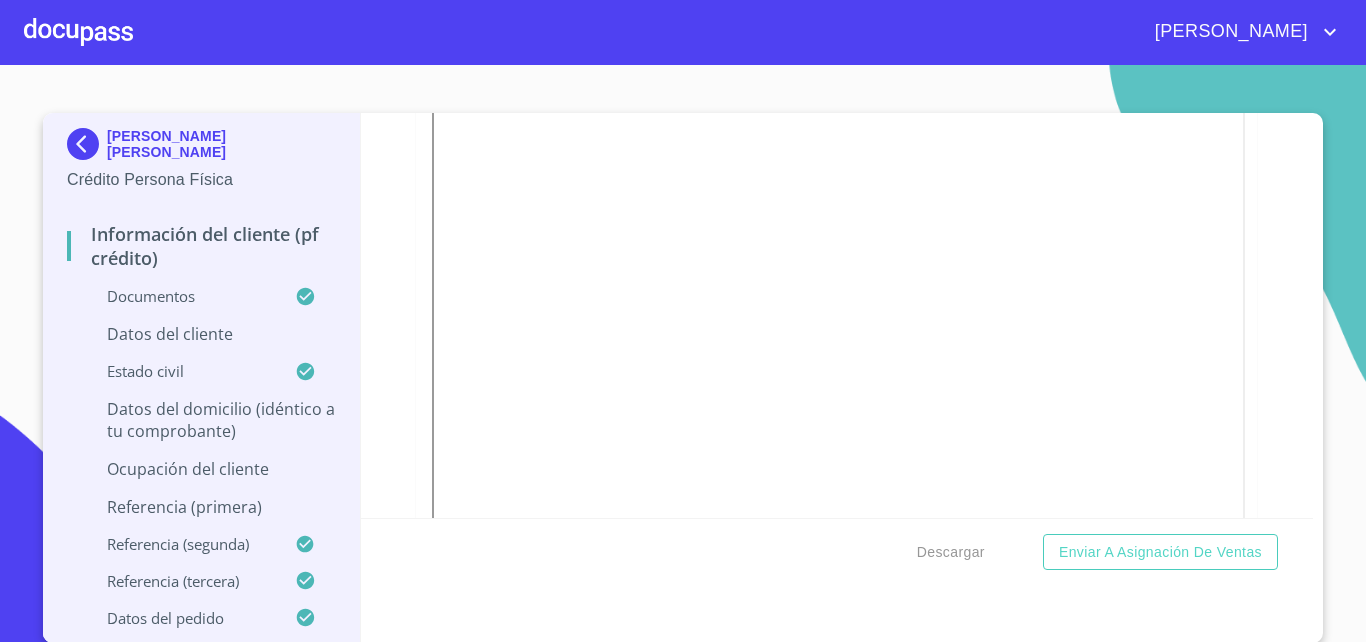 scroll, scrollTop: 1188, scrollLeft: 0, axis: vertical 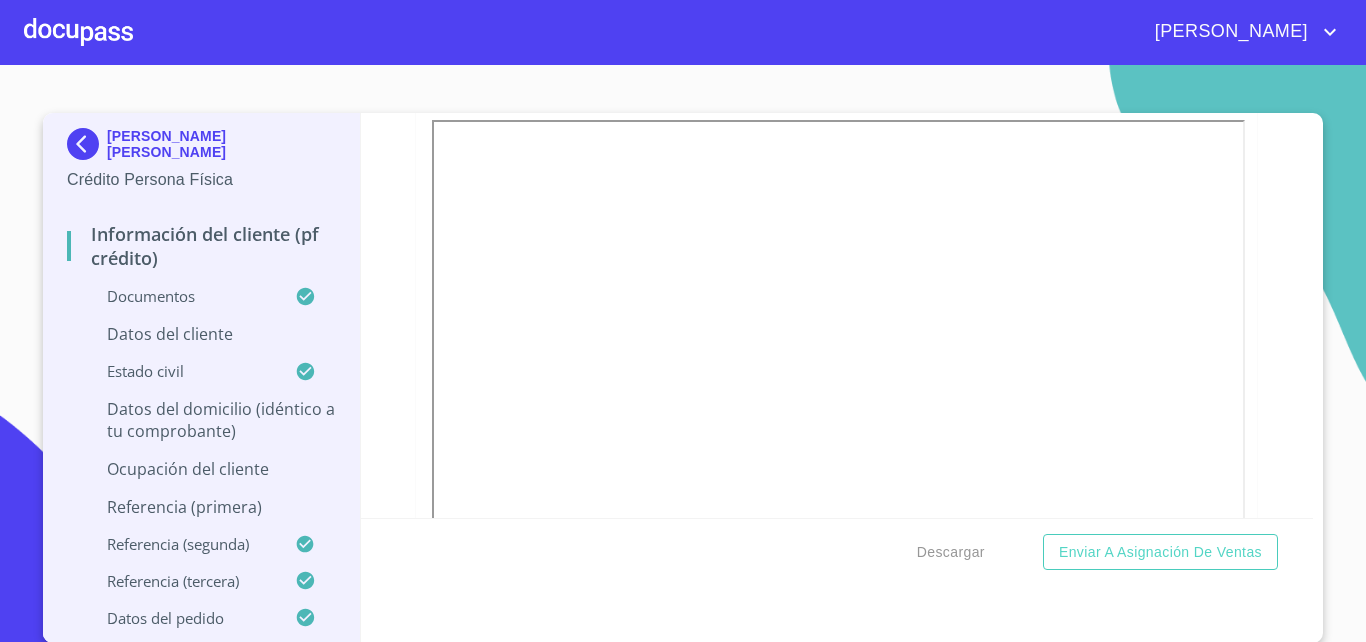 click on "Información del cliente (PF crédito)   Documentos Documento de identificación.   * INE ​ Identificación Oficial * Identificación Oficial Identificación Oficial Comprobante de Domicilio * Comprobante de Domicilio Comprobante de Domicilio Fuente de ingresos   * Independiente/Dueño de negocio/Persona Moral ​ Comprobante de Ingresos mes 1 * Comprobante de Ingresos mes 1 Comprobante de Ingresos mes 1 Comprobante de Ingresos mes 2 * Comprobante de Ingresos mes 2 Comprobante de Ingresos mes 2 Comprobante de Ingresos mes 3 * Comprobante de Ingresos mes 3 Comprobante de Ingresos mes 3 CURP * CURP [PERSON_NAME] de situación fiscal [PERSON_NAME] de situación fiscal [PERSON_NAME] de situación fiscal Datos del cliente Apellido [PERSON_NAME]   * [PERSON_NAME] ​ Apellido Materno   * [PERSON_NAME] ​ Primer nombre   * [PERSON_NAME] ​ [PERSON_NAME] Nombre [PERSON_NAME] ​ Fecha de nacimiento * ​ RFC   * ​ CURP   * ​ ID de Identificación ​ Nacionalidad   * ​ ​ País de nacimiento   * ​ Sexo   * ​ ​ MXN   *" at bounding box center [837, 315] 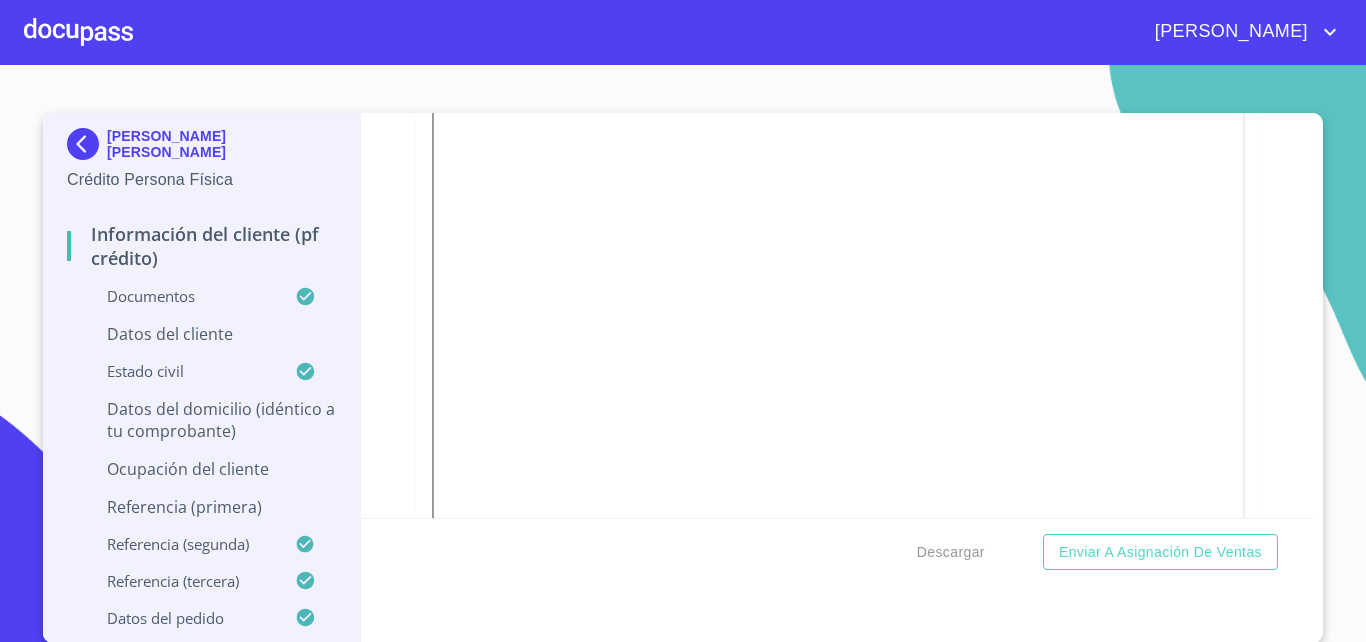 scroll, scrollTop: 1320, scrollLeft: 0, axis: vertical 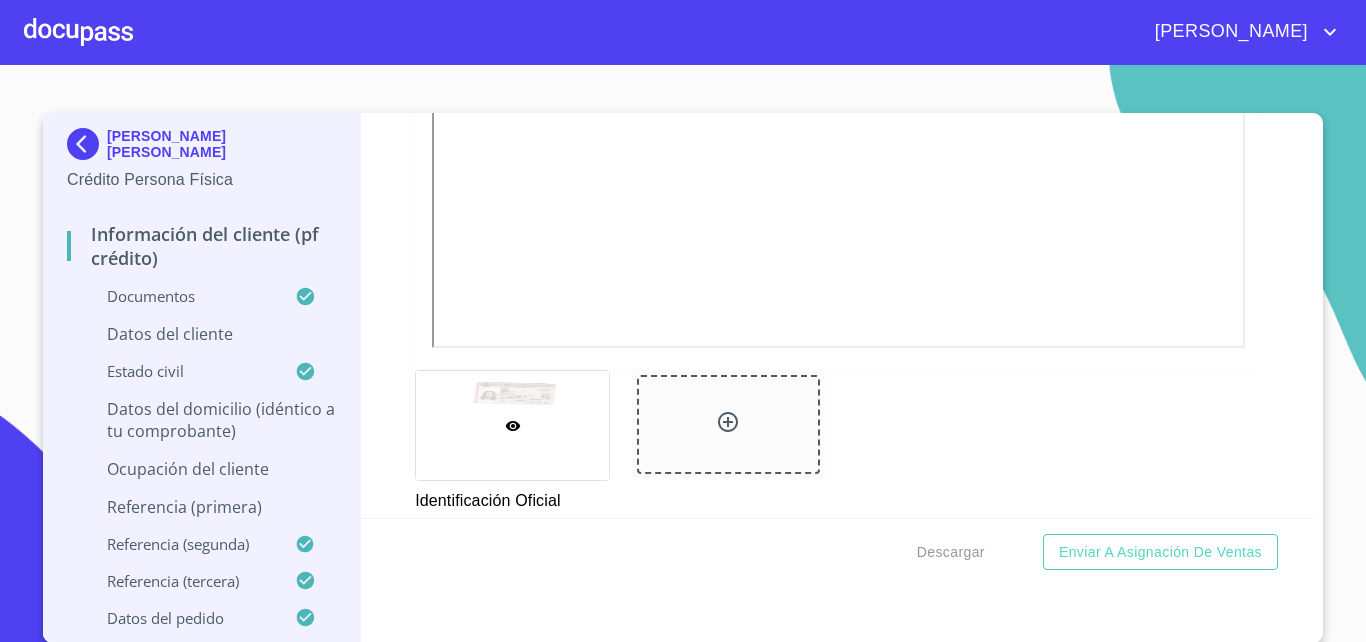 drag, startPoint x: 853, startPoint y: 346, endPoint x: 909, endPoint y: 359, distance: 57.48913 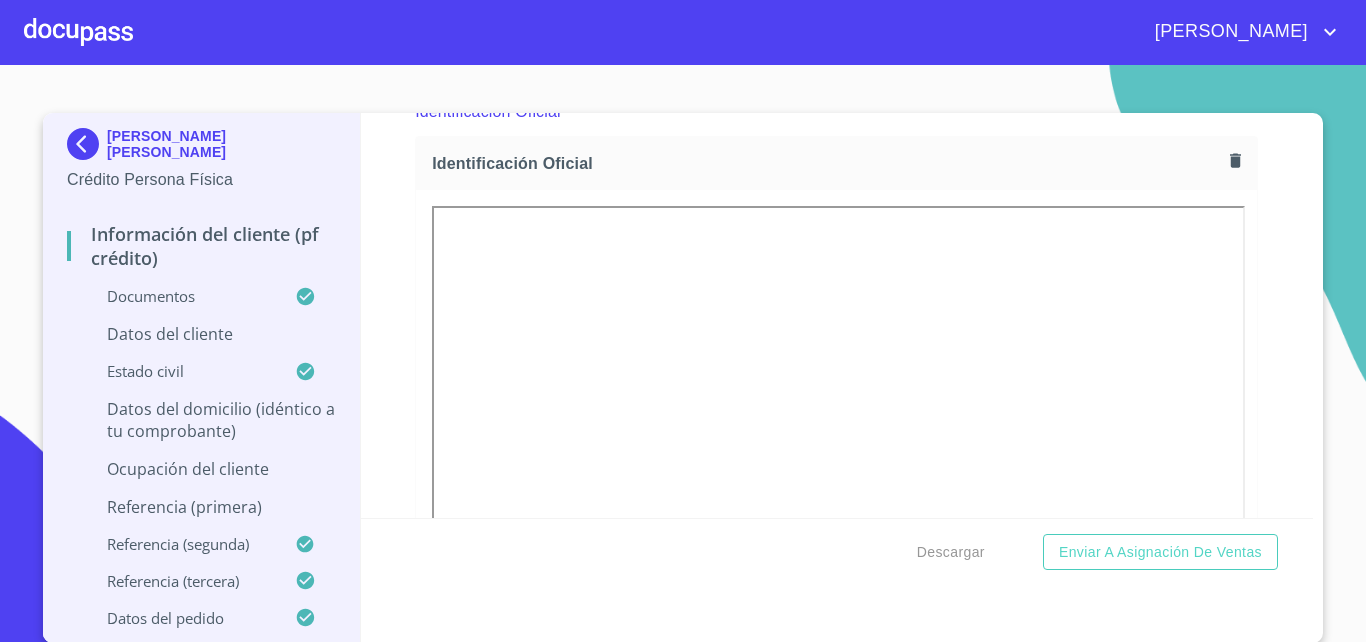 scroll, scrollTop: 396, scrollLeft: 0, axis: vertical 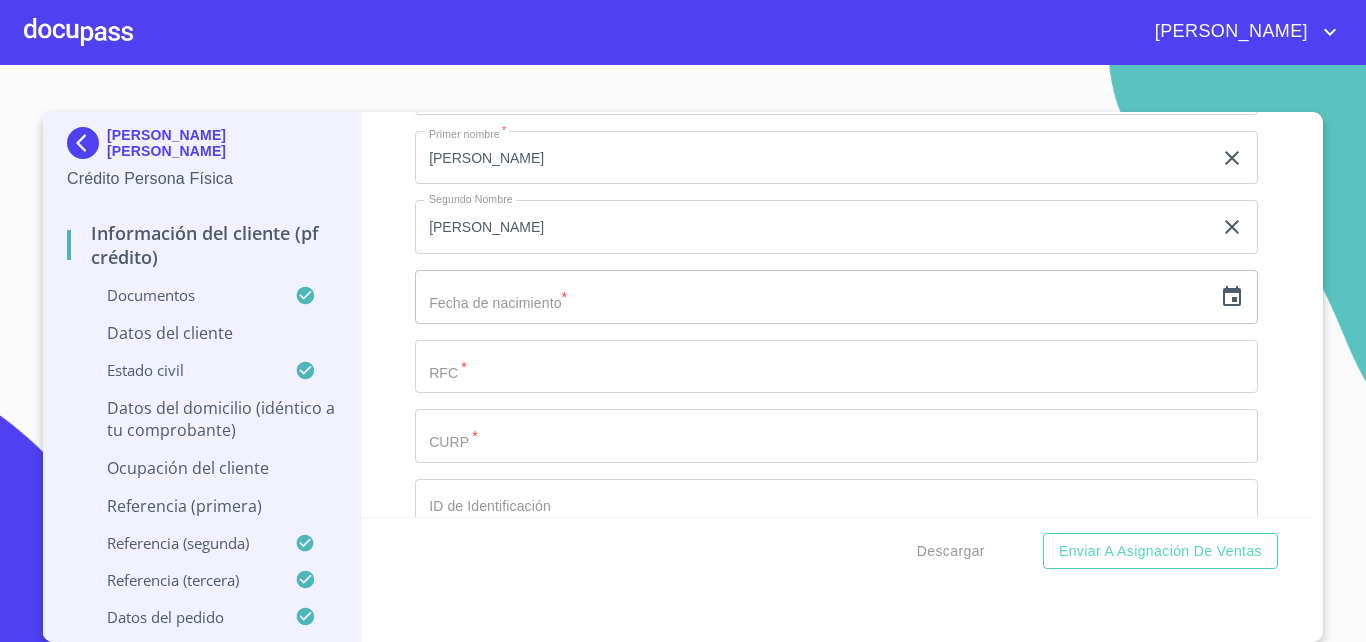 click at bounding box center [813, 297] 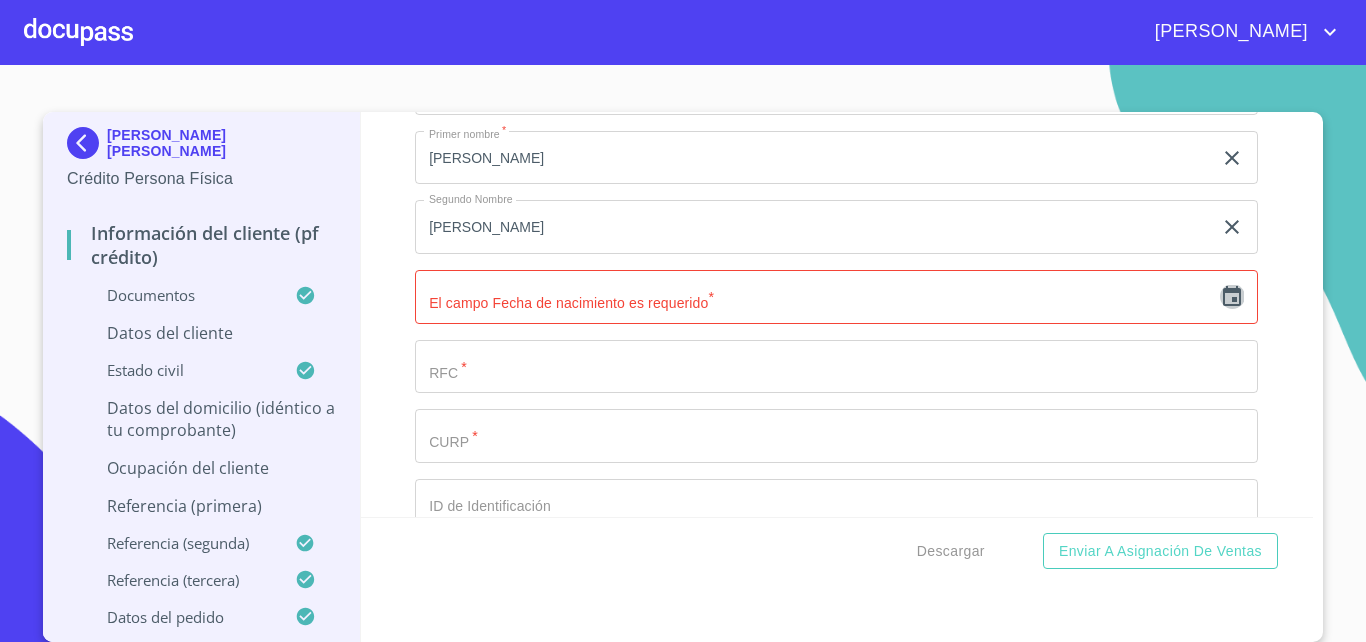 click 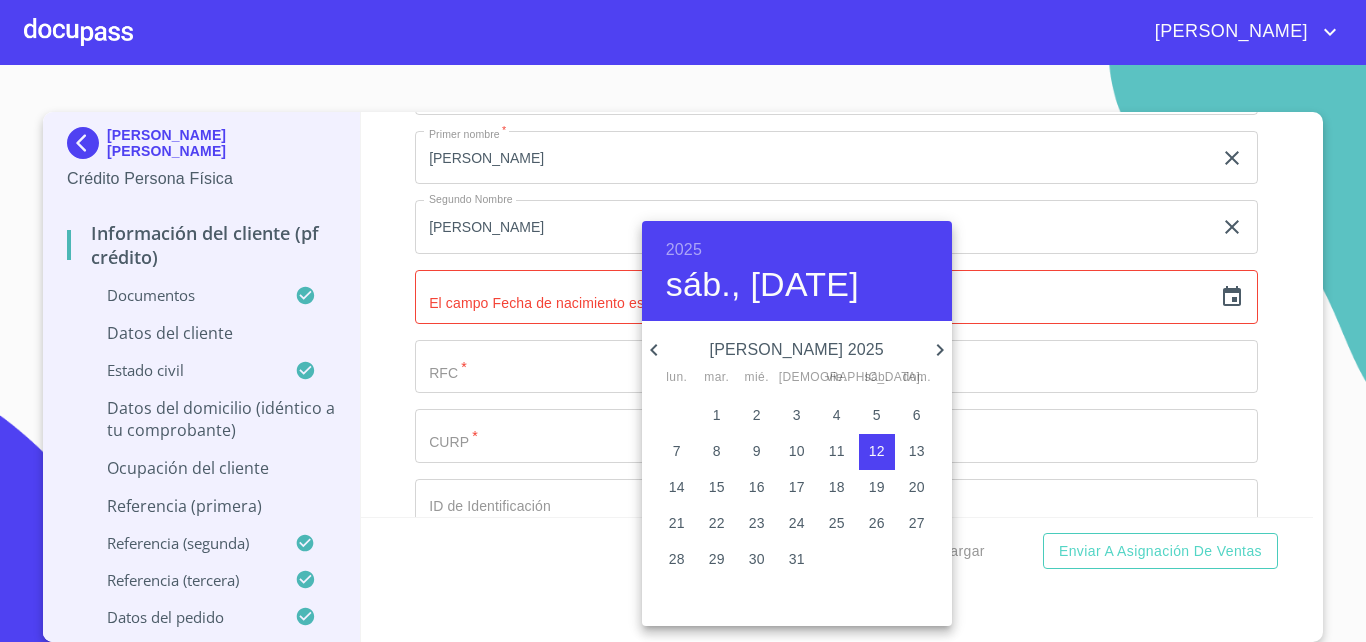 click on "2025 sáb., [DATE]" at bounding box center [797, 271] 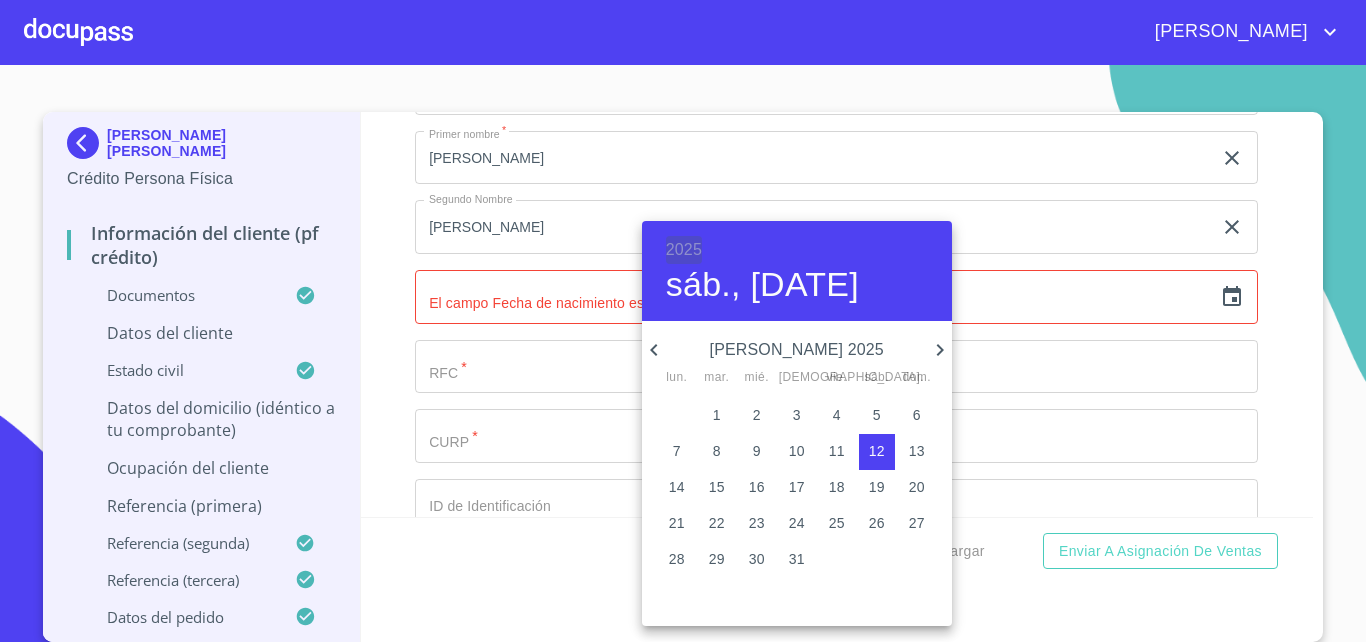 click on "2025" at bounding box center [684, 250] 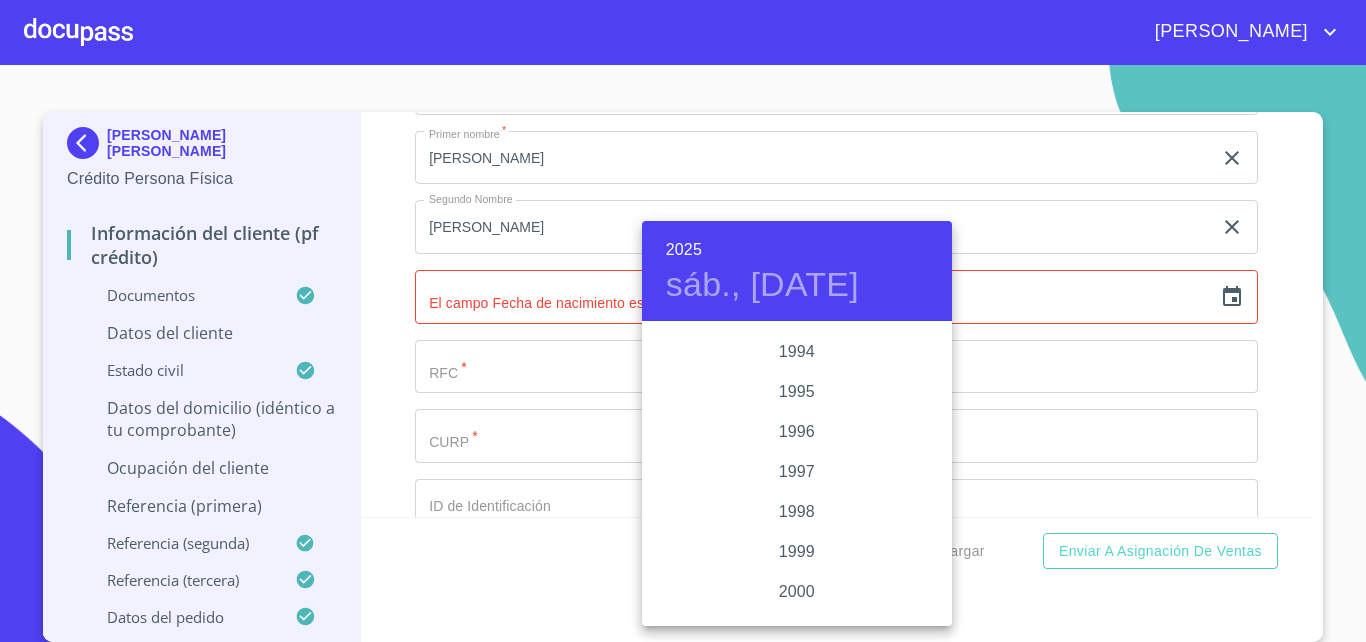 scroll, scrollTop: 2692, scrollLeft: 0, axis: vertical 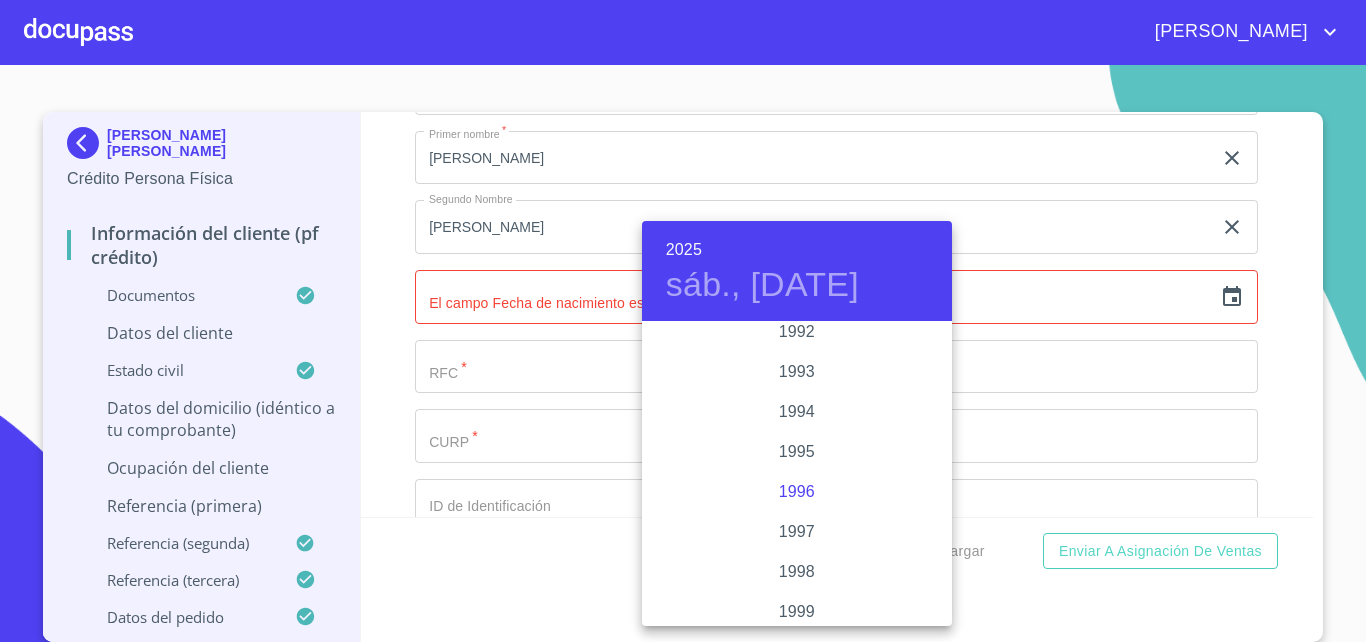 click on "1996" at bounding box center [797, 492] 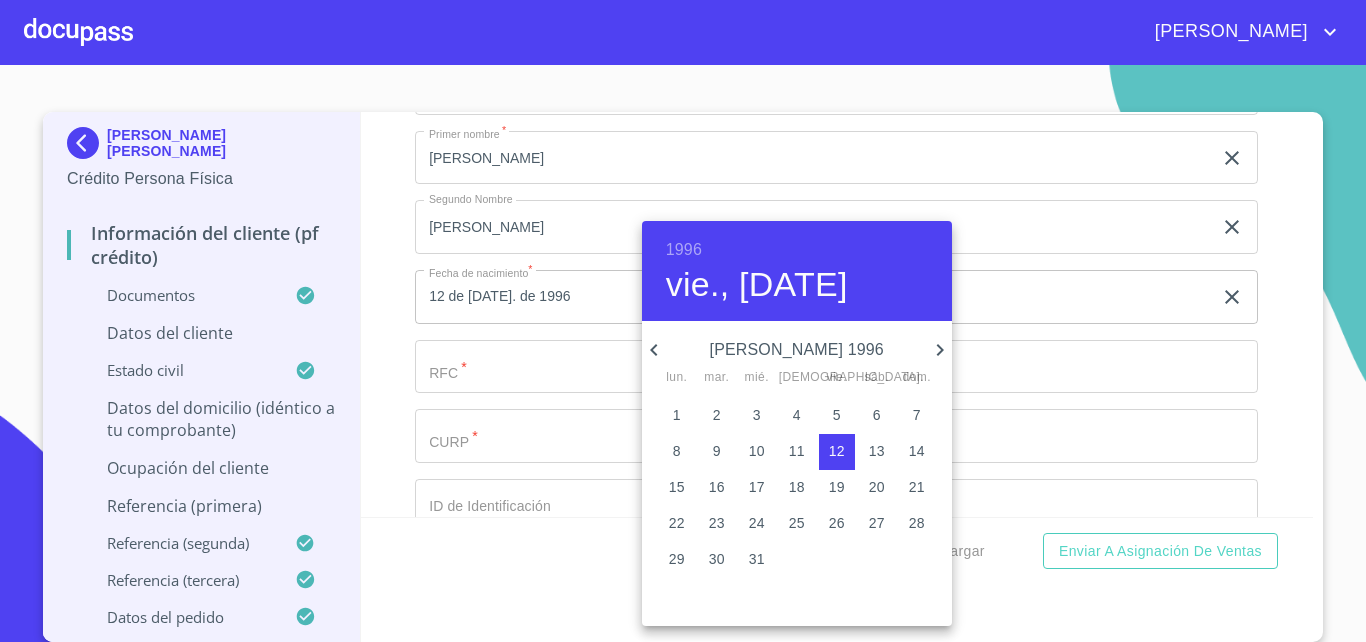 click 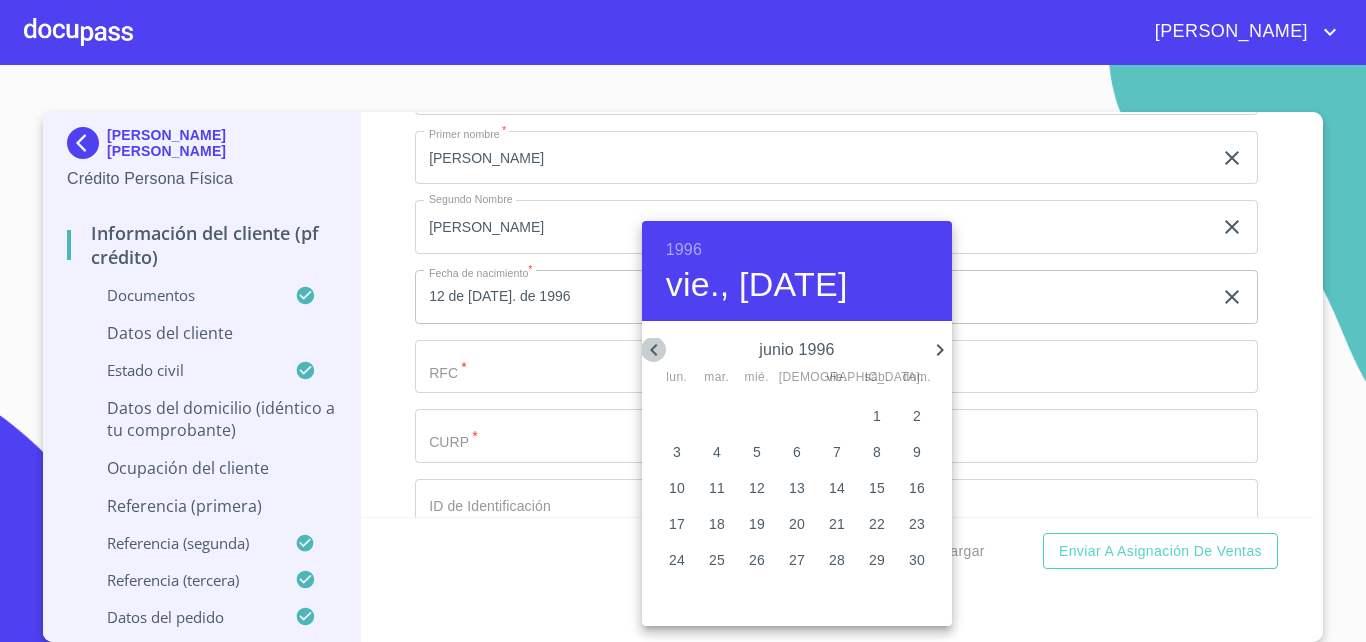 click 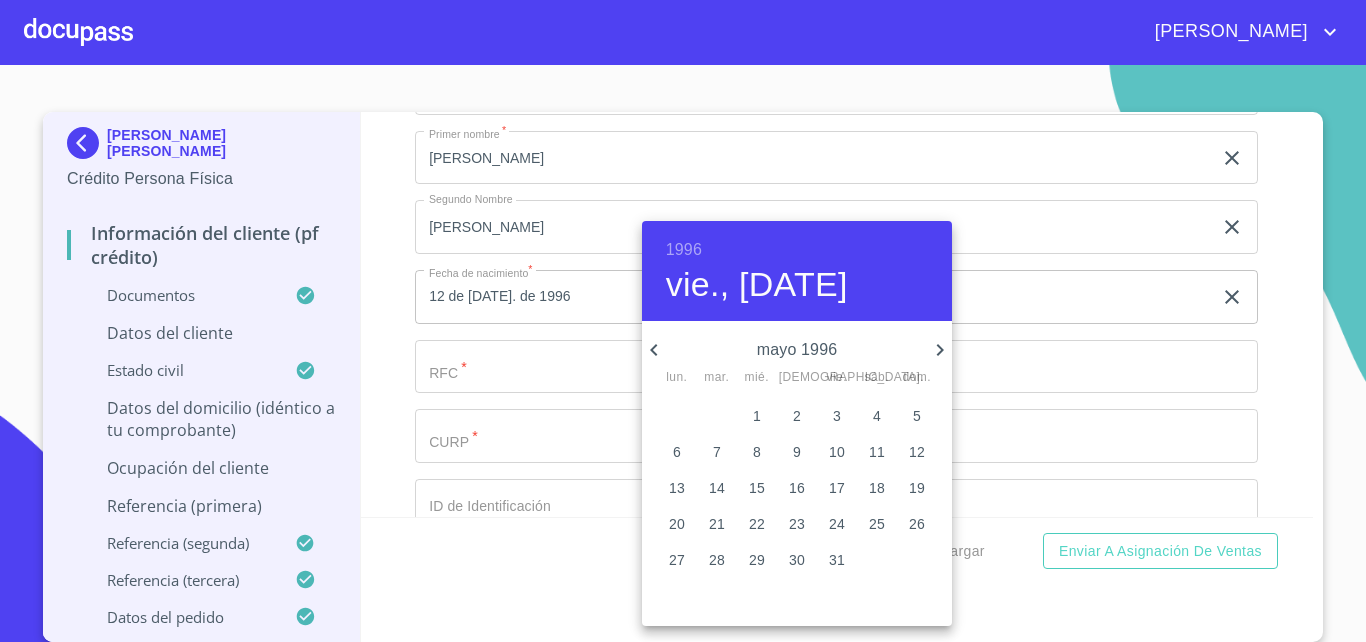 click 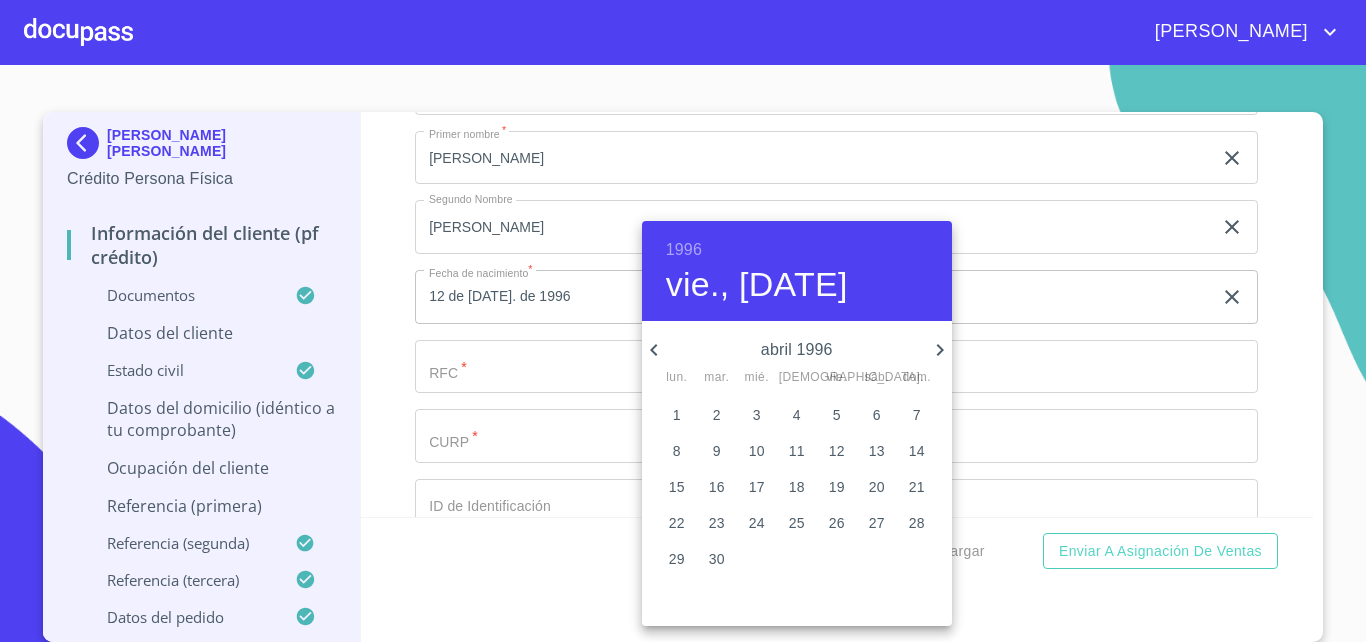 click 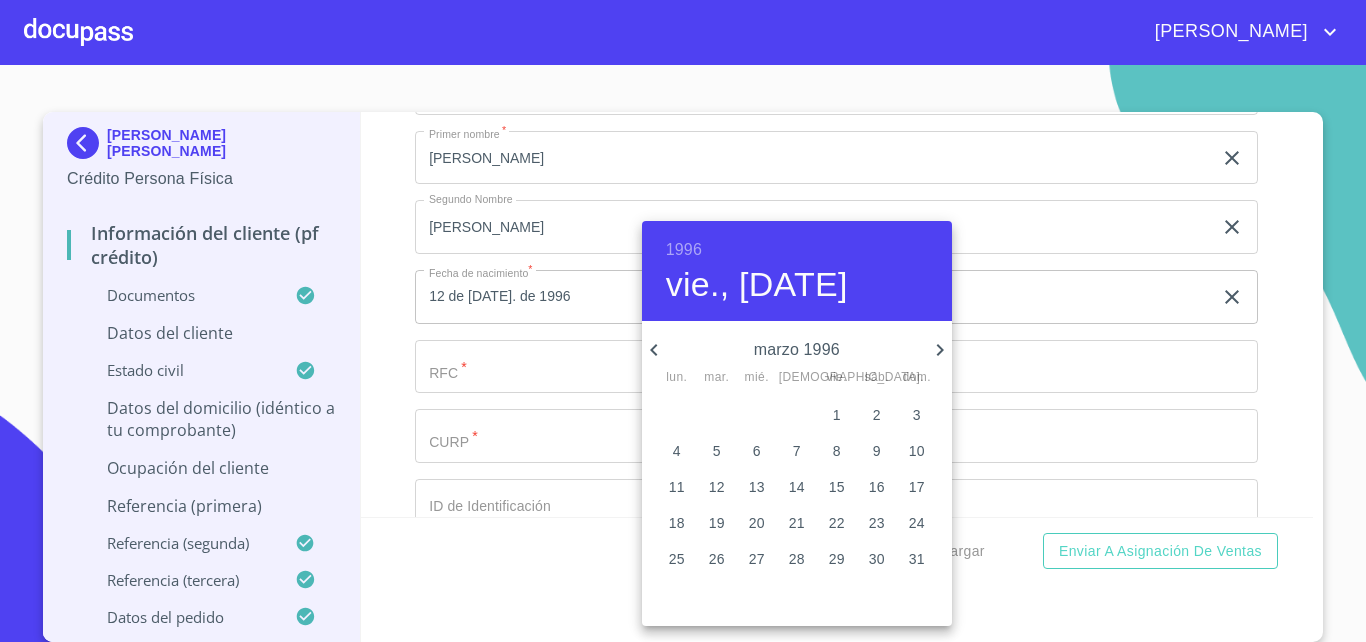 click on "3" at bounding box center [917, 415] 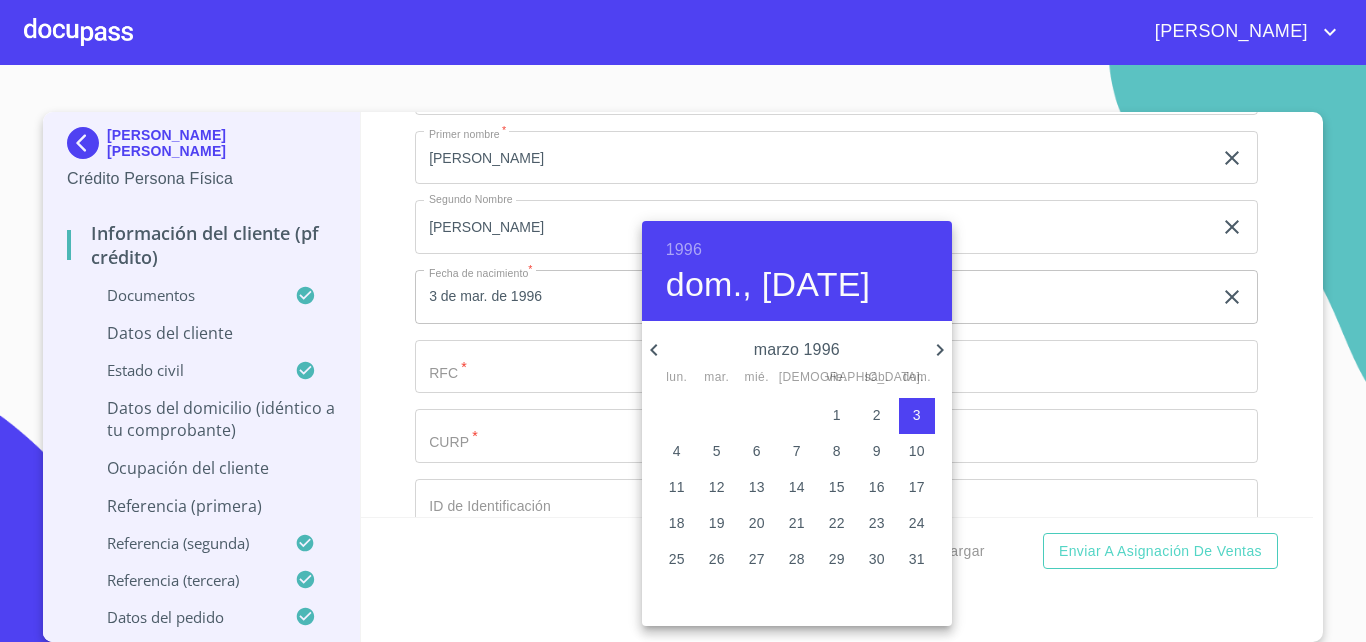 click at bounding box center [683, 321] 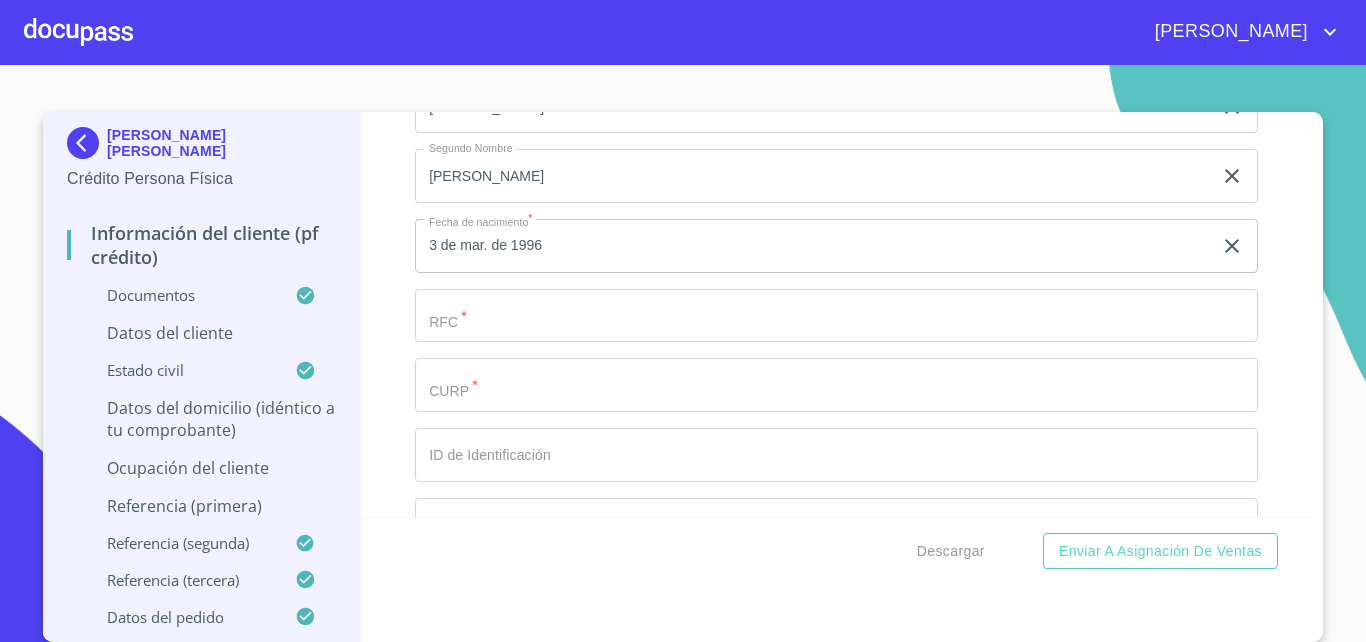 scroll, scrollTop: 6468, scrollLeft: 0, axis: vertical 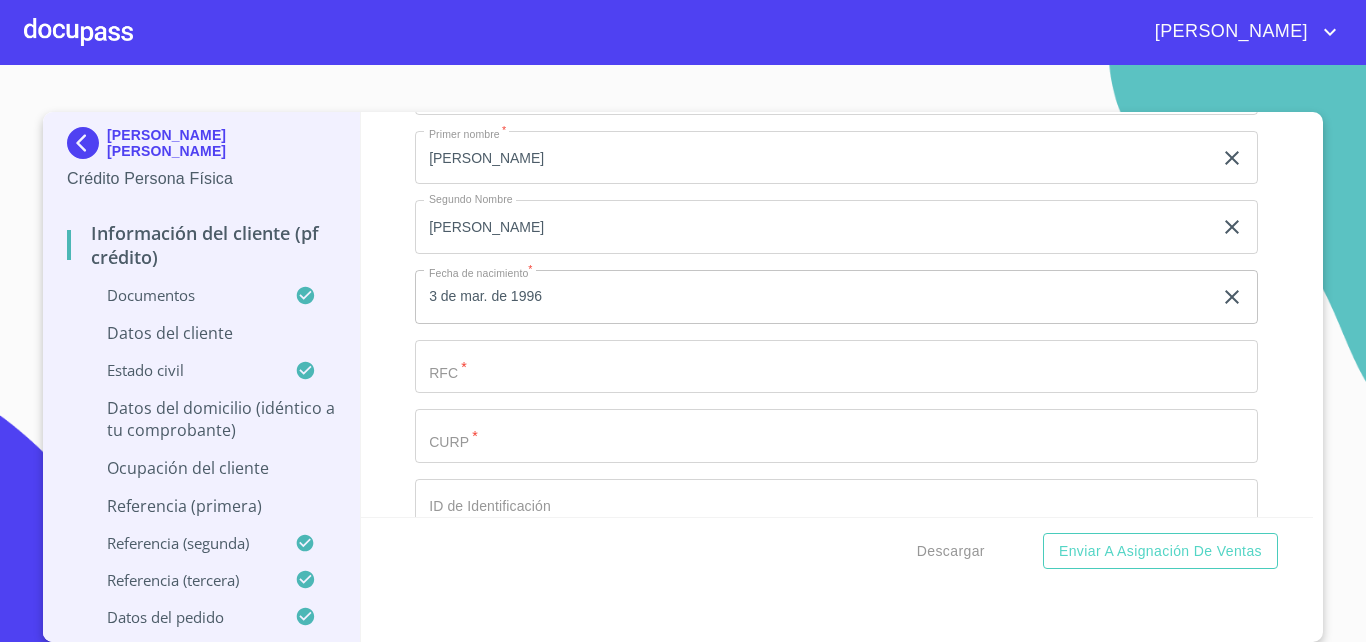 click on "3 de mar. de 1996" at bounding box center (817, 297) 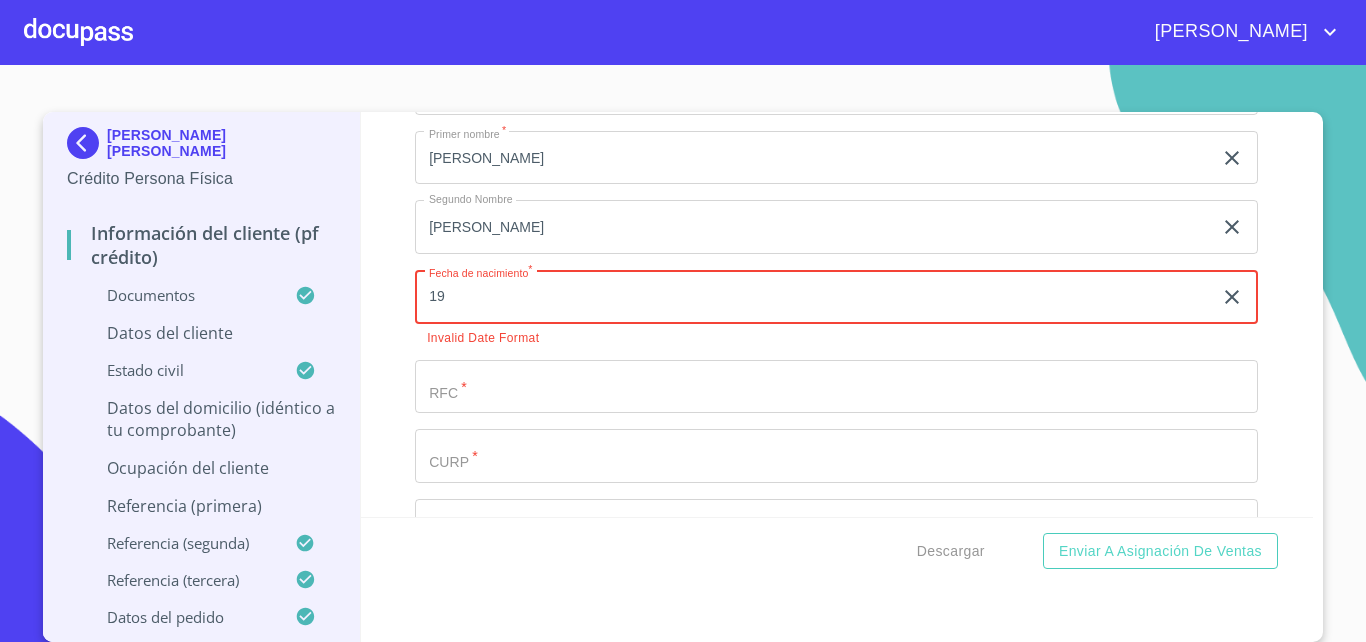 type on "19" 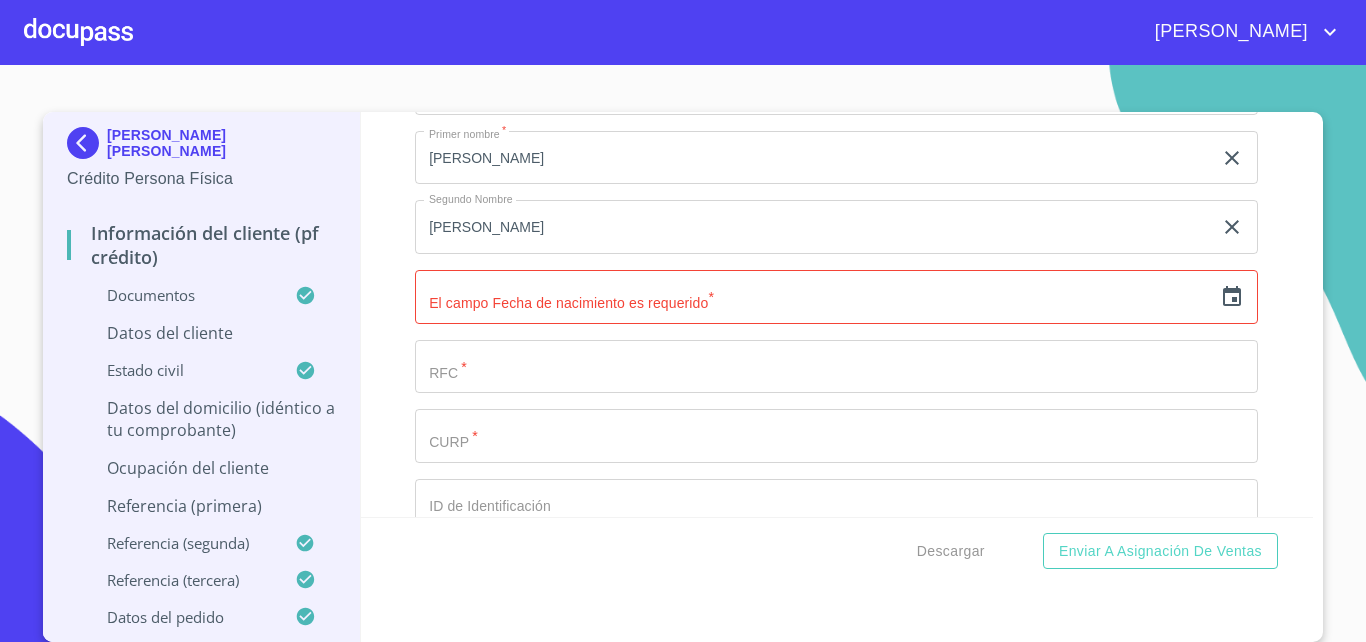 click 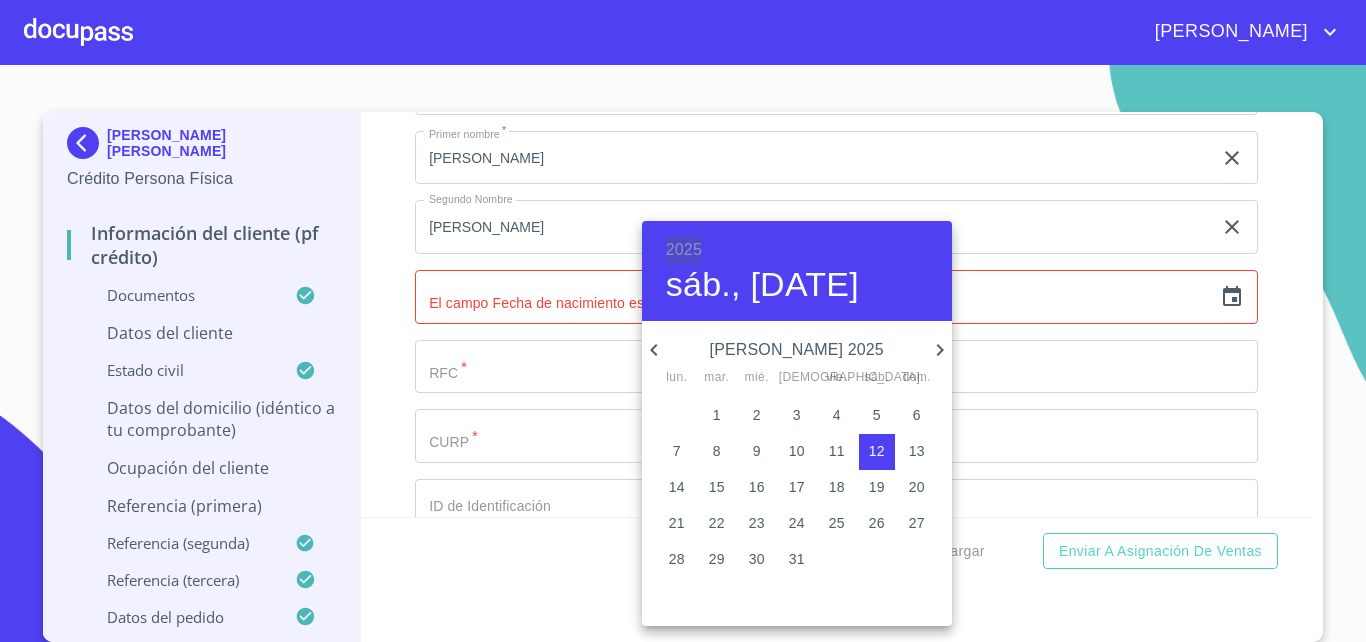 click on "2025" at bounding box center [684, 250] 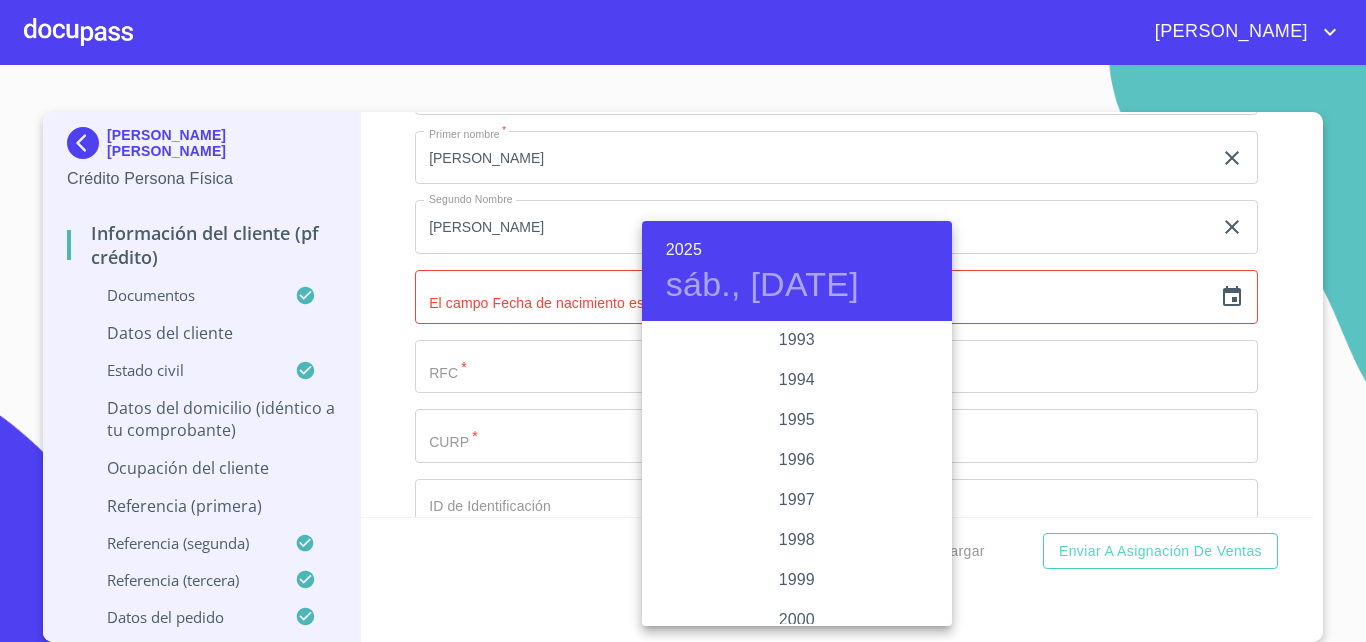 scroll, scrollTop: 2692, scrollLeft: 0, axis: vertical 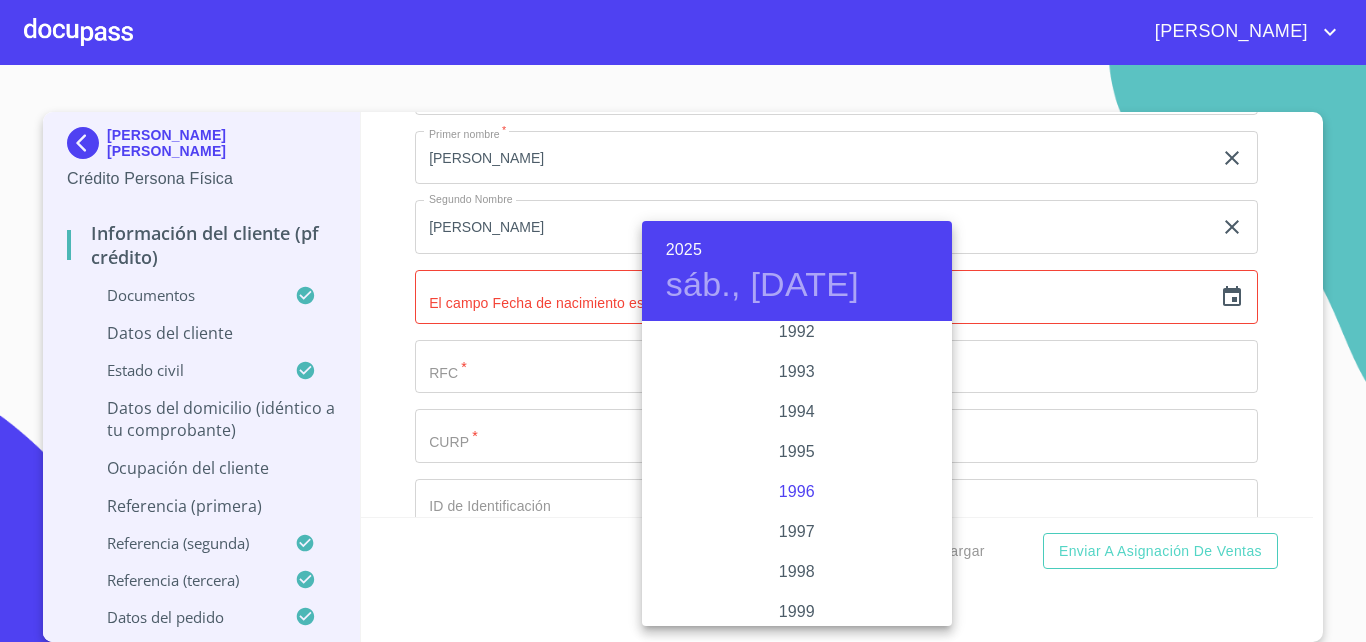 click on "1996" at bounding box center (797, 492) 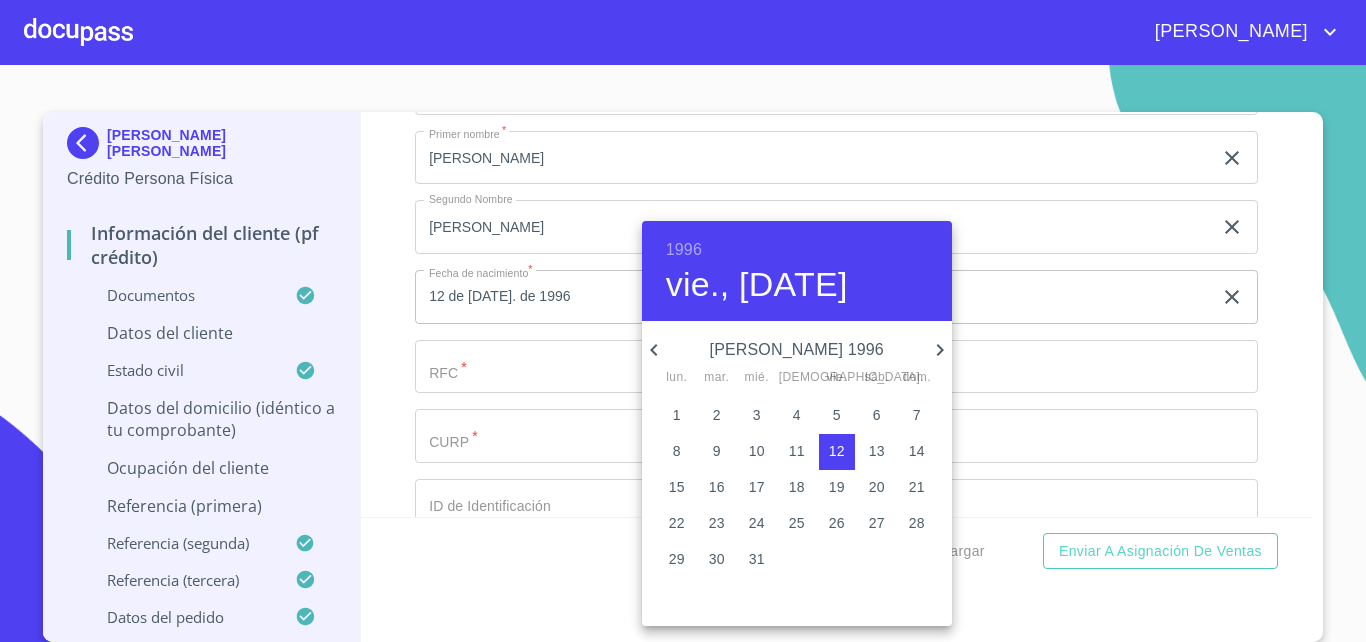 click 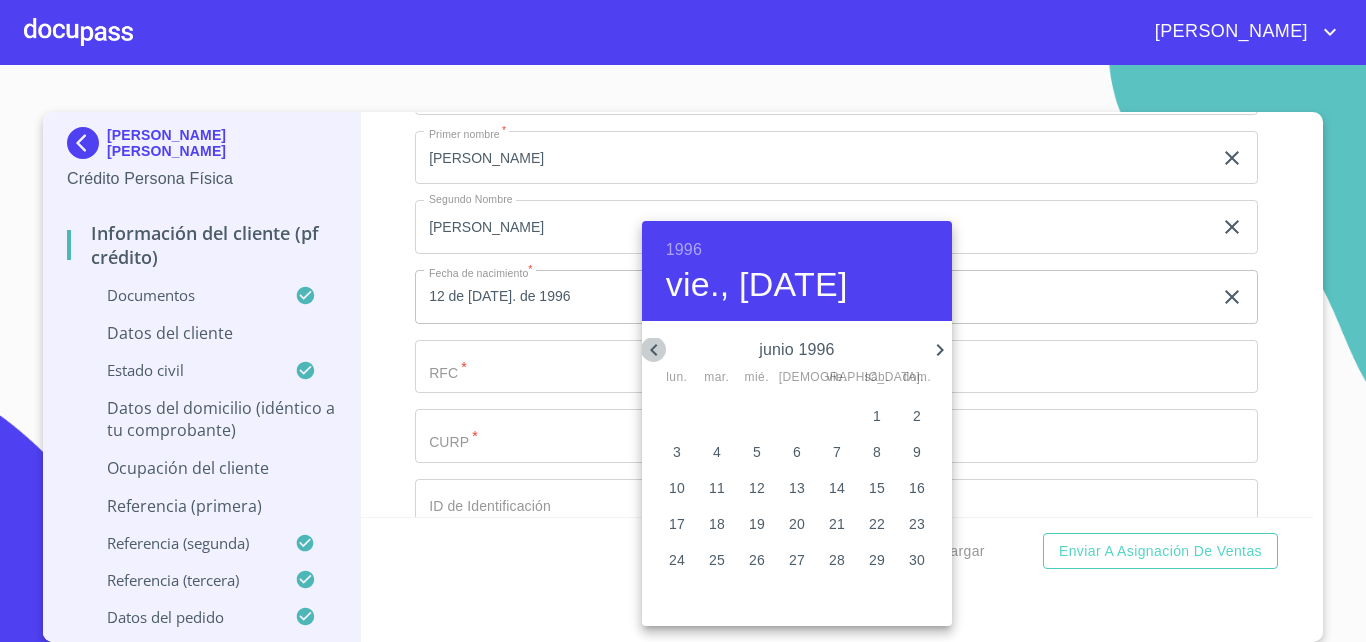 click 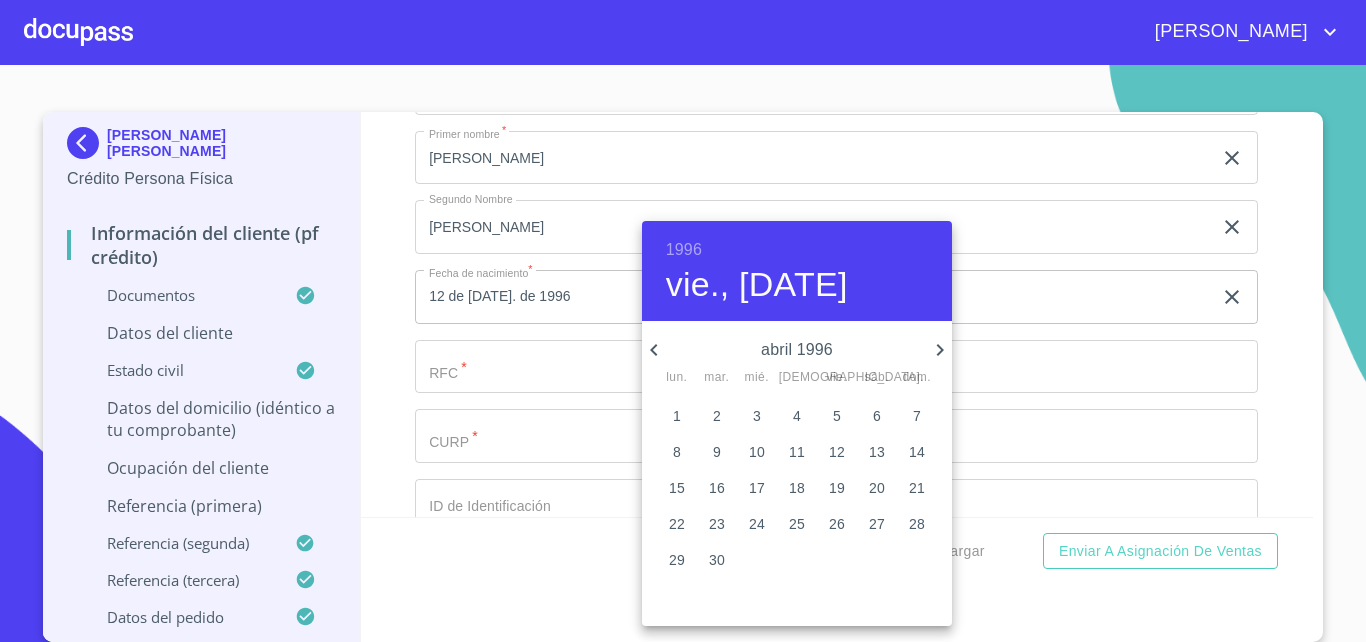 click 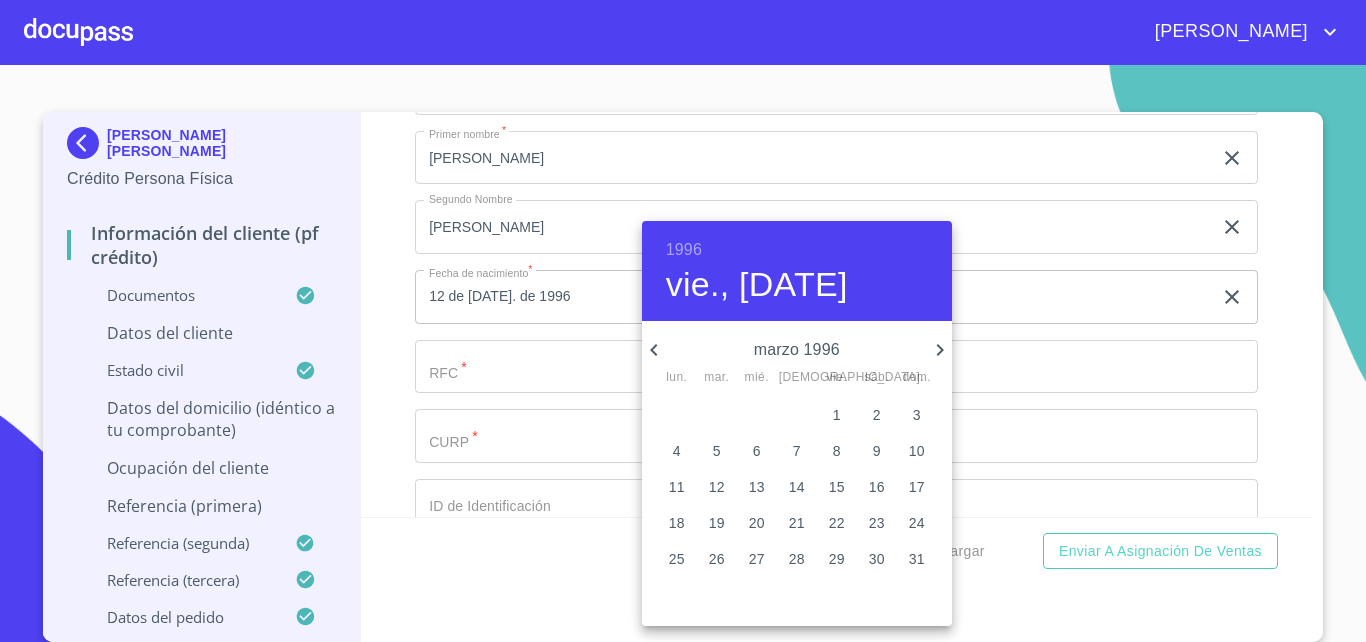 click on "8" at bounding box center (837, 451) 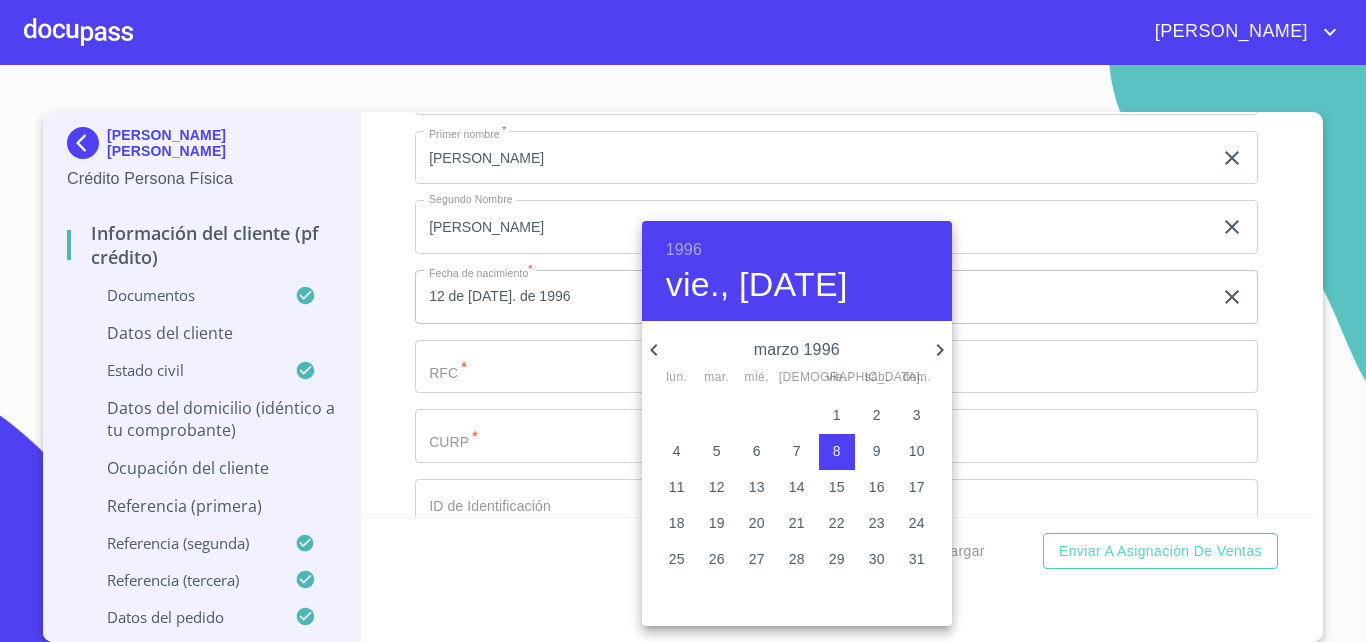 type on "8 de mar. de 1996" 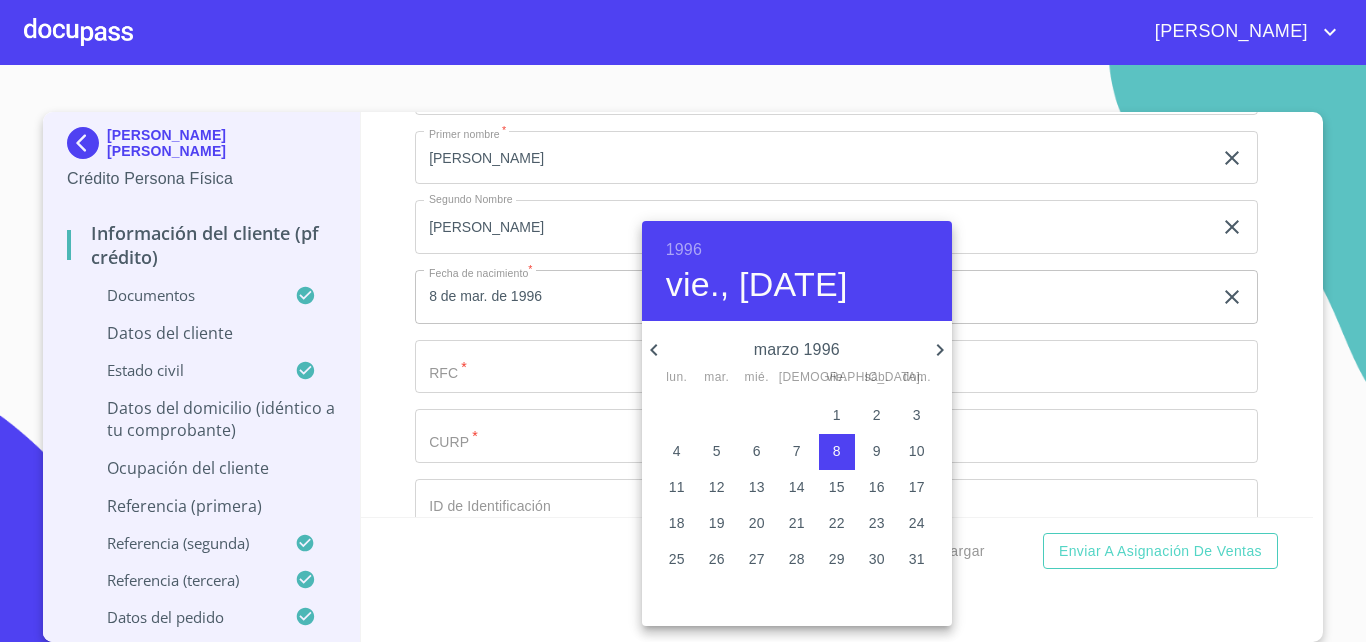 click at bounding box center [683, 321] 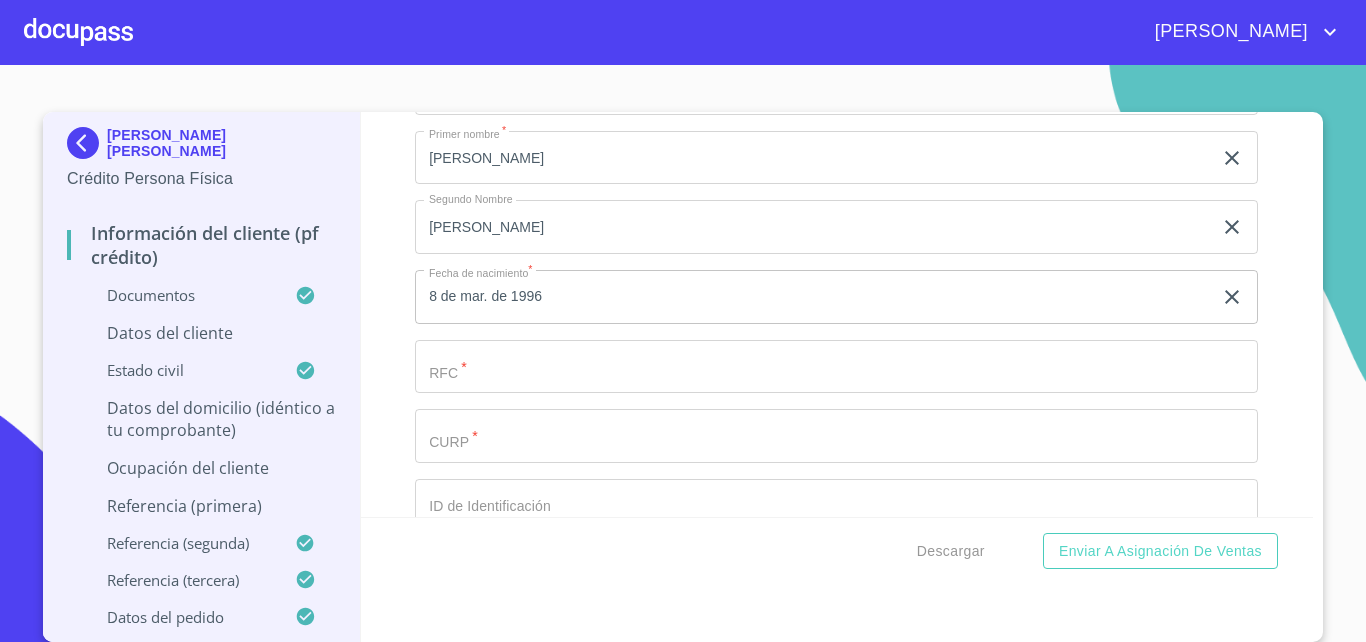 click on "Documento de identificación.   *" at bounding box center [813, 19] 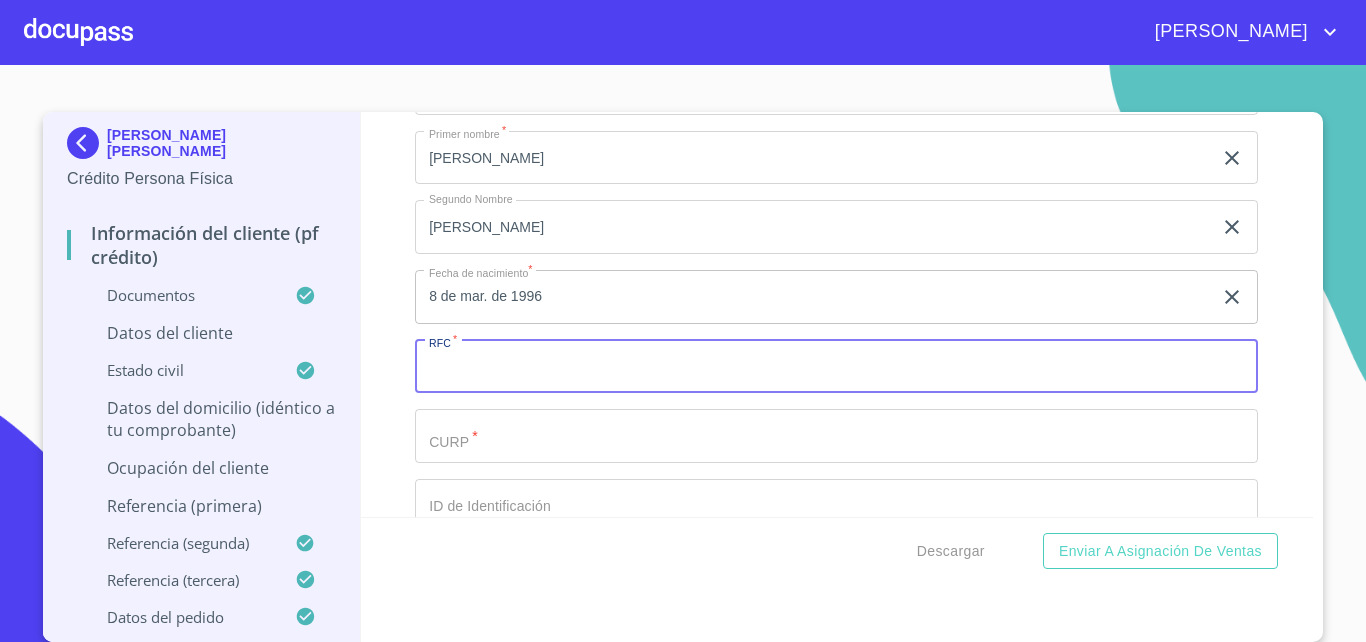 paste on "MARG960308E56" 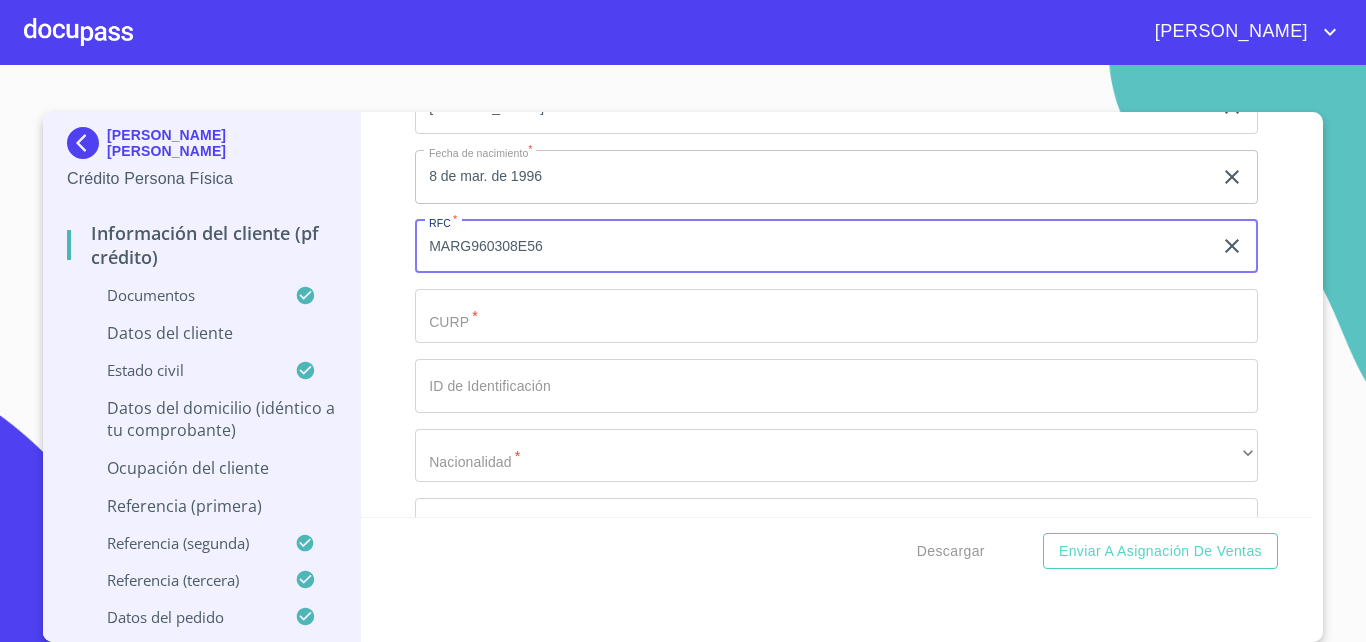scroll, scrollTop: 6600, scrollLeft: 0, axis: vertical 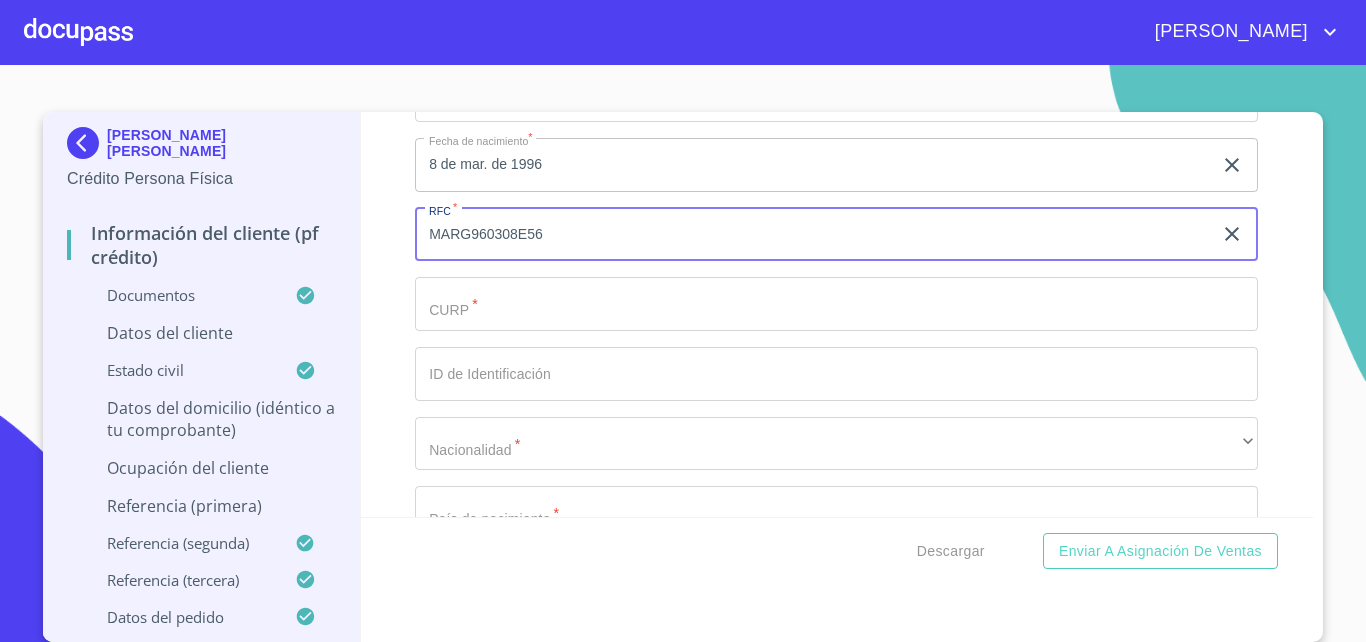 type on "MARG960308E56" 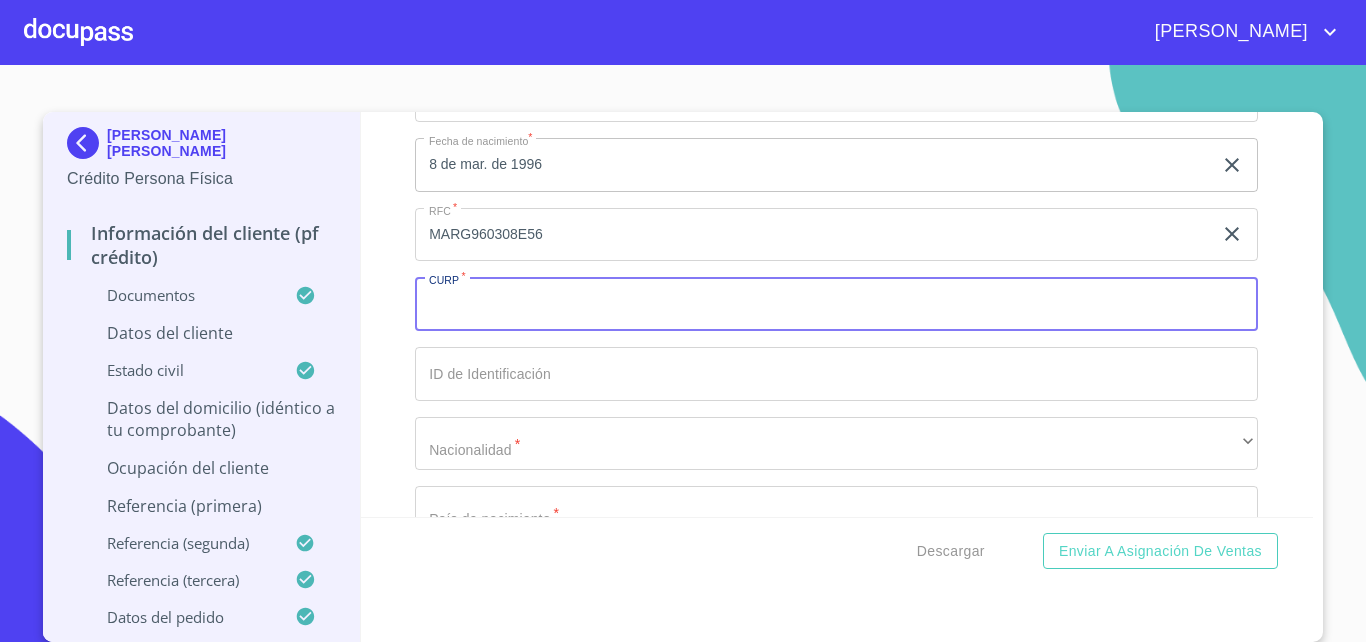 paste on "MARG960308E56" 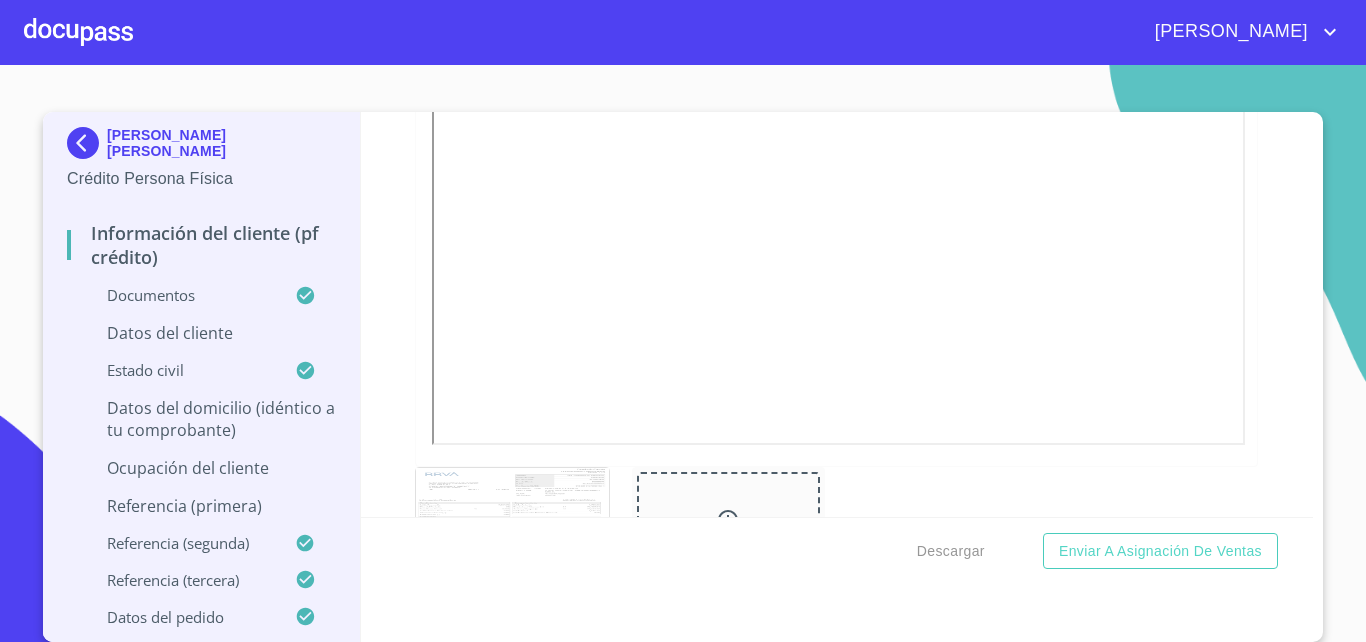 scroll, scrollTop: 3696, scrollLeft: 0, axis: vertical 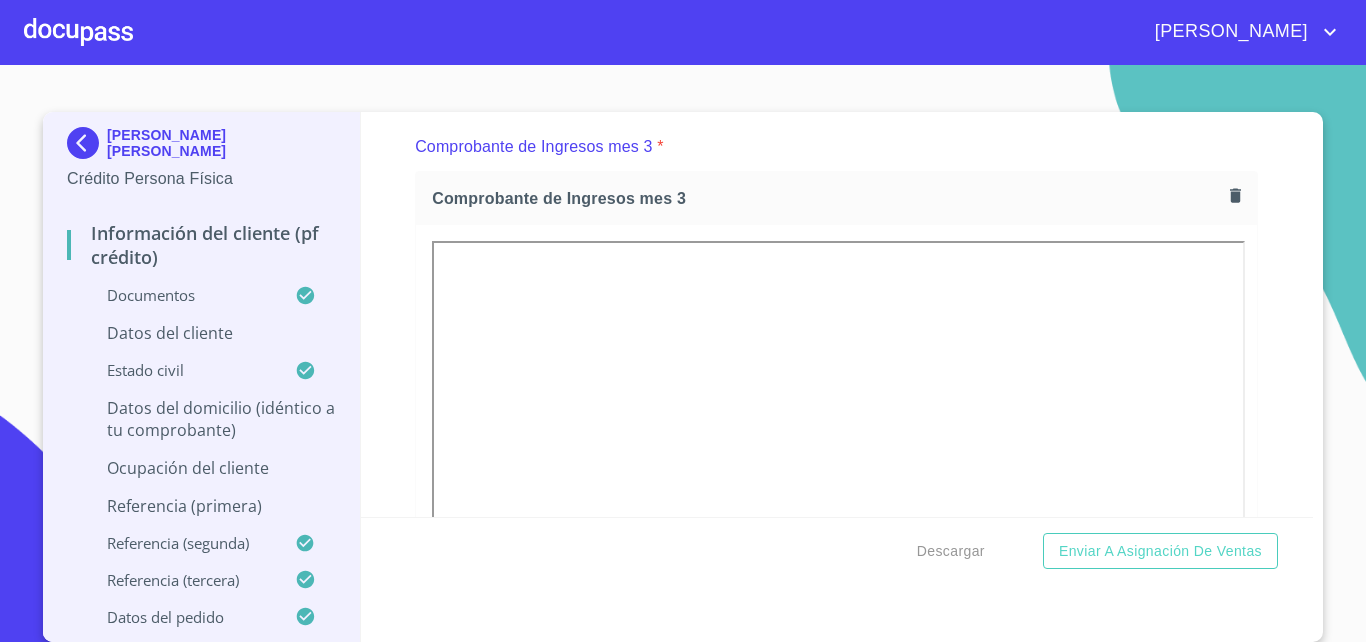 type on "MARG960308MJCGMD09" 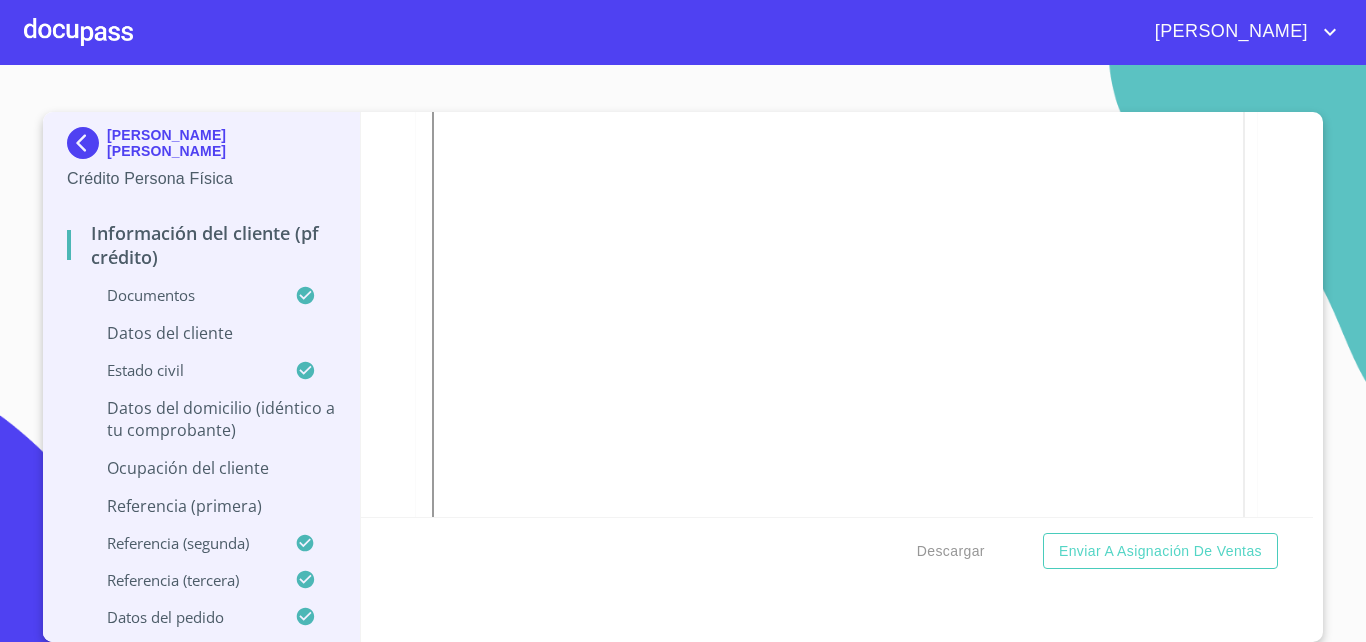 scroll, scrollTop: 5676, scrollLeft: 0, axis: vertical 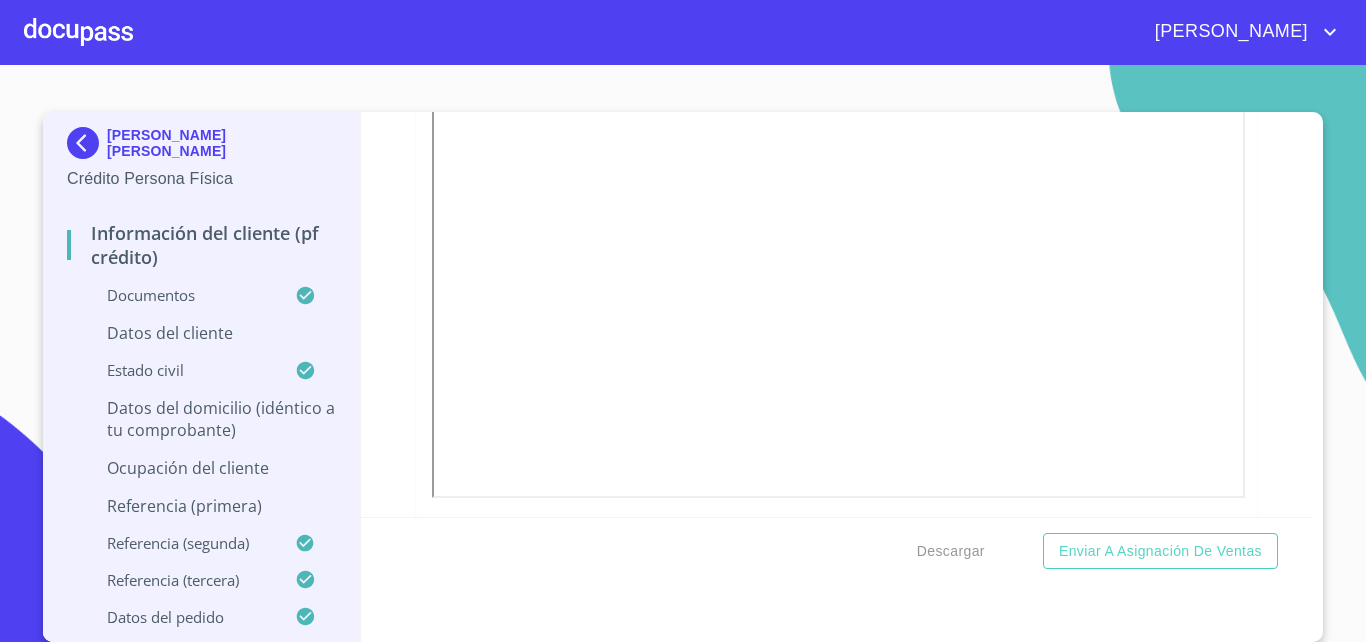 click on "Información del cliente (PF crédito)   Documentos Documento de identificación.   * INE ​ Identificación Oficial * Identificación Oficial Identificación Oficial Comprobante de Domicilio * Comprobante de Domicilio Comprobante de Domicilio Fuente de ingresos   * Independiente/Dueño de negocio/Persona Moral ​ Comprobante de Ingresos mes 1 * Comprobante de Ingresos mes 1 Comprobante de Ingresos mes 1 Comprobante de Ingresos mes 2 * Comprobante de Ingresos mes 2 Comprobante de Ingresos mes 2 Comprobante de Ingresos mes 3 * Comprobante de Ingresos mes 3 Comprobante de Ingresos mes 3 CURP * CURP [PERSON_NAME] de situación fiscal [PERSON_NAME] de situación fiscal [PERSON_NAME] de situación fiscal Datos del cliente Apellido [PERSON_NAME]   * [PERSON_NAME] ​ Apellido Materno   * [PERSON_NAME] ​ Primer nombre   * [PERSON_NAME] ​ [PERSON_NAME] Nombre [PERSON_NAME] ​ Fecha de nacimiento * 8 de mar. de [DEMOGRAPHIC_DATA] ​ RFC   * MARG960308E56 ​ CURP   * MARG960308MJCGMD09 ​ ID de Identificación ​ Nacionalidad   * ​ ​   * *" at bounding box center (837, 314) 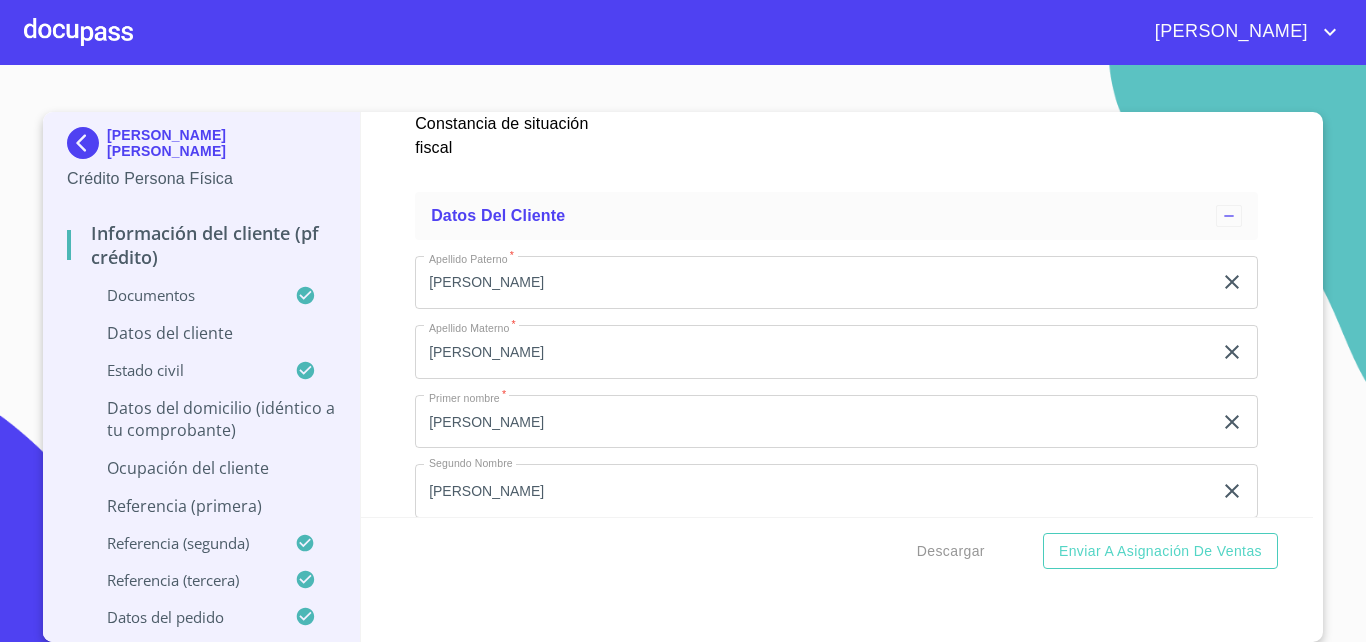 scroll, scrollTop: 6600, scrollLeft: 0, axis: vertical 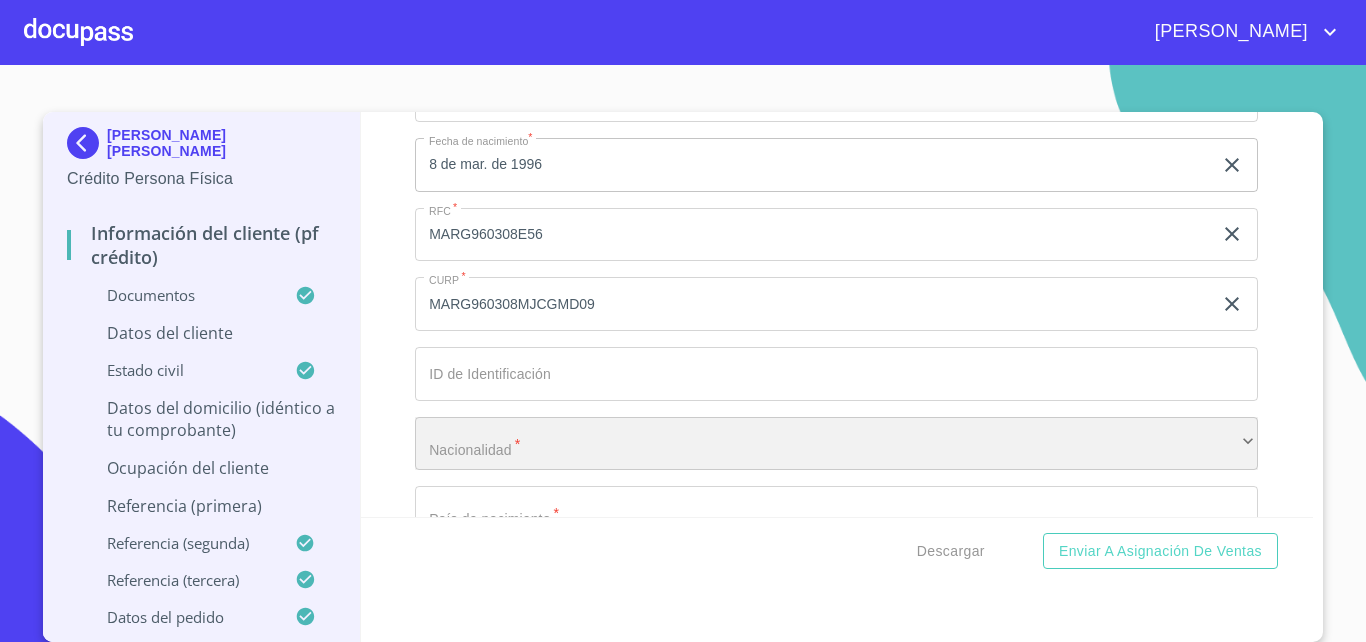click on "​" at bounding box center (836, 444) 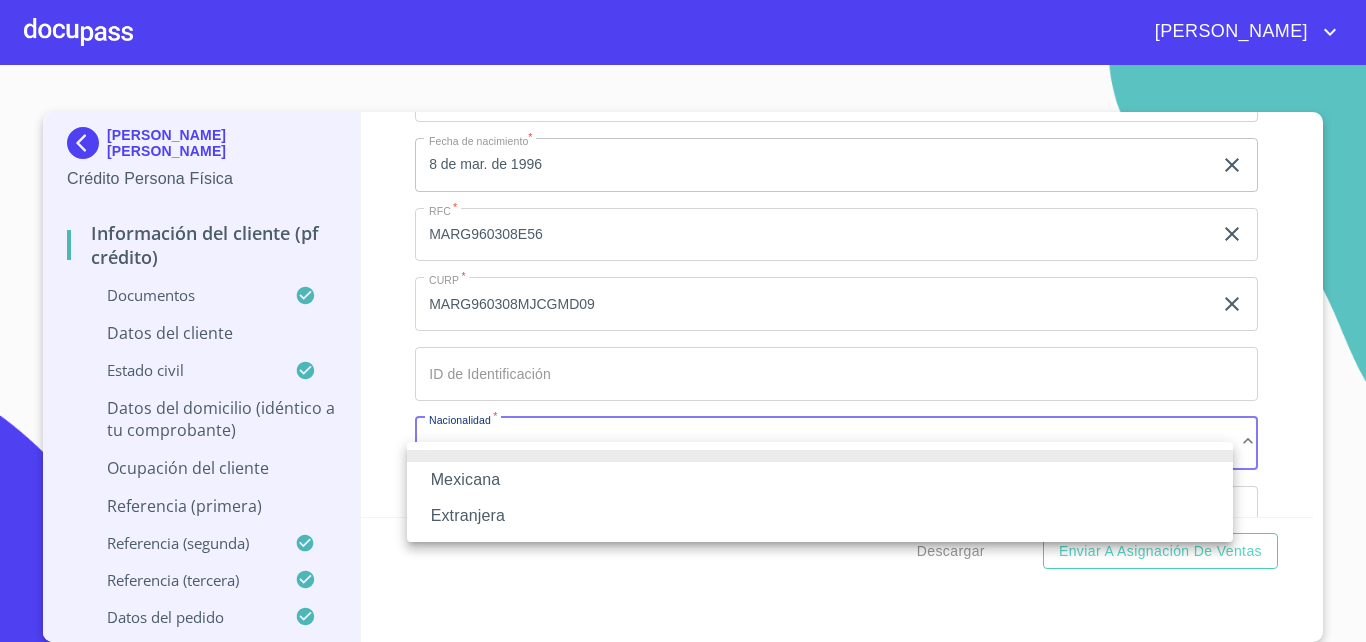 click on "Mexicana" at bounding box center (820, 480) 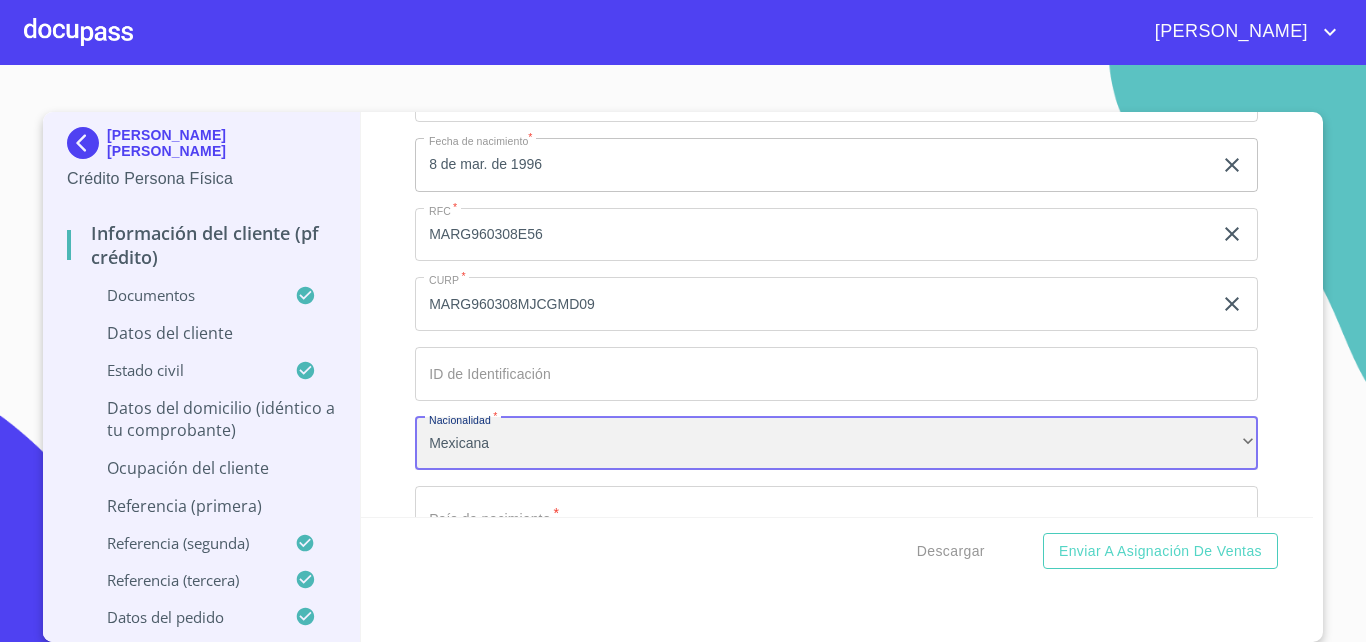 scroll, scrollTop: 6864, scrollLeft: 0, axis: vertical 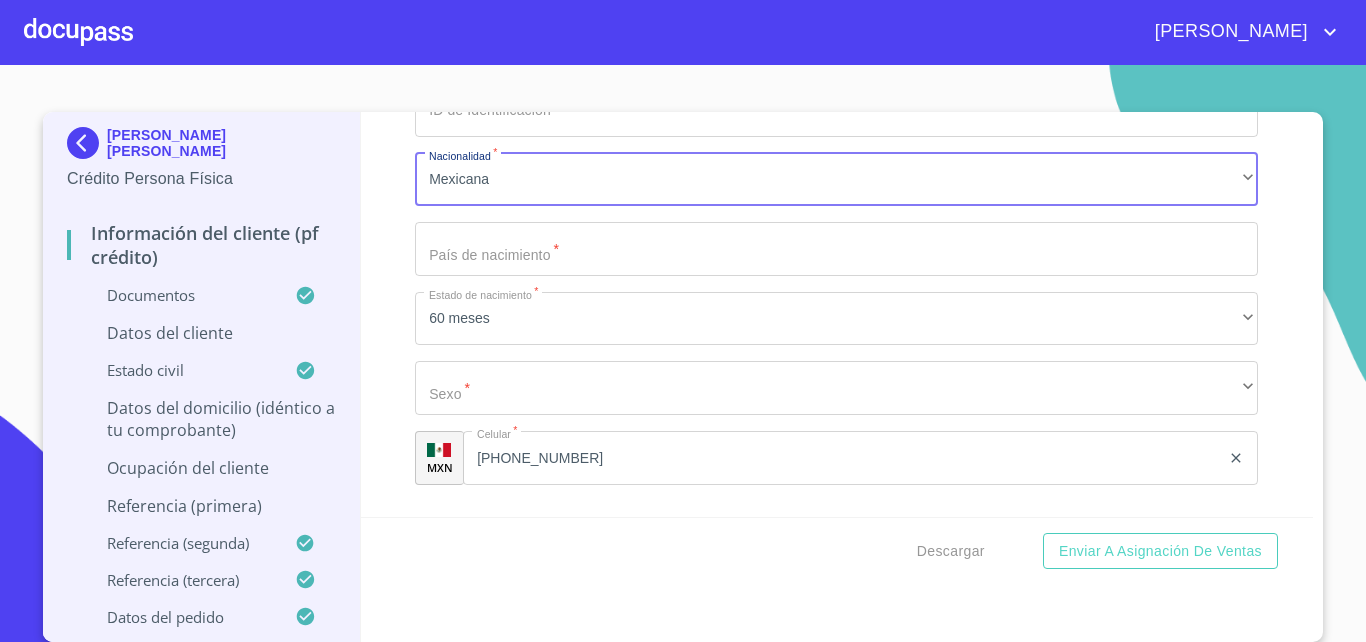 click on "Documento de identificación.   *" at bounding box center [813, -377] 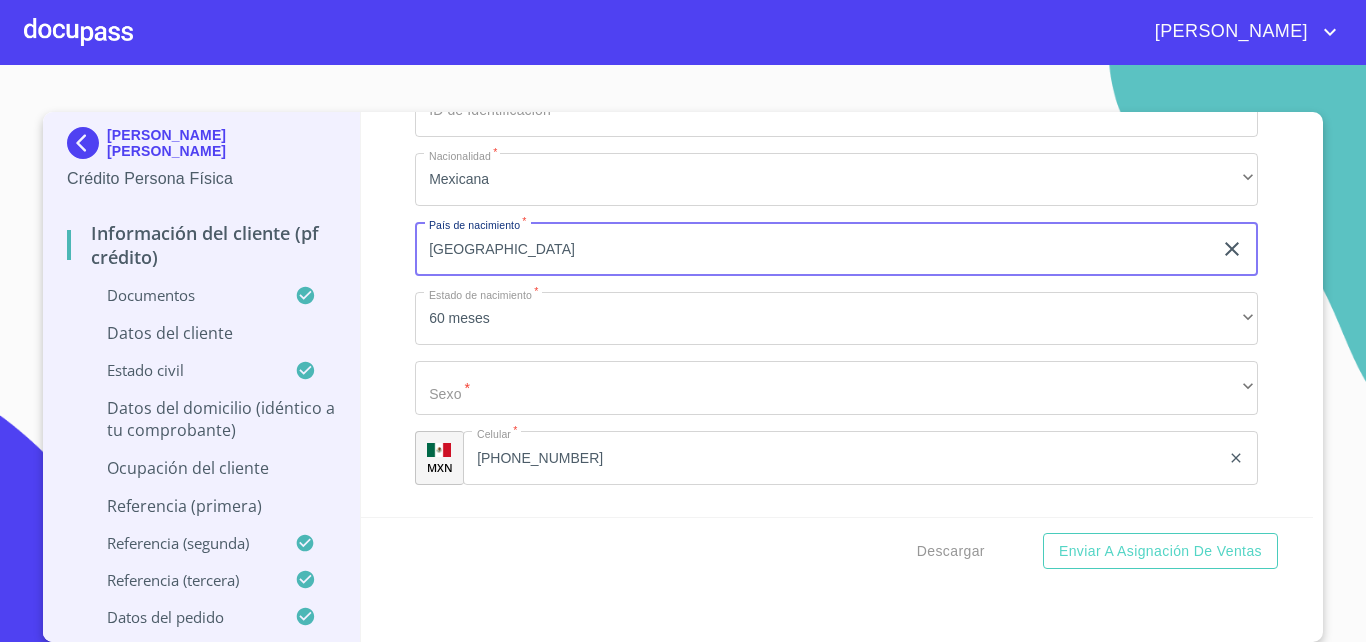 type on "[GEOGRAPHIC_DATA]" 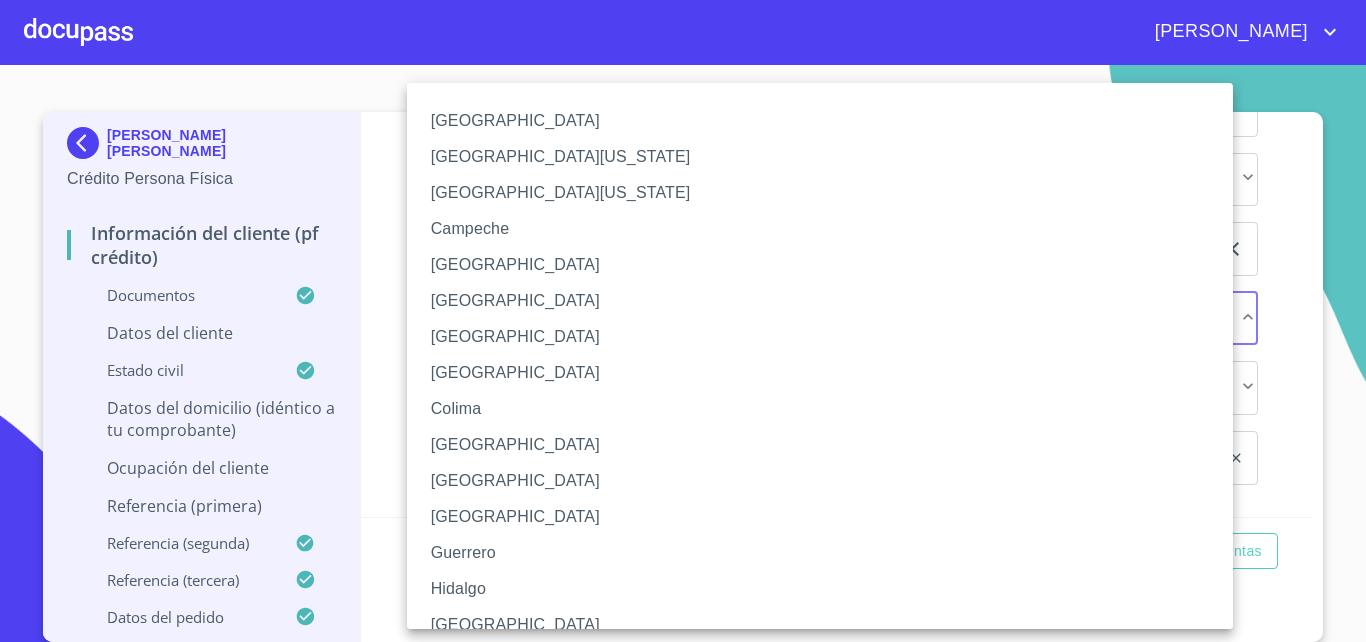 type 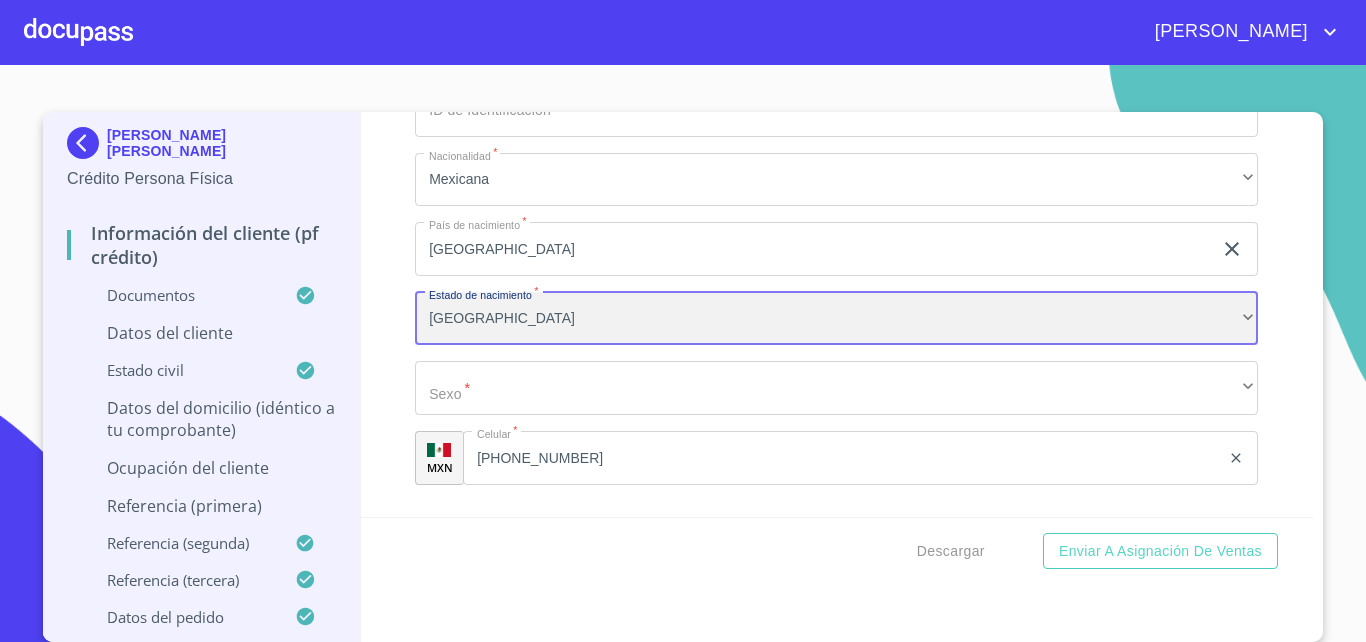 scroll, scrollTop: 269, scrollLeft: 0, axis: vertical 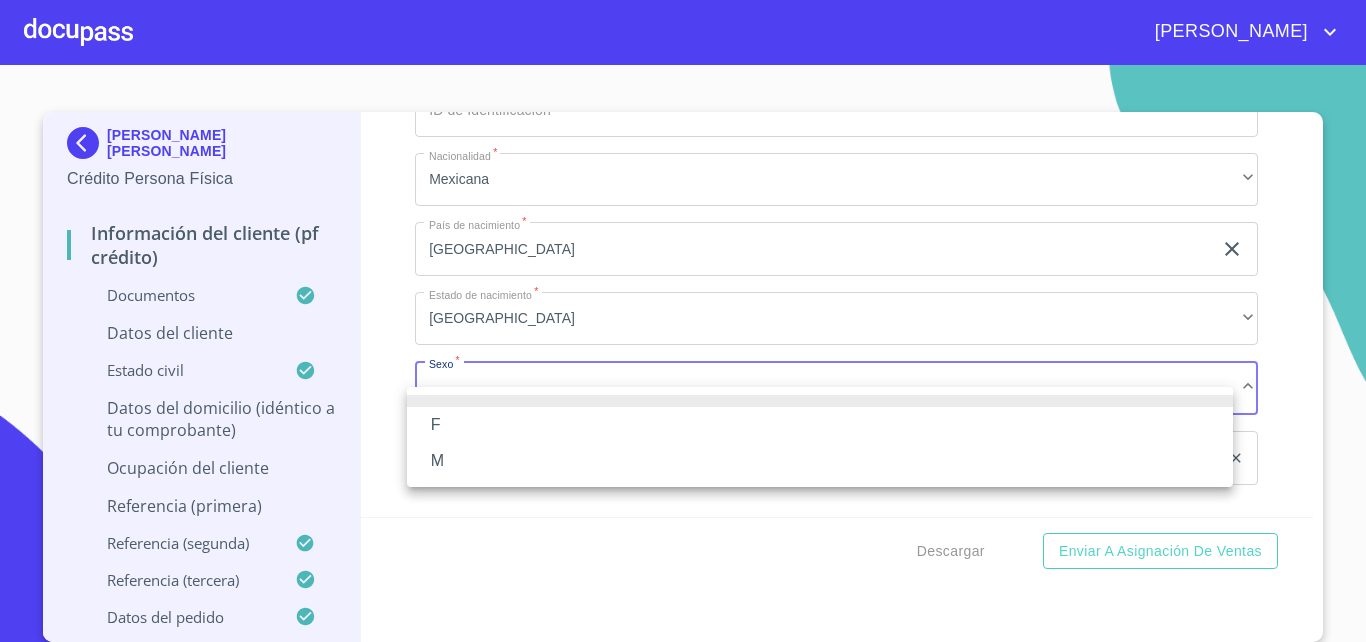 type 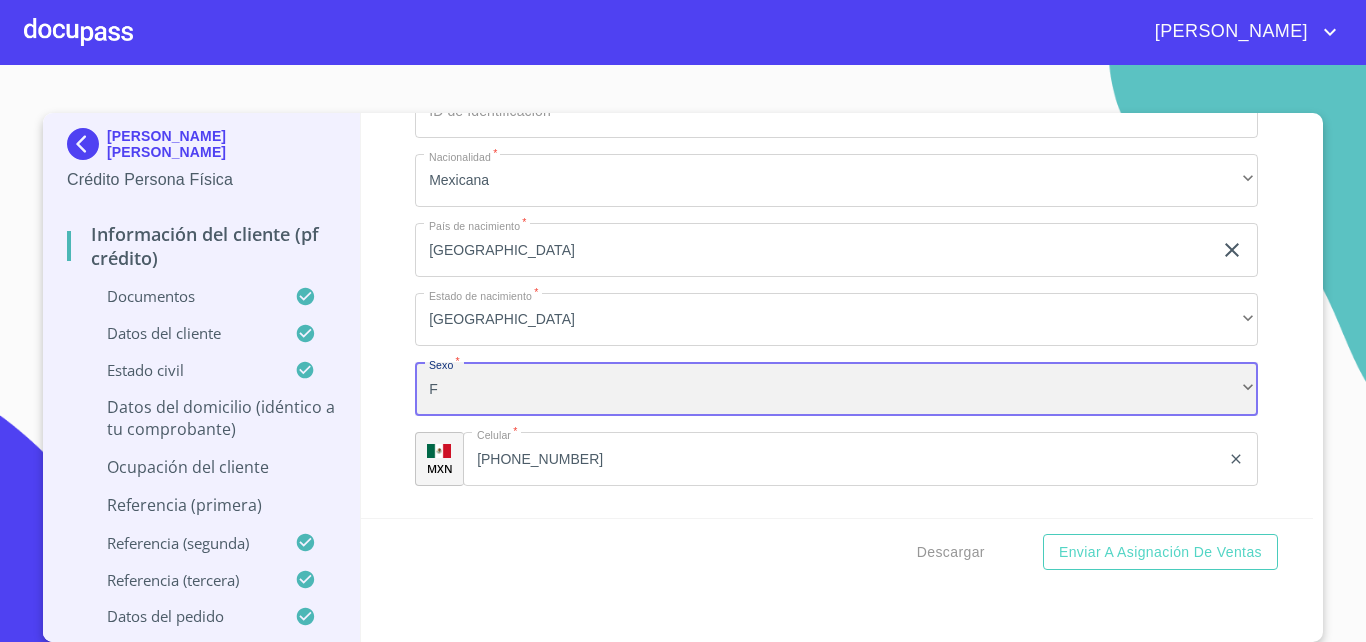 scroll, scrollTop: 2, scrollLeft: 0, axis: vertical 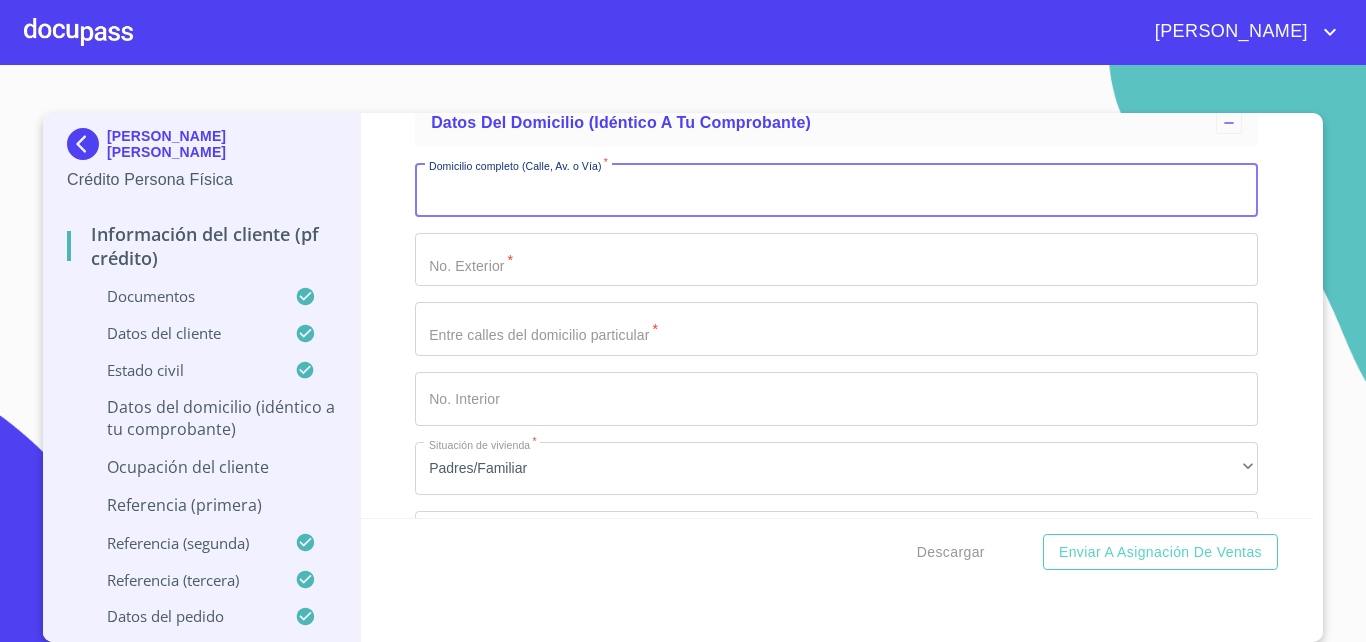 click on "Documento de identificación.   *" at bounding box center [836, 190] 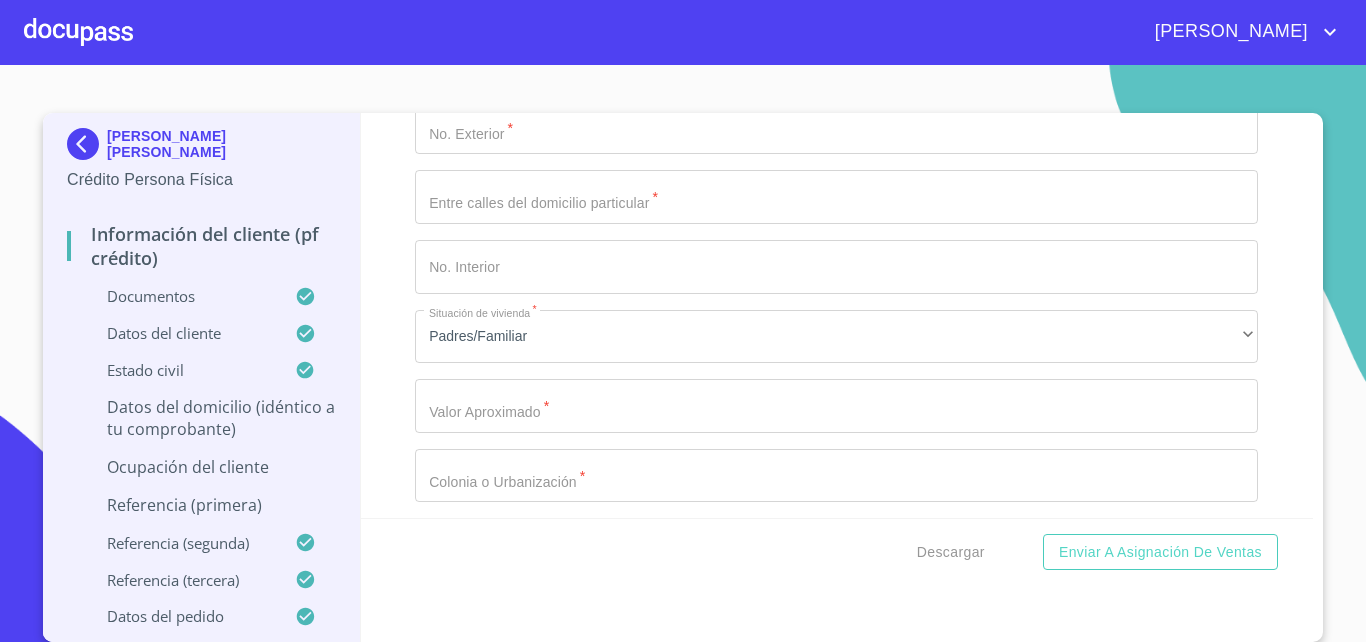 scroll, scrollTop: 7920, scrollLeft: 0, axis: vertical 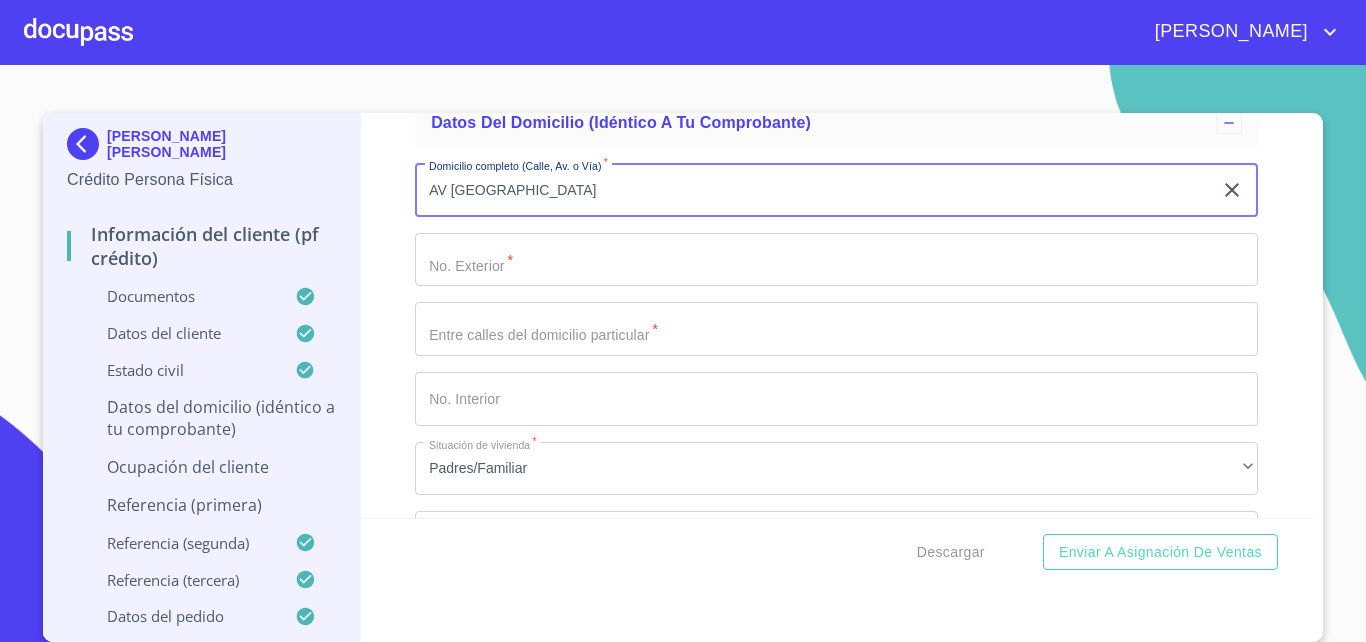 type on "AV [GEOGRAPHIC_DATA]" 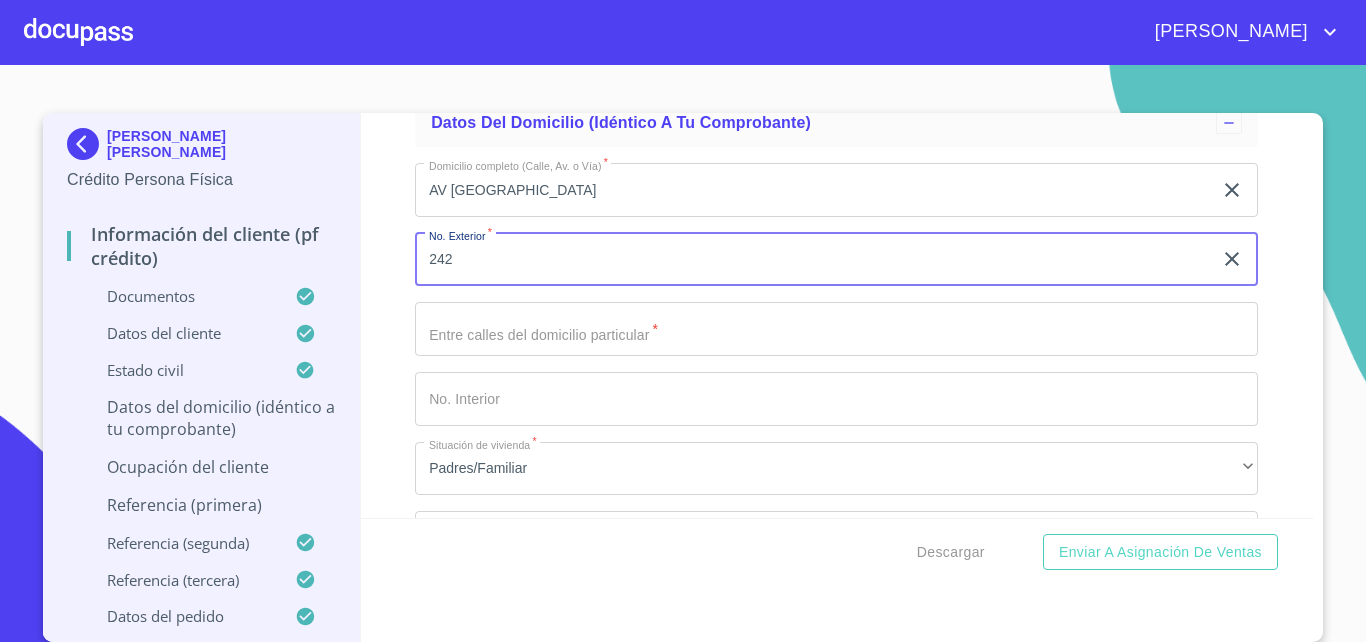 type on "242" 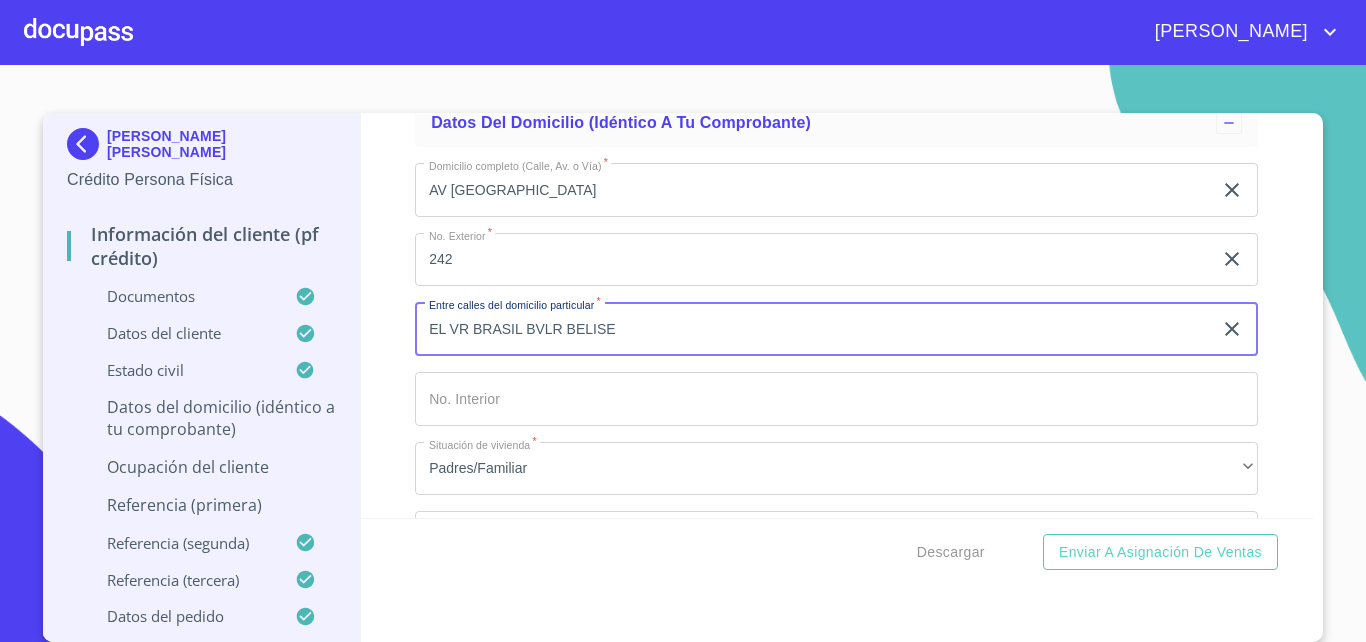 click on "EL VR BRASIL BVLR BELISE" at bounding box center (813, 329) 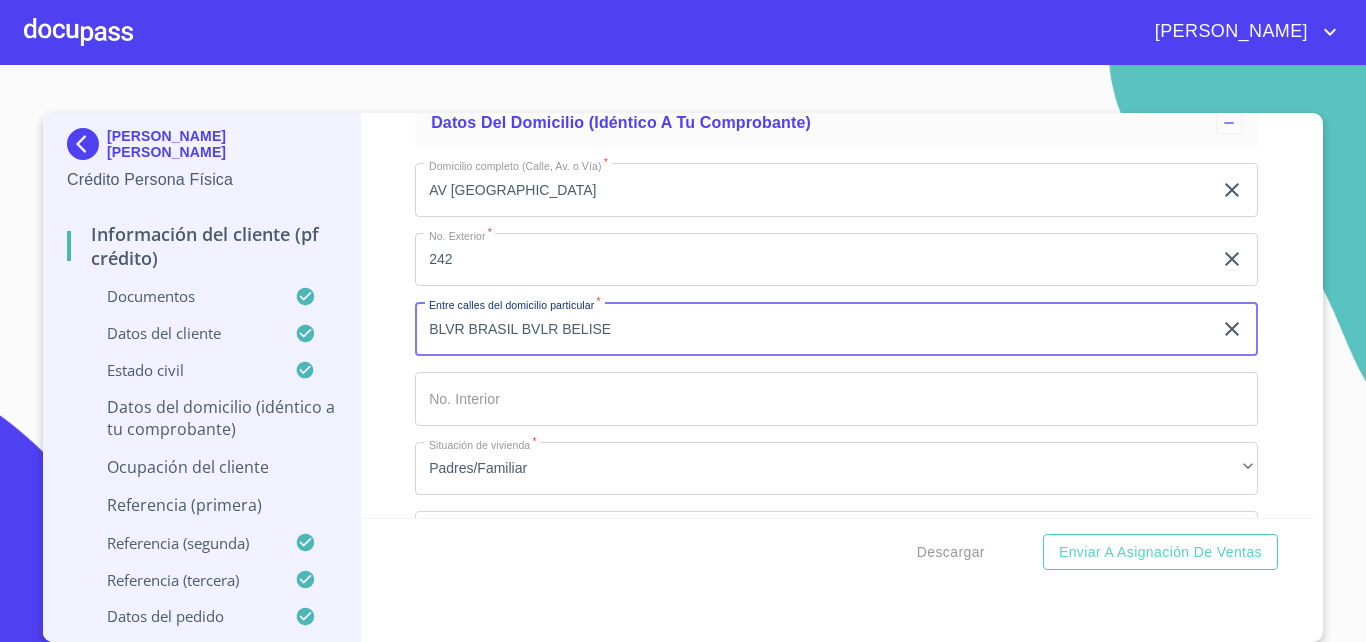 scroll, scrollTop: 0, scrollLeft: 0, axis: both 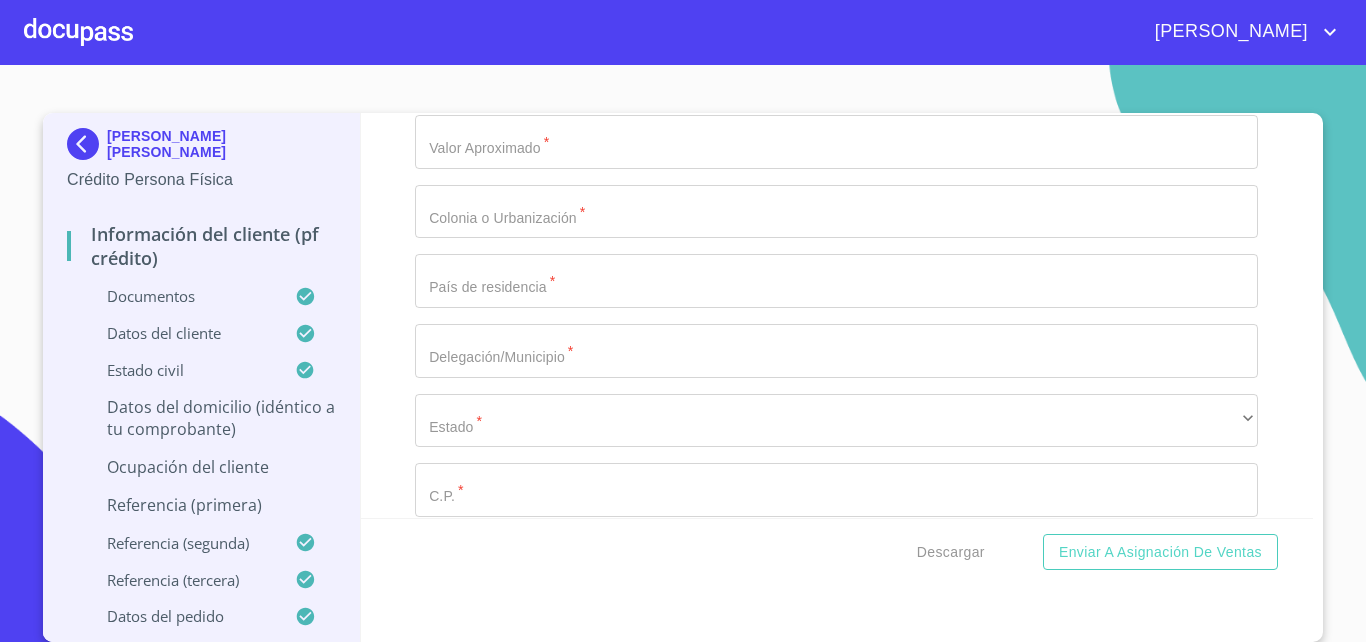 type on "BLVR BRASIL BVLR BELISE" 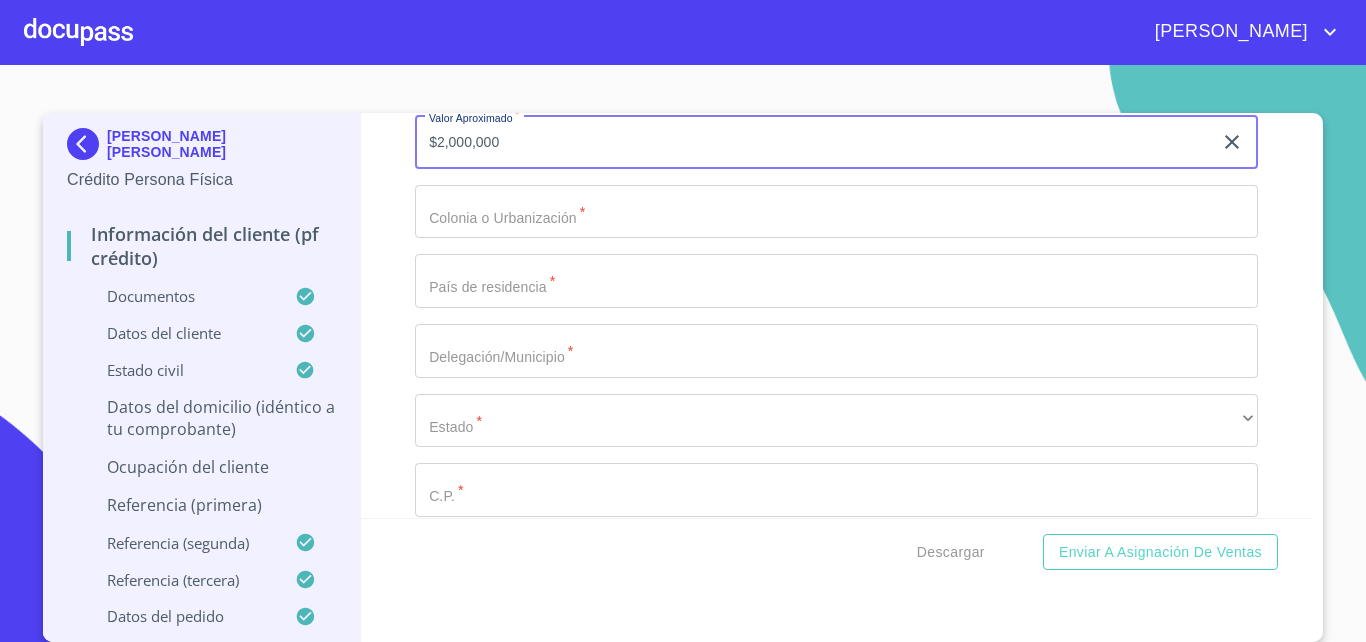type on "$2,000,000" 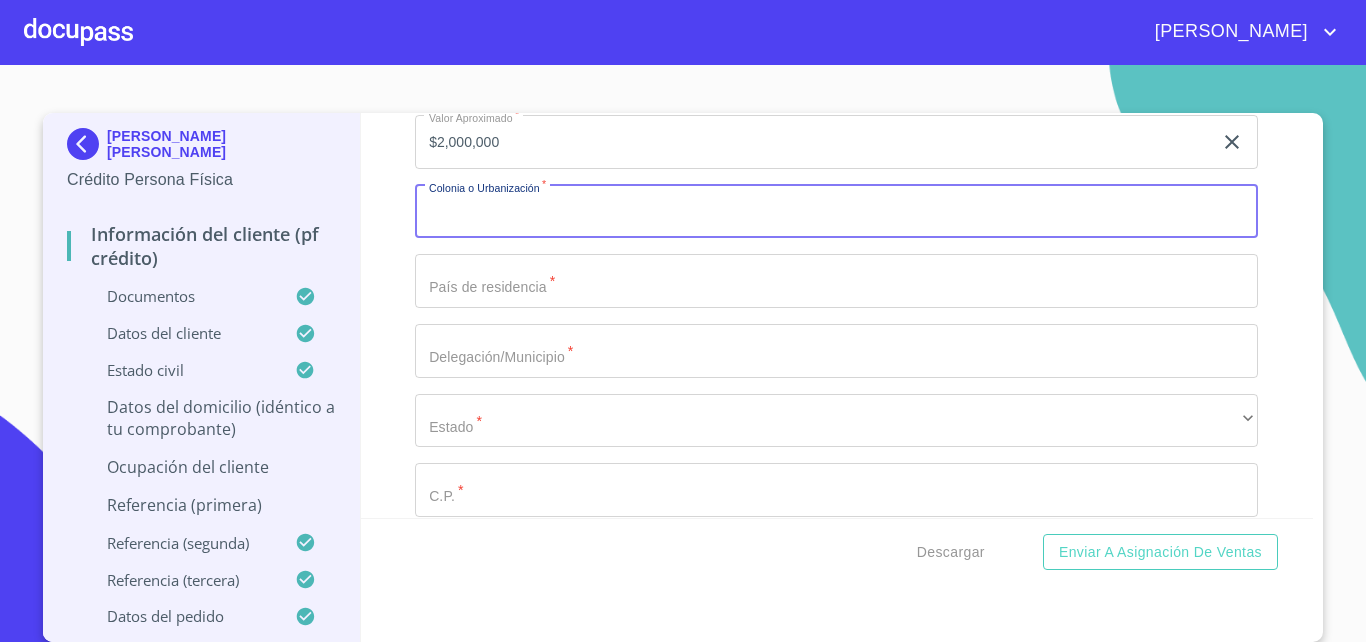 click on "Documento de identificación.   *" at bounding box center (836, 212) 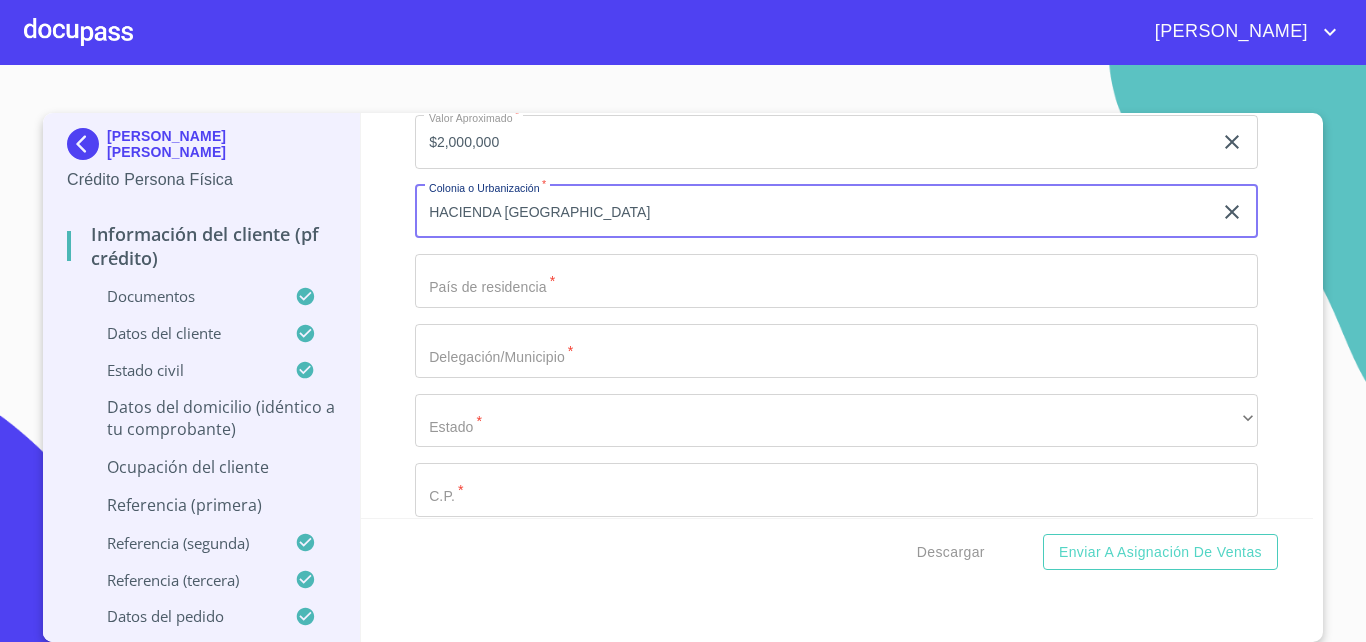 type on "HACIENDA [GEOGRAPHIC_DATA]" 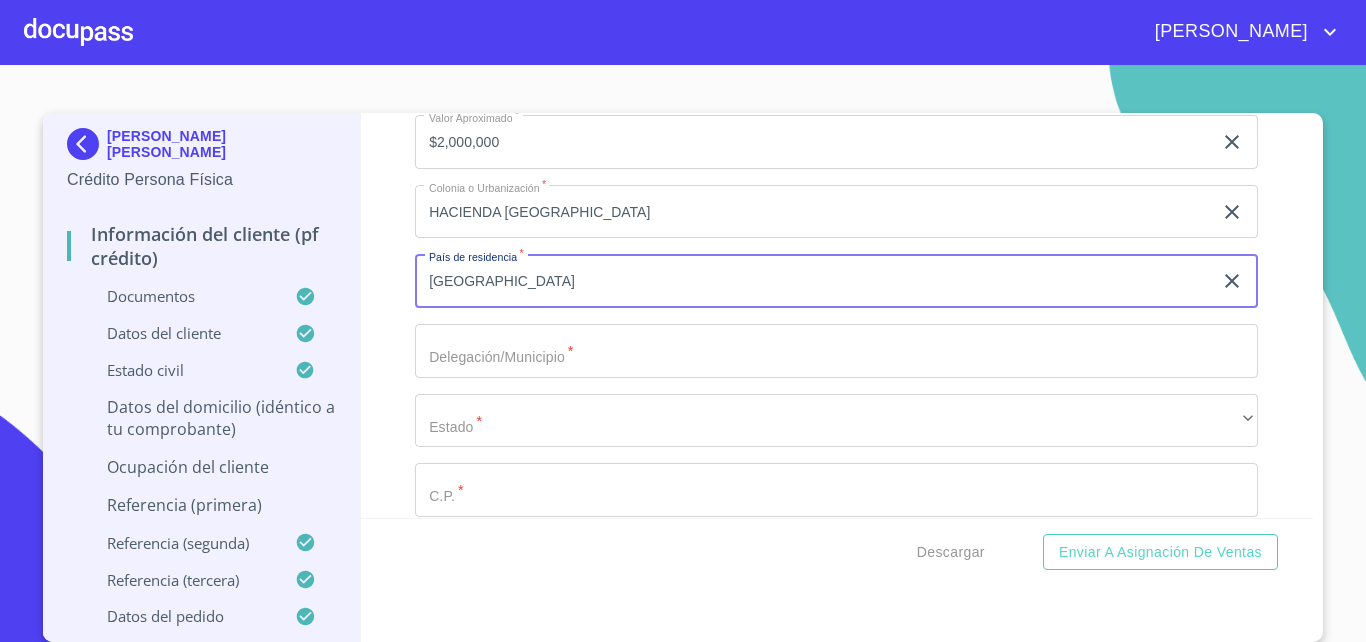 type on "[GEOGRAPHIC_DATA]" 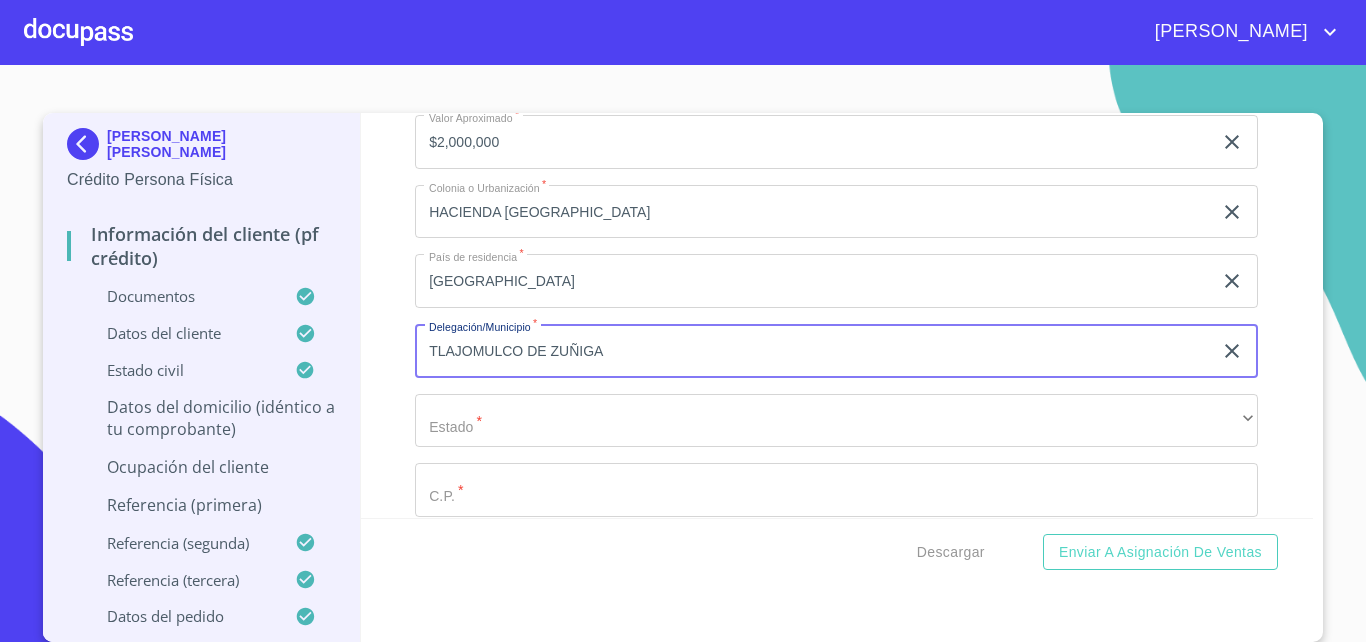 type on "TLAJOMULCO DE ZUÑIGA" 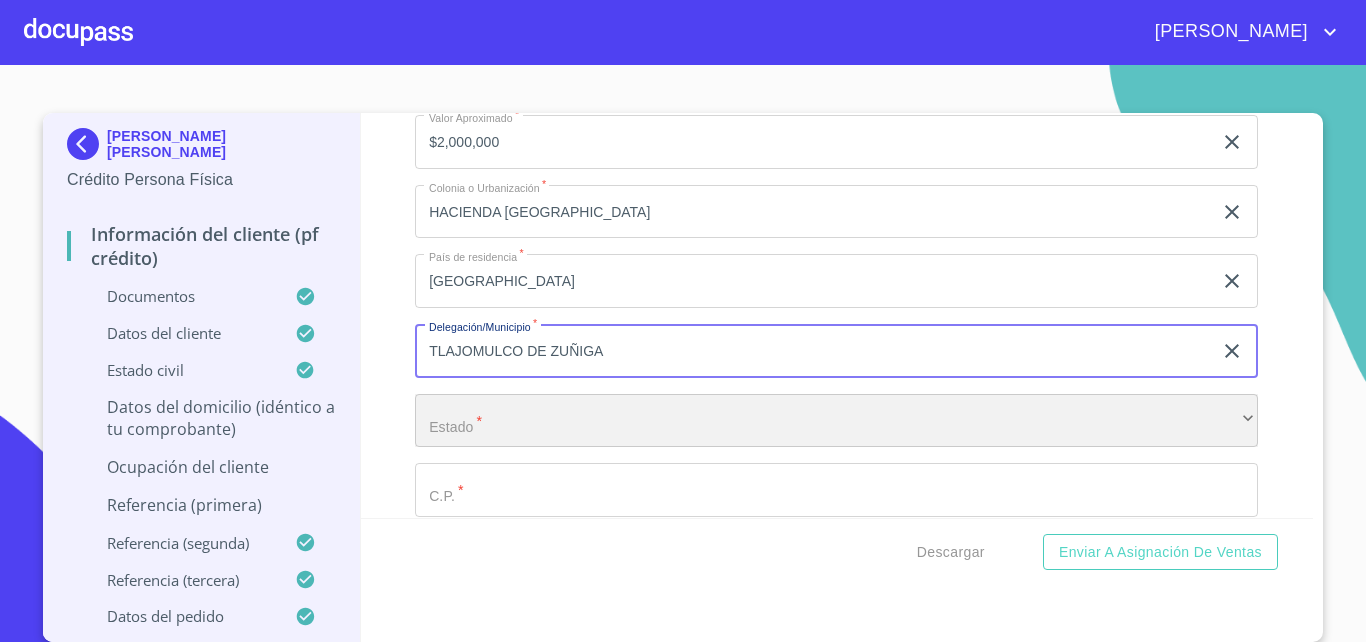 click on "​" at bounding box center [836, 421] 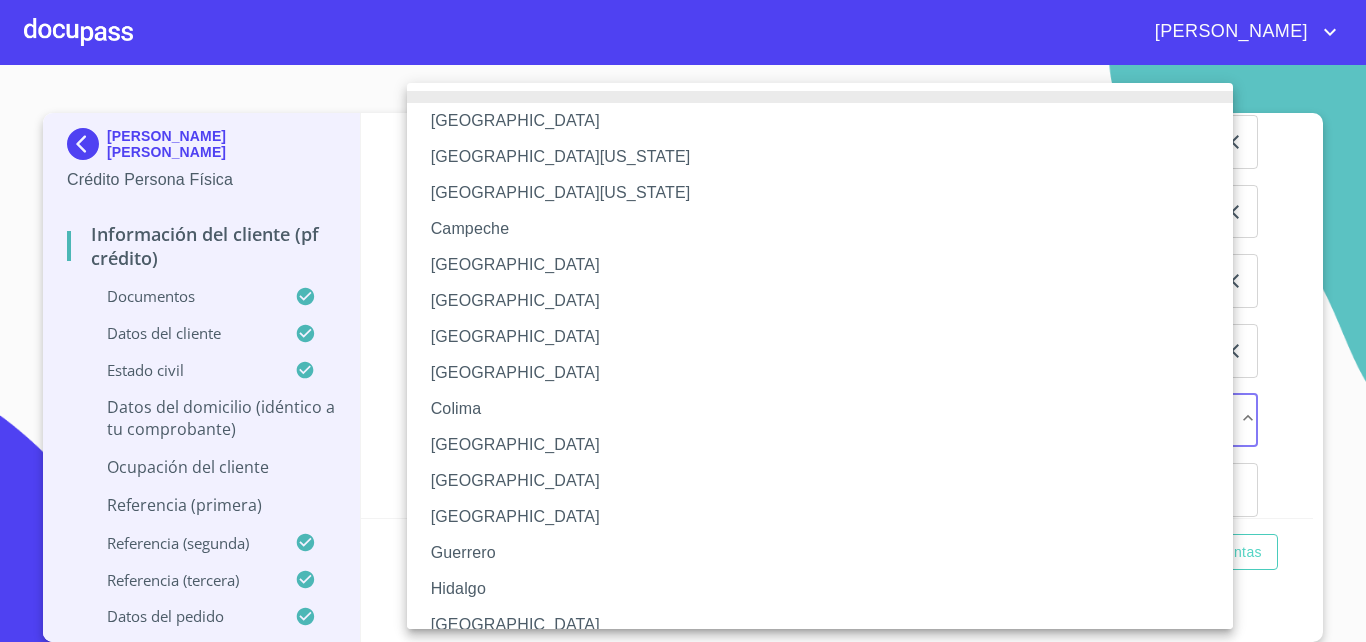 type 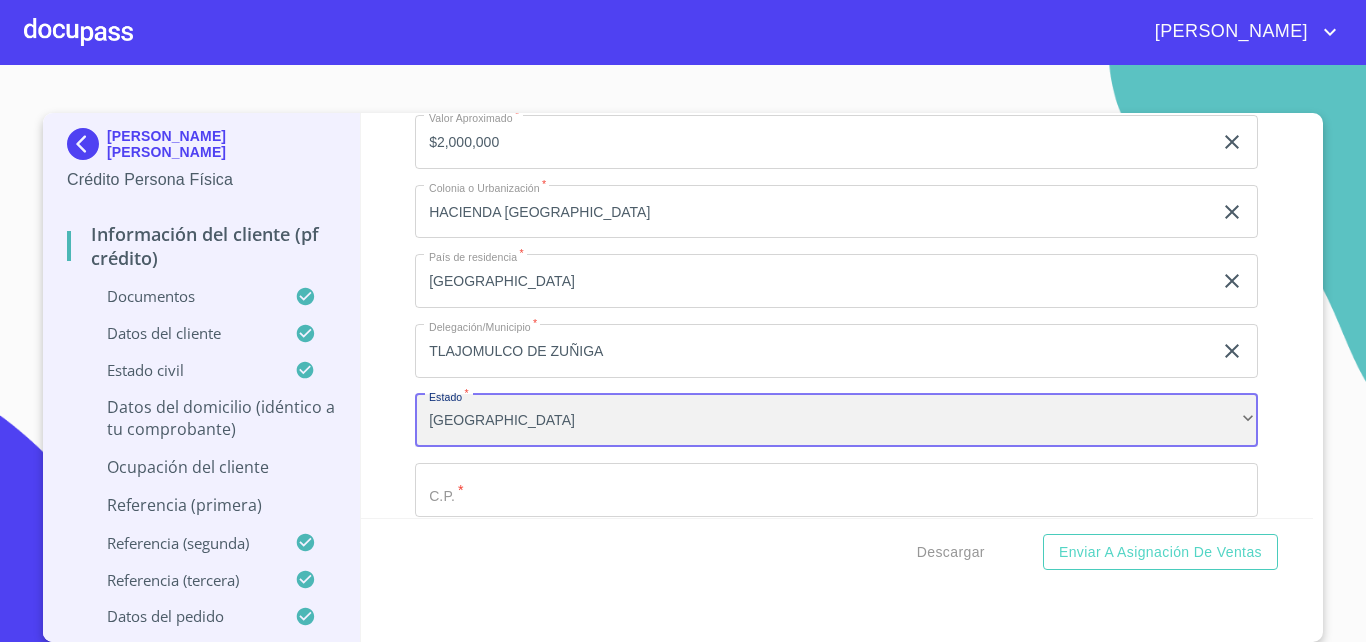 scroll, scrollTop: 269, scrollLeft: 0, axis: vertical 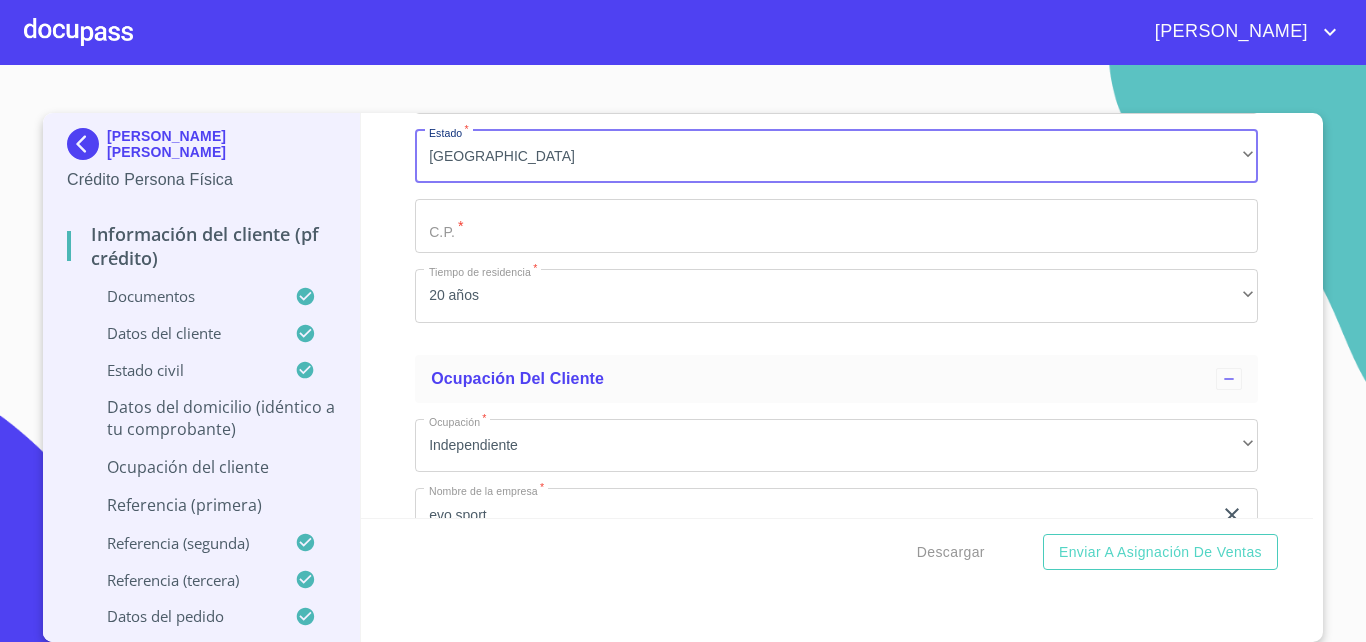 click on "Documento de identificación.   *" at bounding box center [813, -2092] 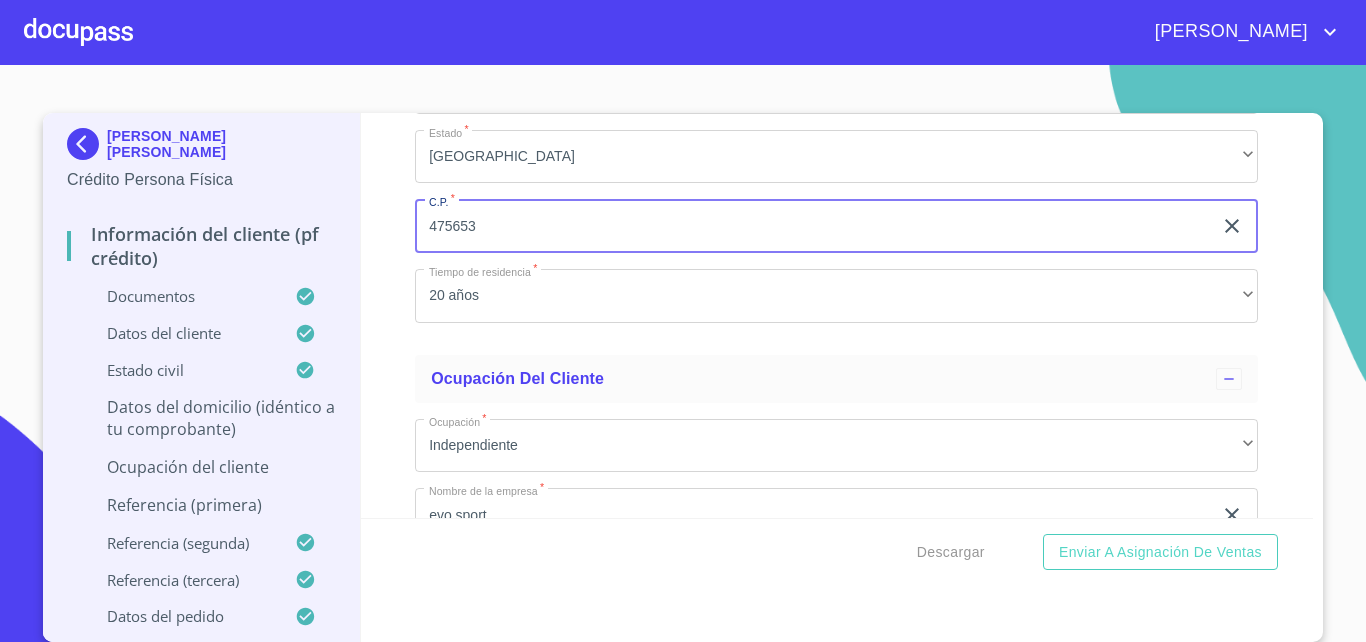 click on "475653" at bounding box center [813, 226] 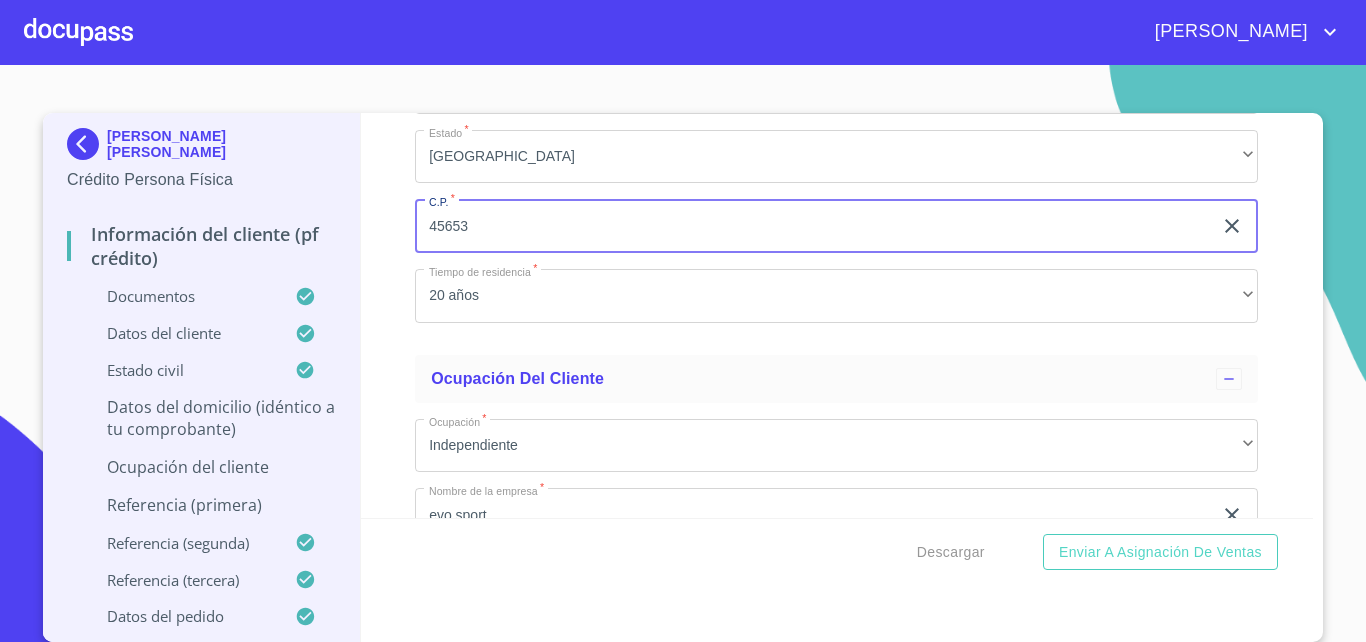 type on "45653" 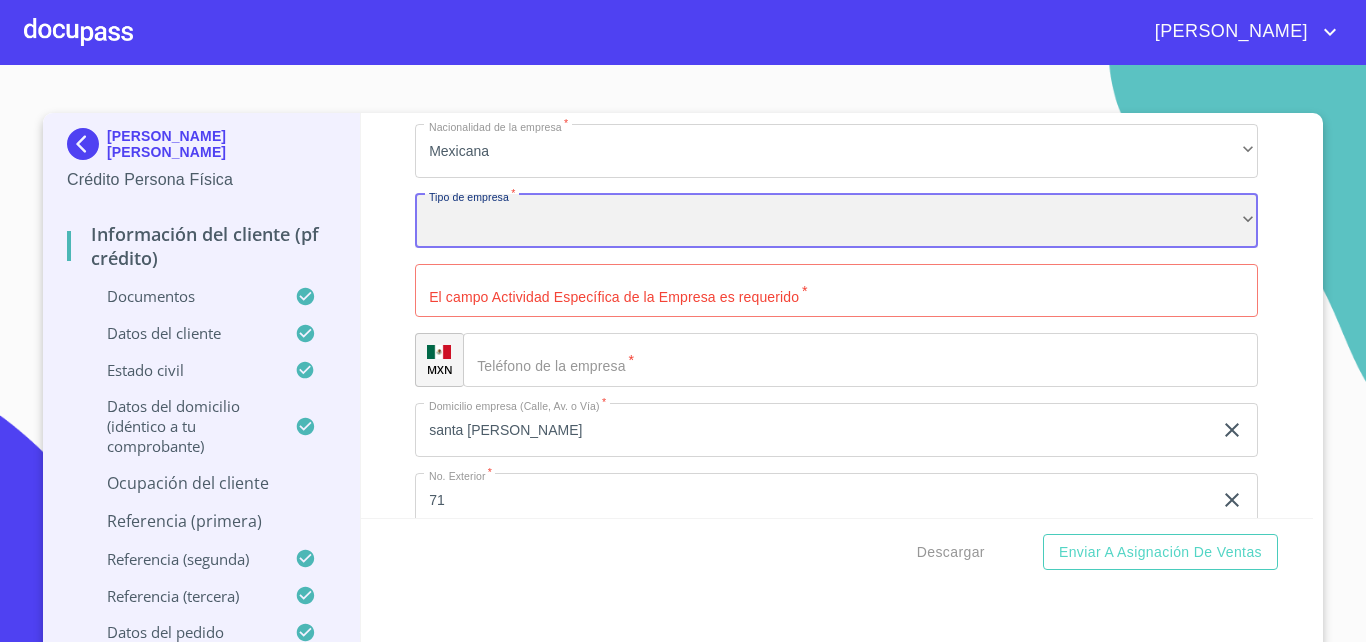 click on "​" at bounding box center (836, 221) 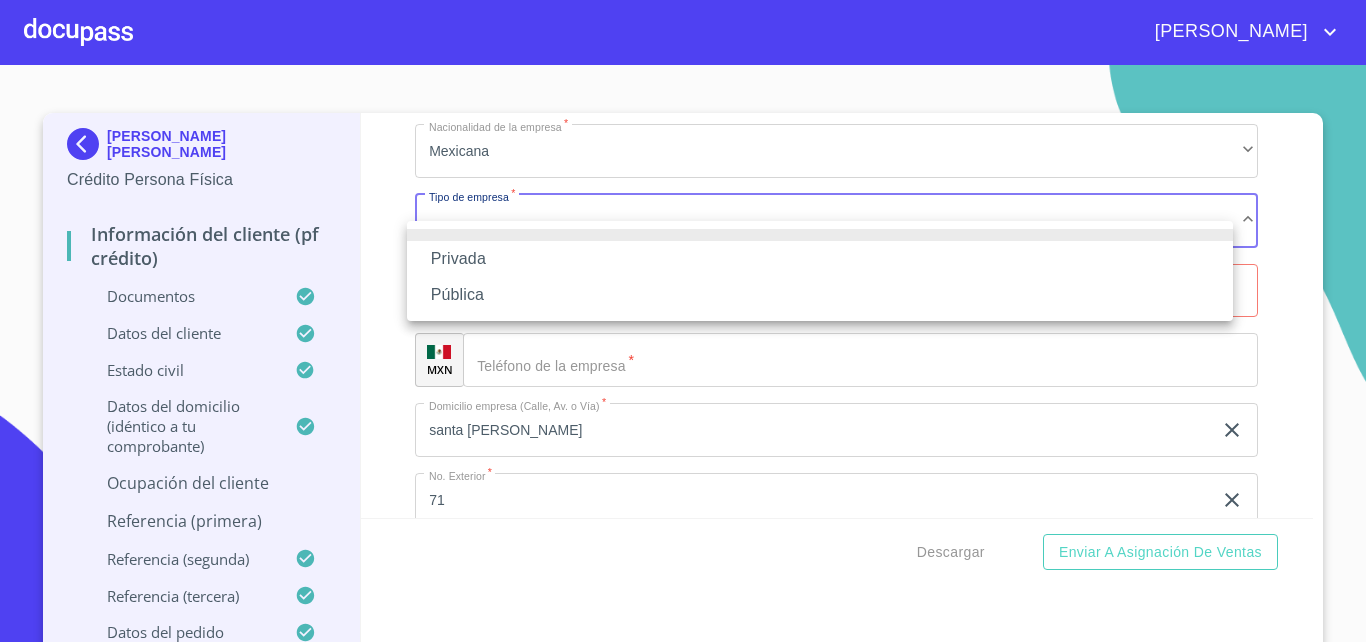 click at bounding box center [683, 321] 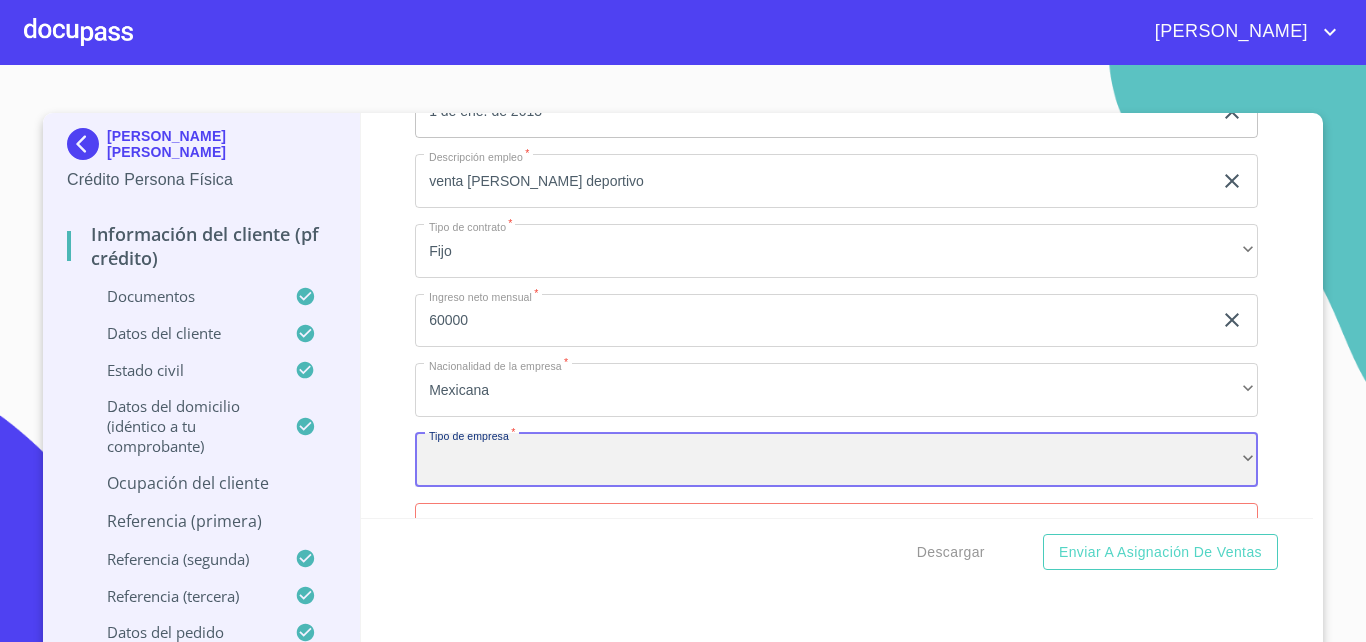 scroll, scrollTop: 9160, scrollLeft: 0, axis: vertical 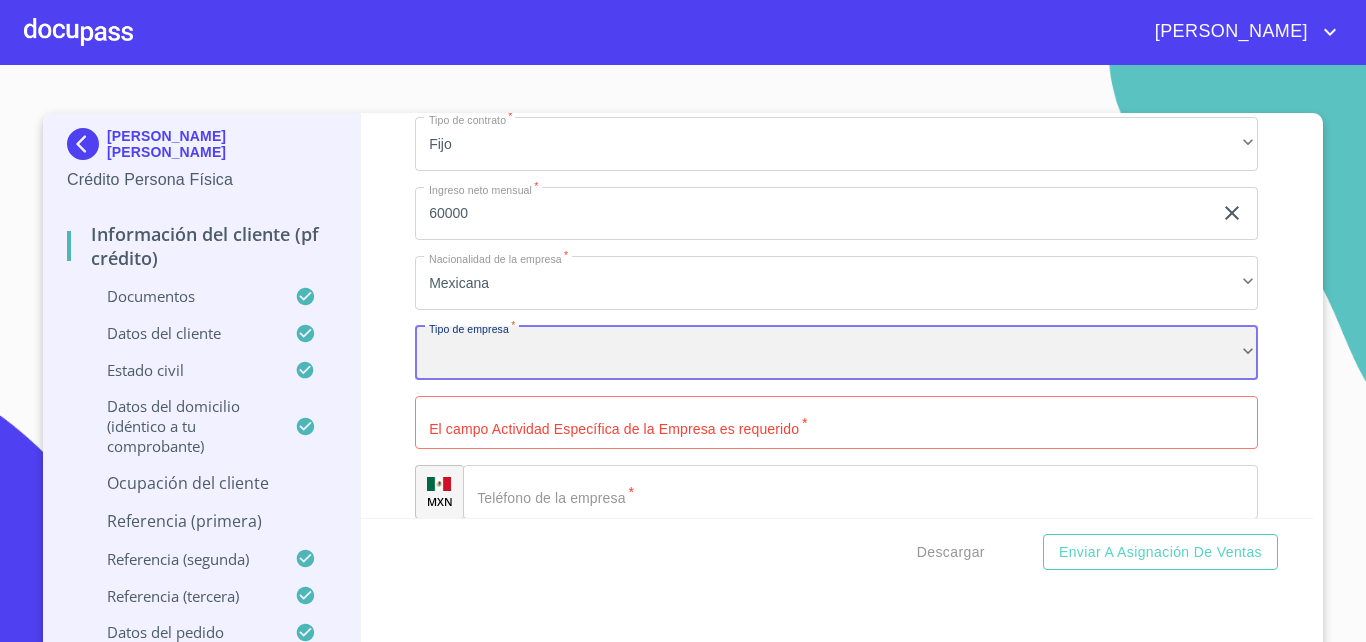 click on "​" at bounding box center [836, 353] 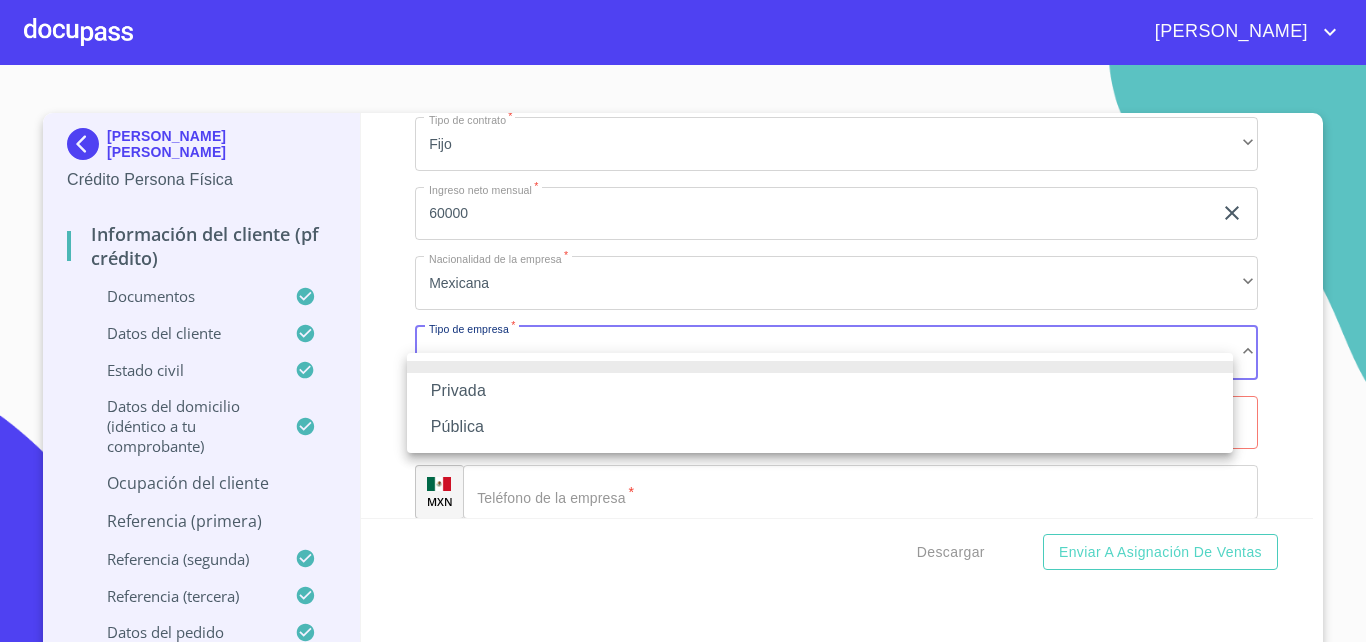 click on "Privada" at bounding box center [820, 391] 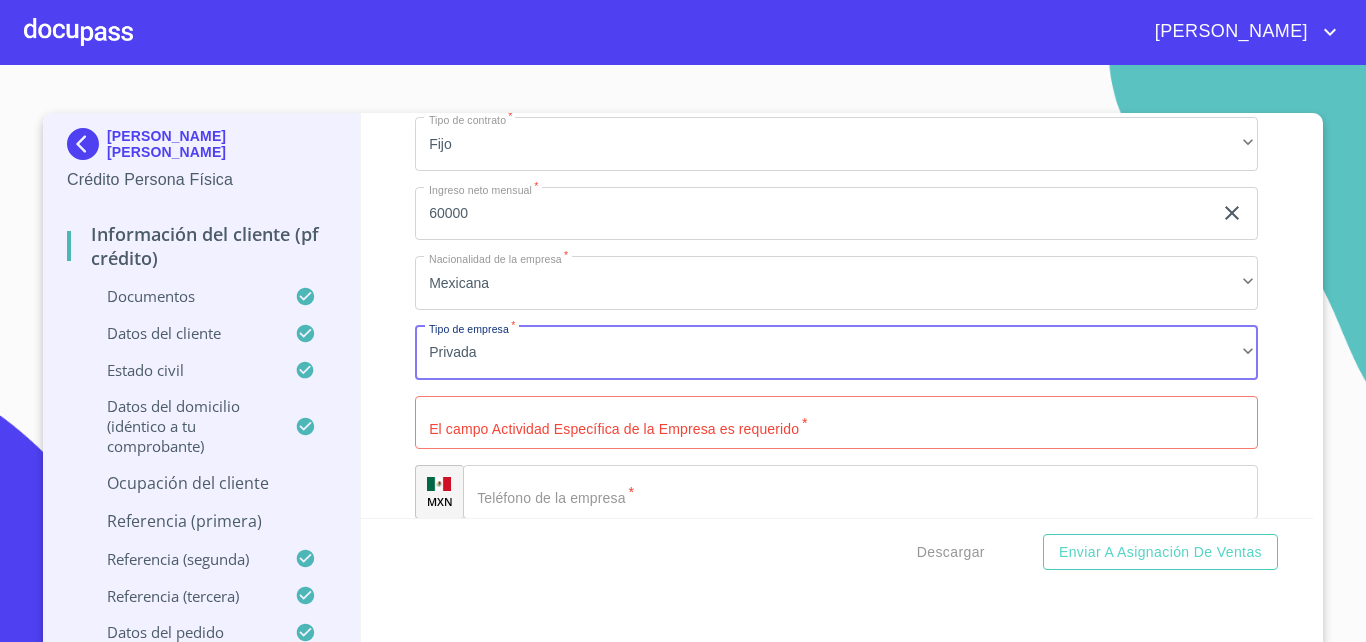 click on "Documento de identificación.   *" at bounding box center (836, 423) 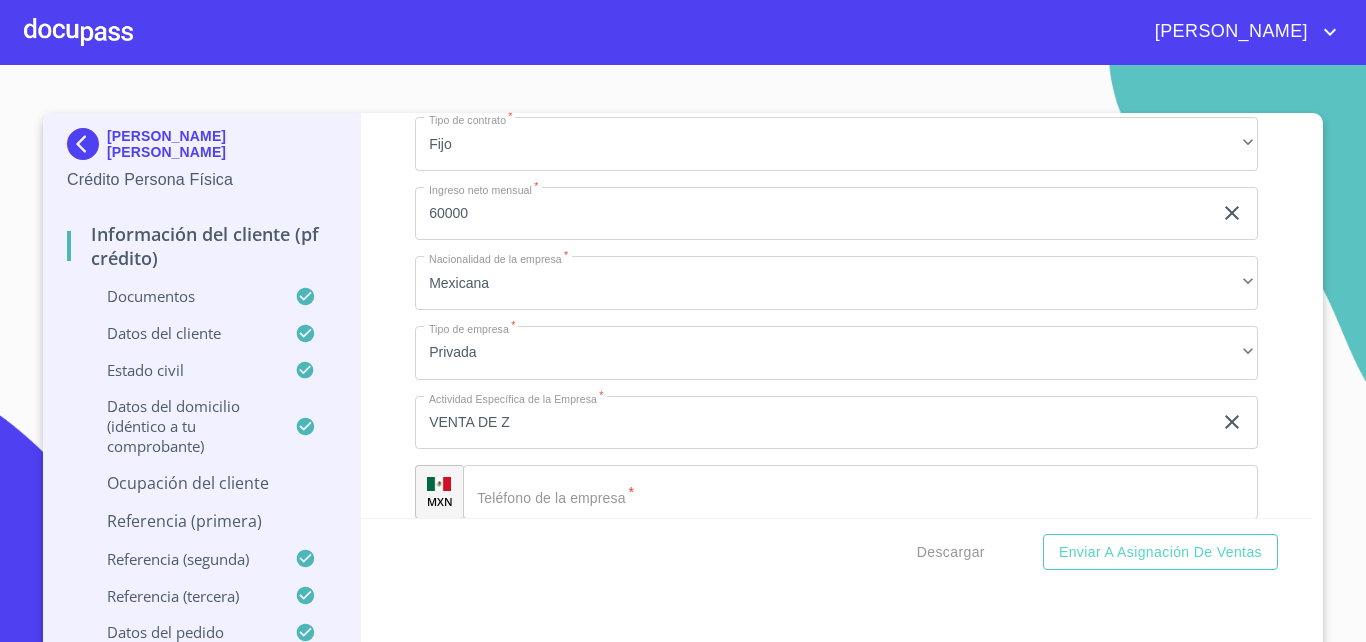 click on "Documento de identificación.   *" 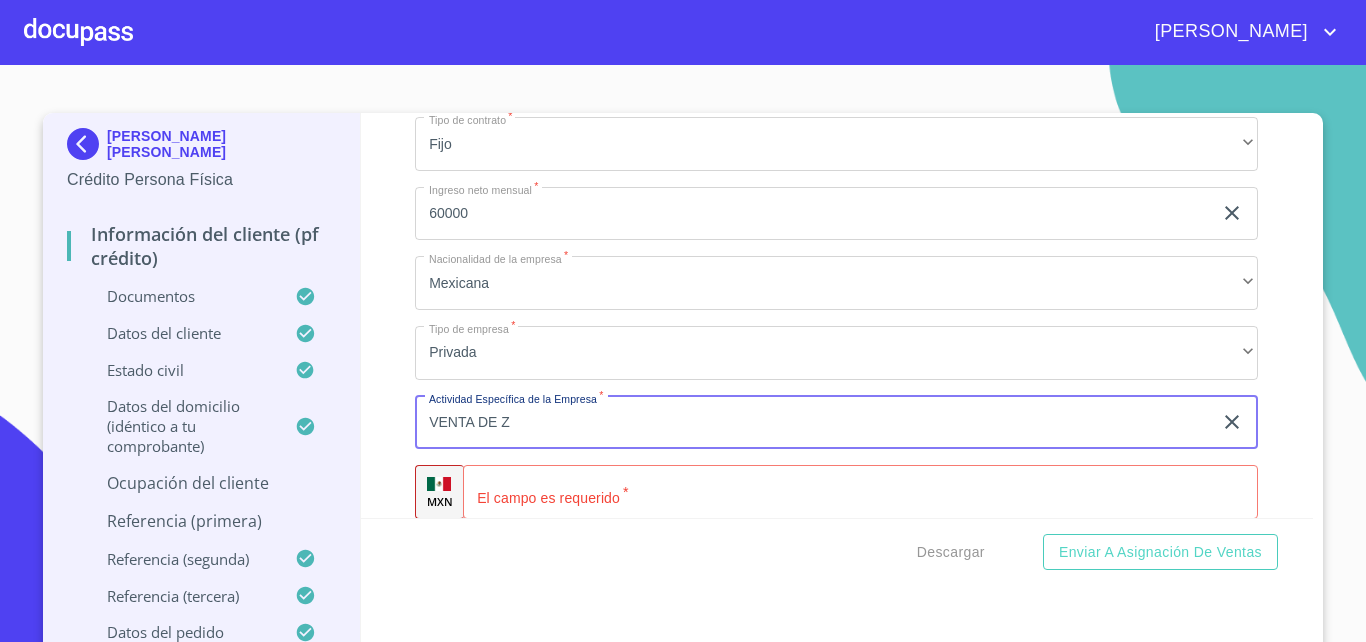 click on "VENTA DE Z" at bounding box center [813, 423] 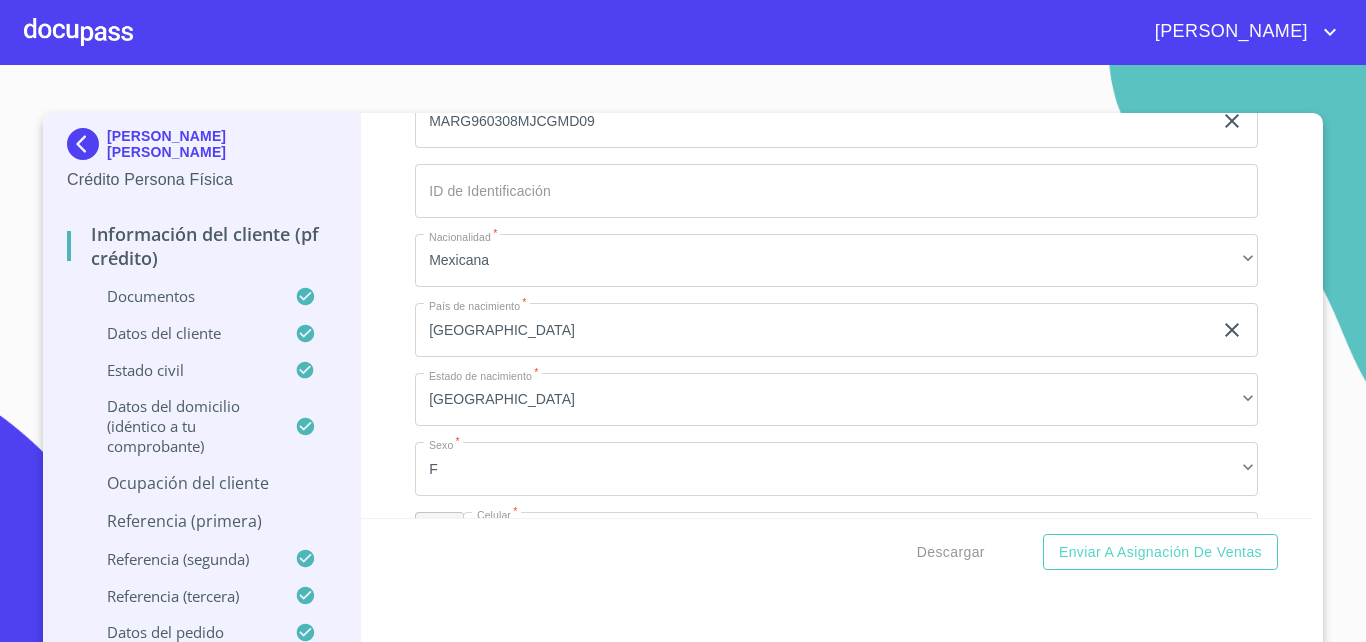 scroll, scrollTop: 7048, scrollLeft: 0, axis: vertical 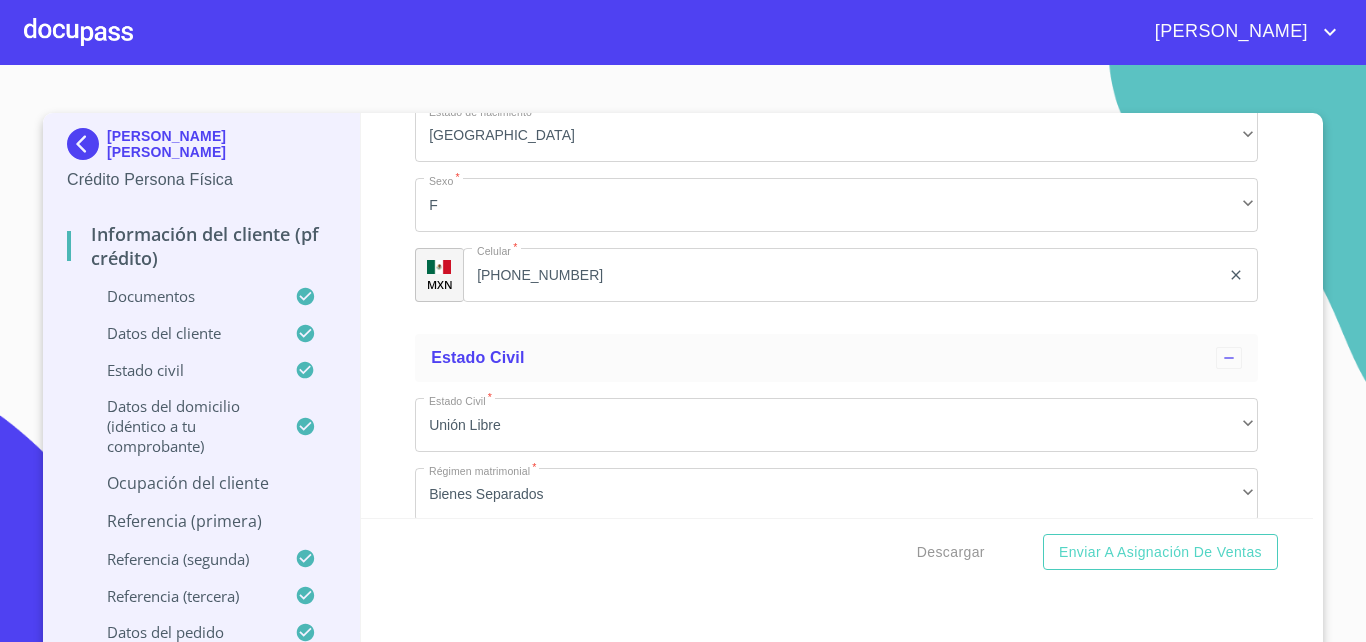 type on "VENTA DE ZAPATOS DEPORTIVOS" 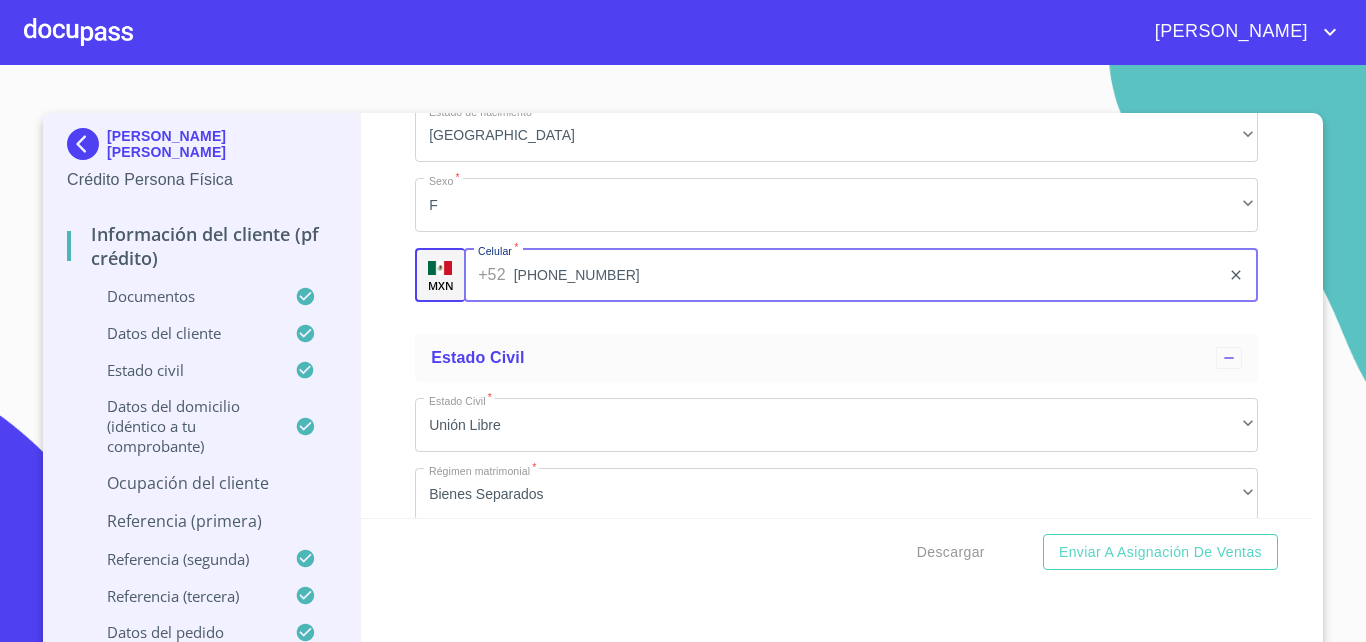 click on "[PHONE_NUMBER]" at bounding box center [867, 275] 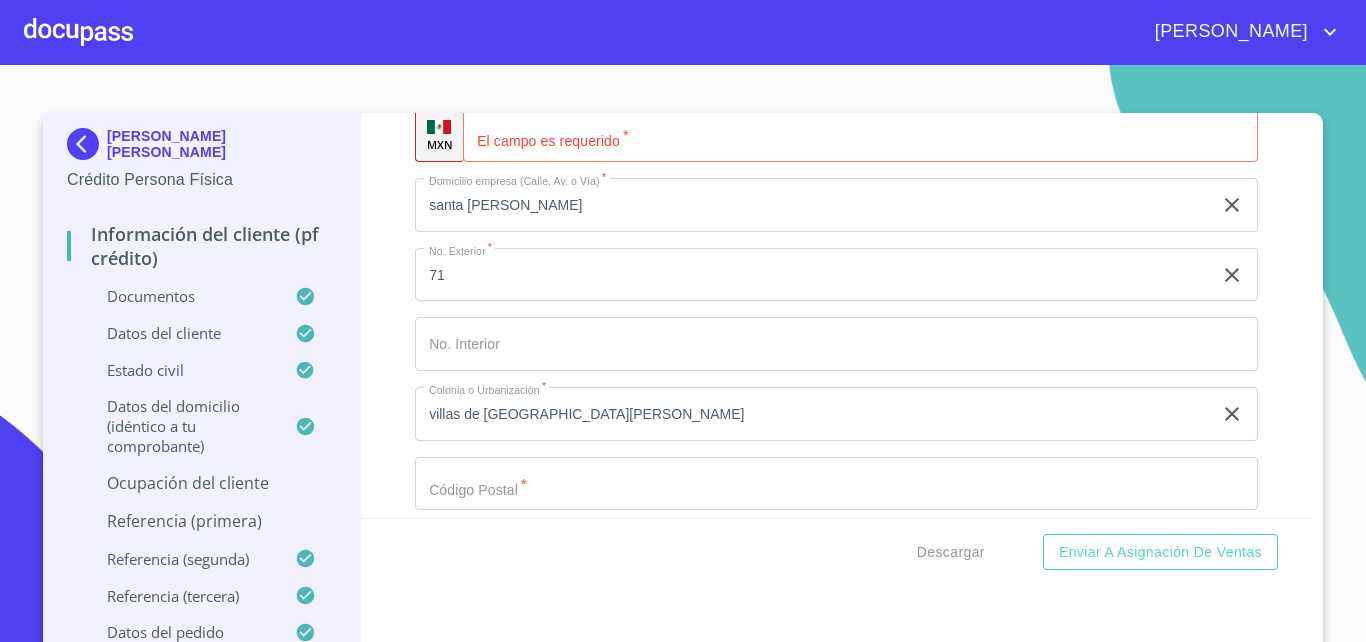 scroll, scrollTop: 9424, scrollLeft: 0, axis: vertical 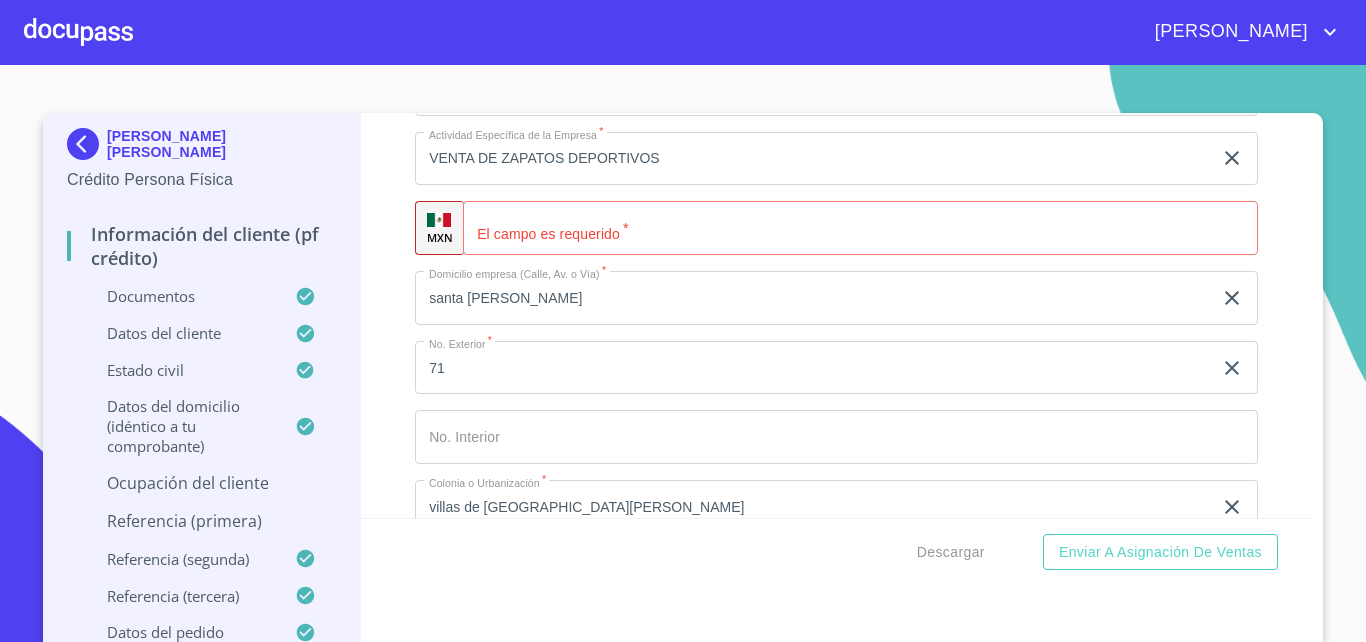 click on "Documento de identificación.   *" 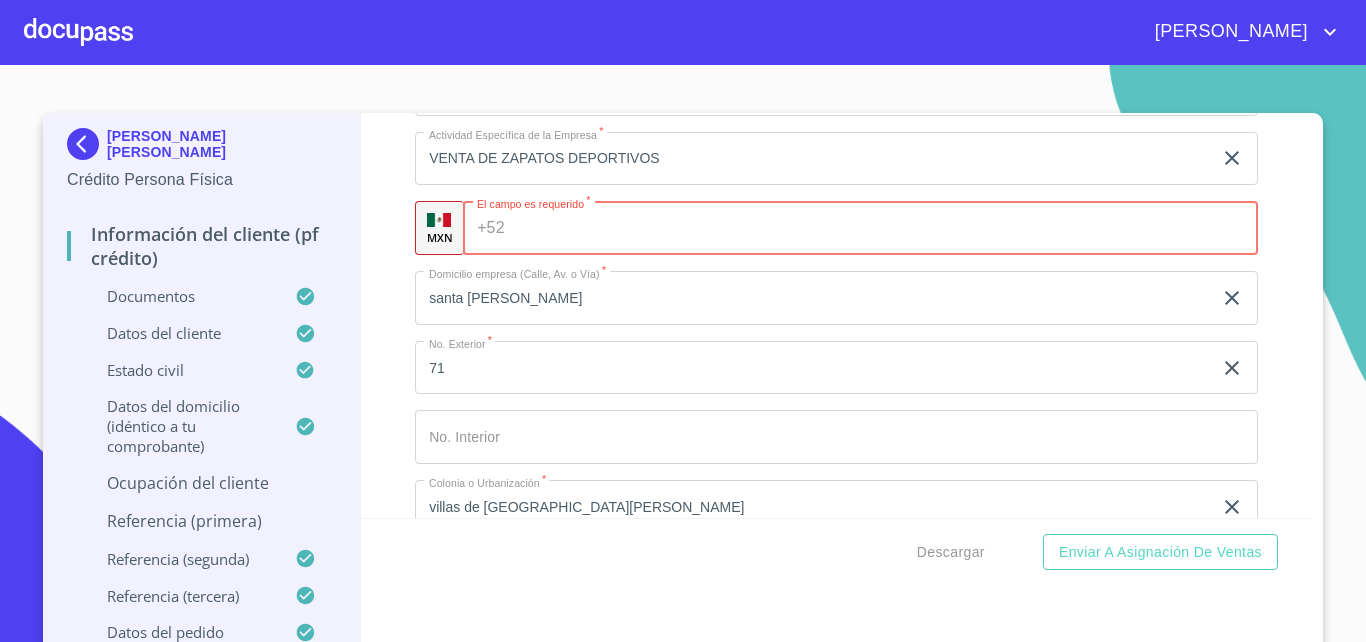 paste on "[PHONE_NUMBER]" 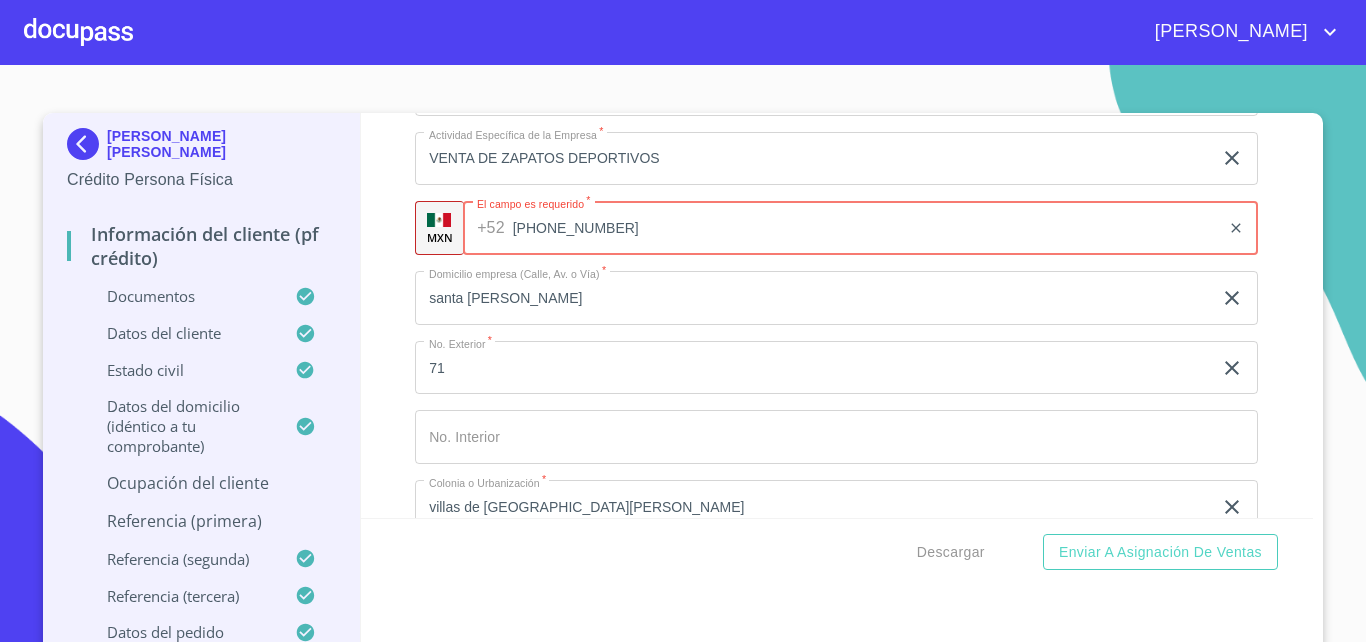 type on "[PHONE_NUMBER]" 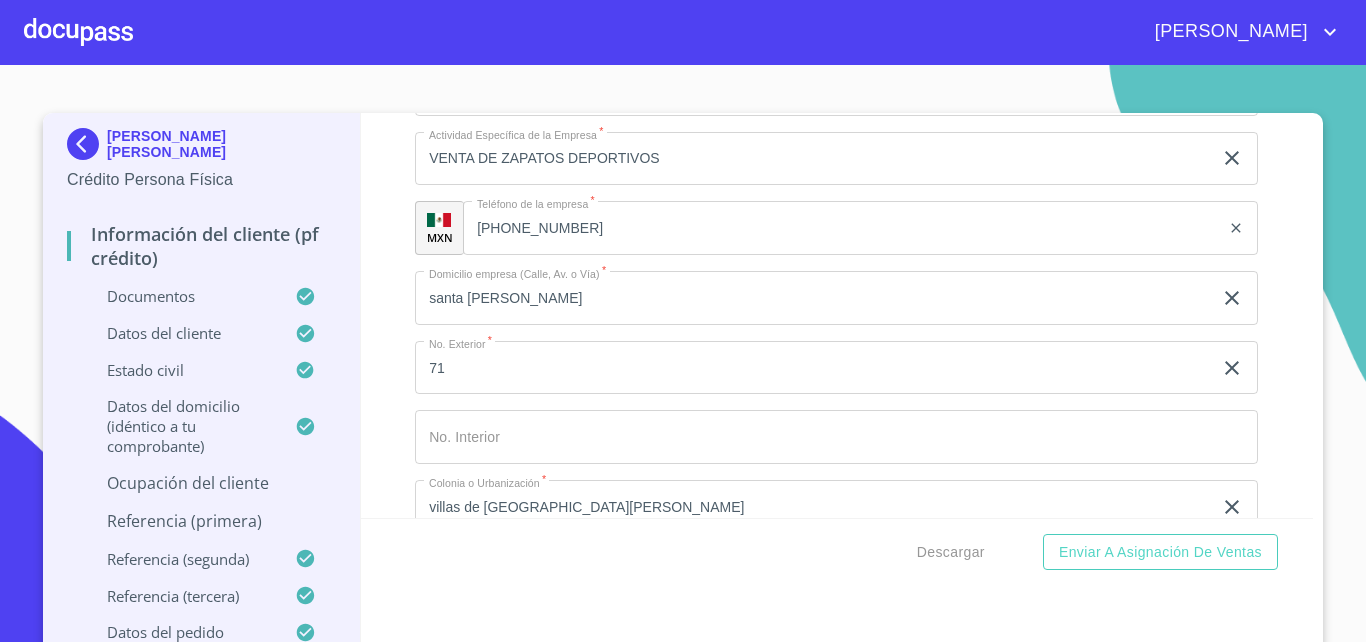 click at bounding box center [78, 32] 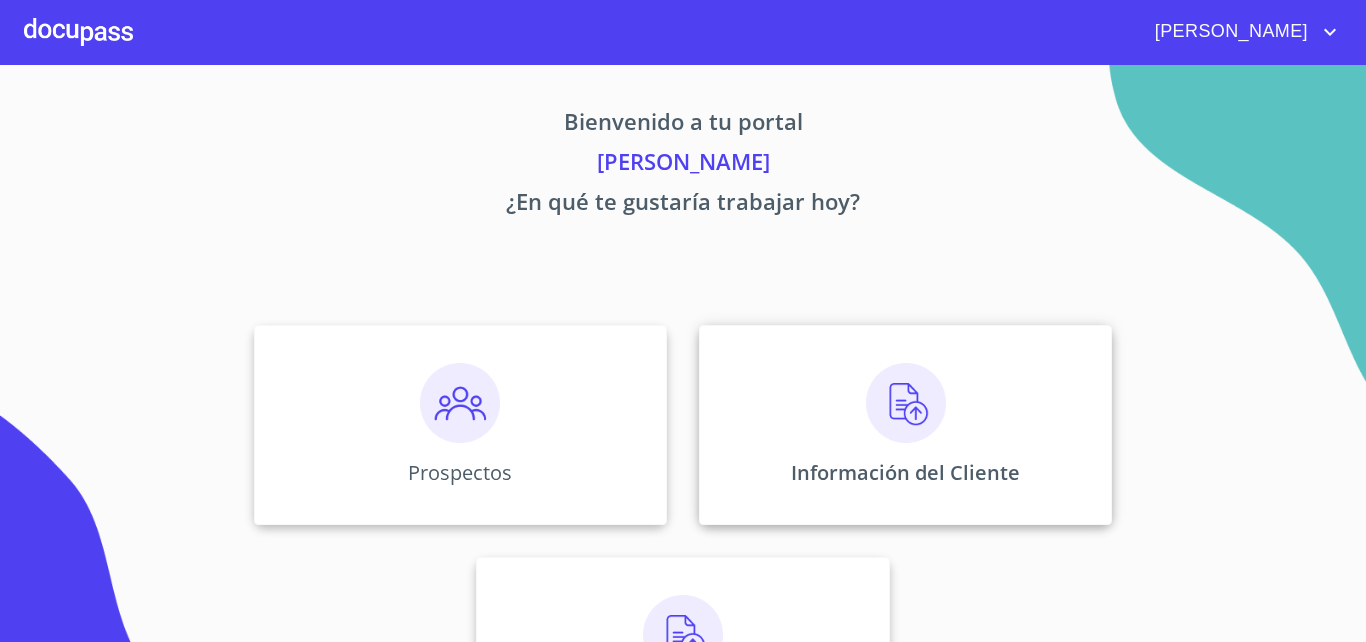 click on "Información del Cliente" at bounding box center [905, 425] 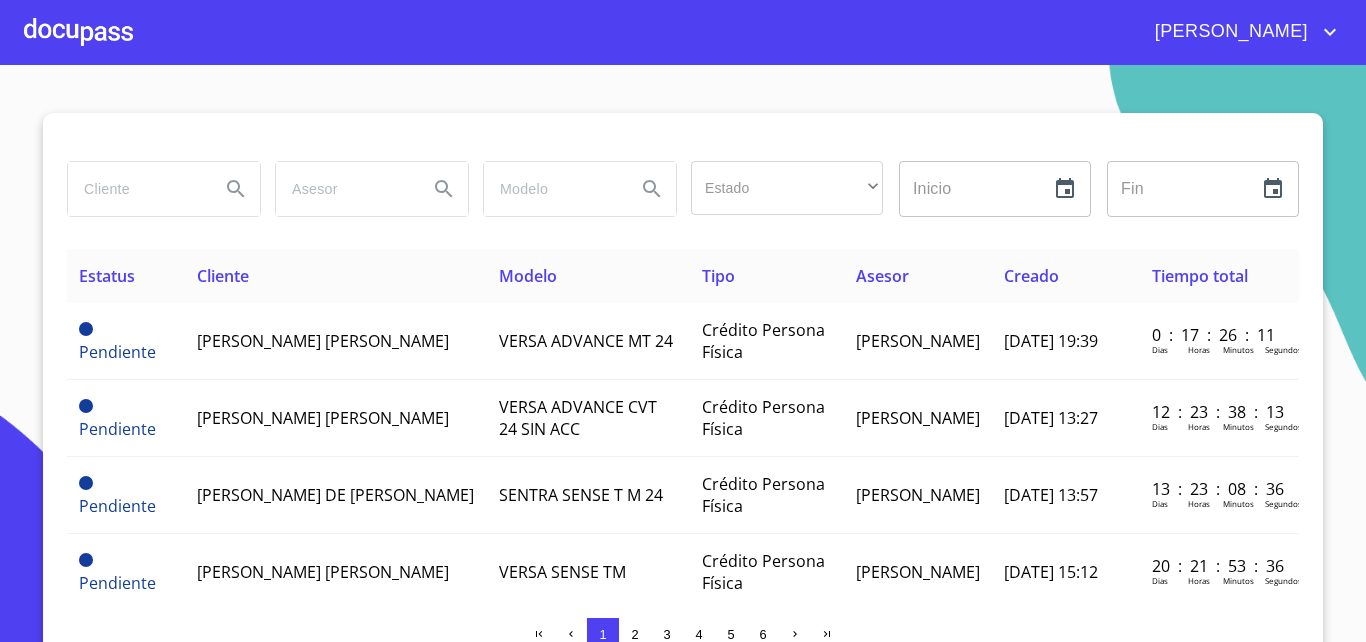 click at bounding box center [136, 189] 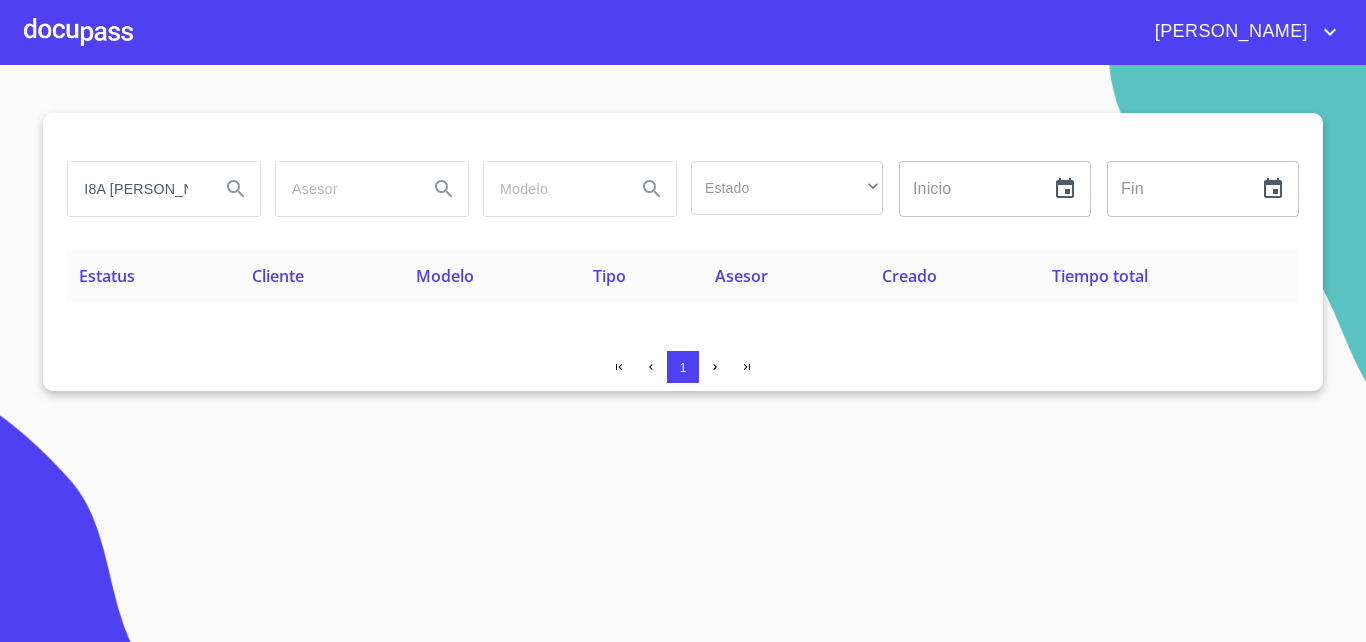 scroll, scrollTop: 0, scrollLeft: 0, axis: both 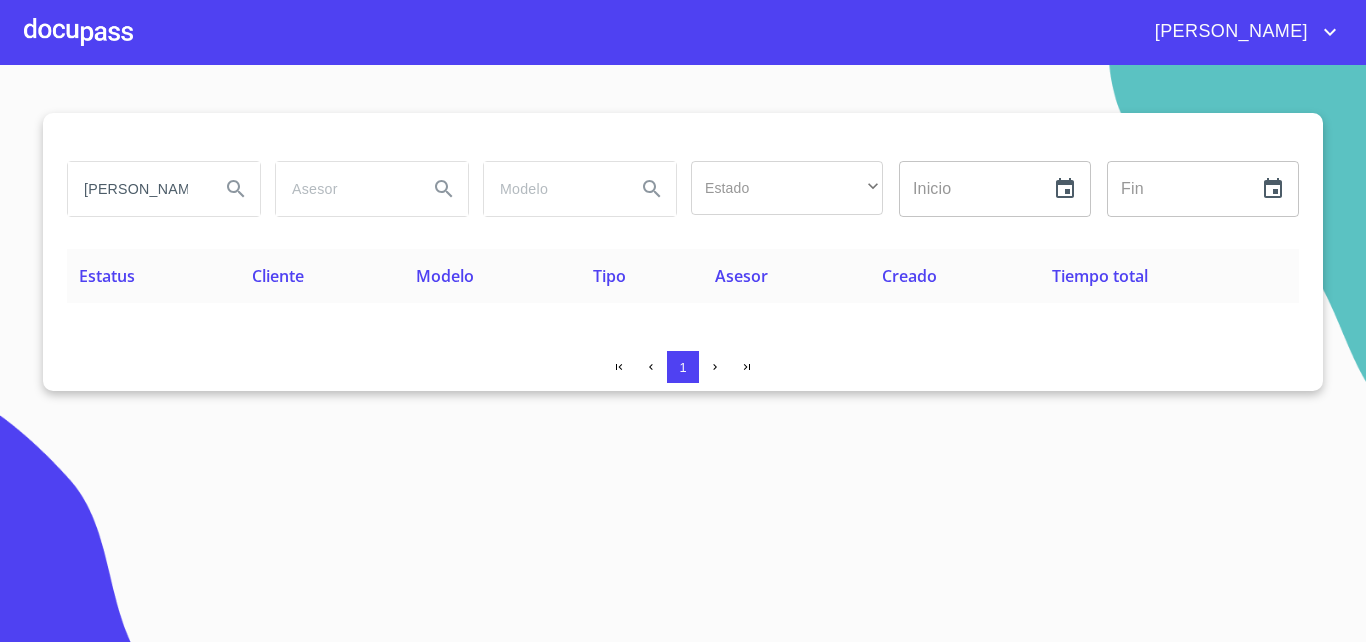 type on "[PERSON_NAME]" 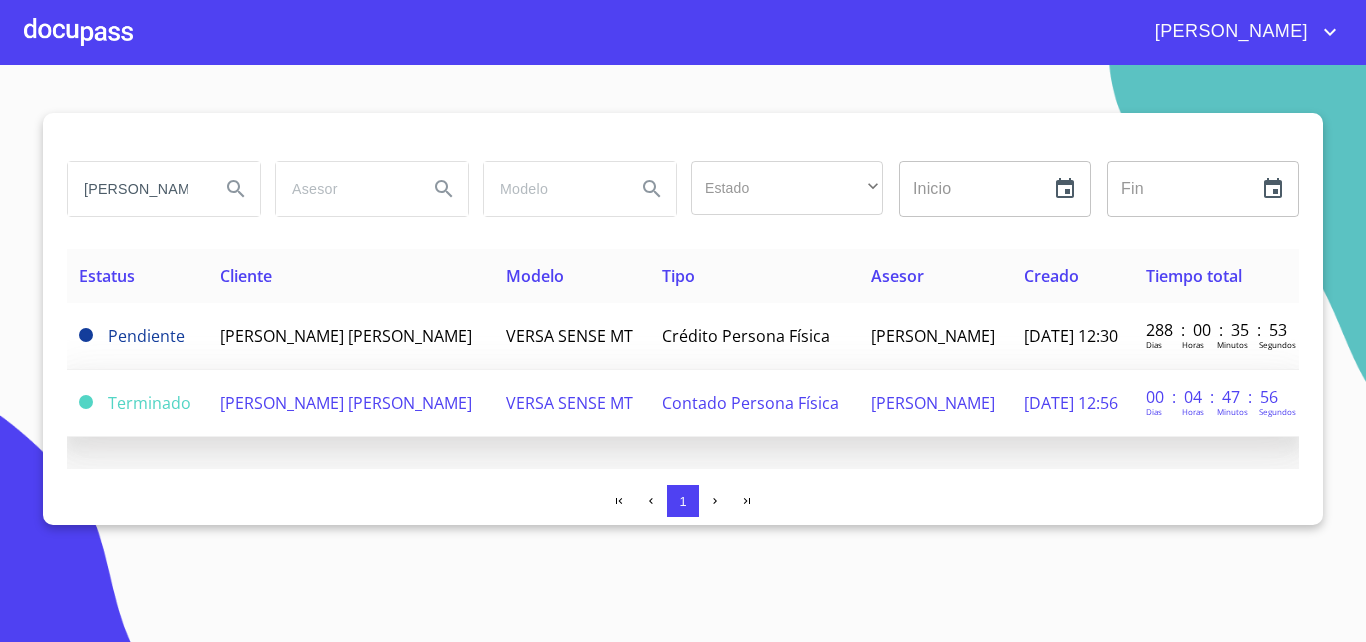 click on "[PERSON_NAME]  [PERSON_NAME]" at bounding box center (351, 403) 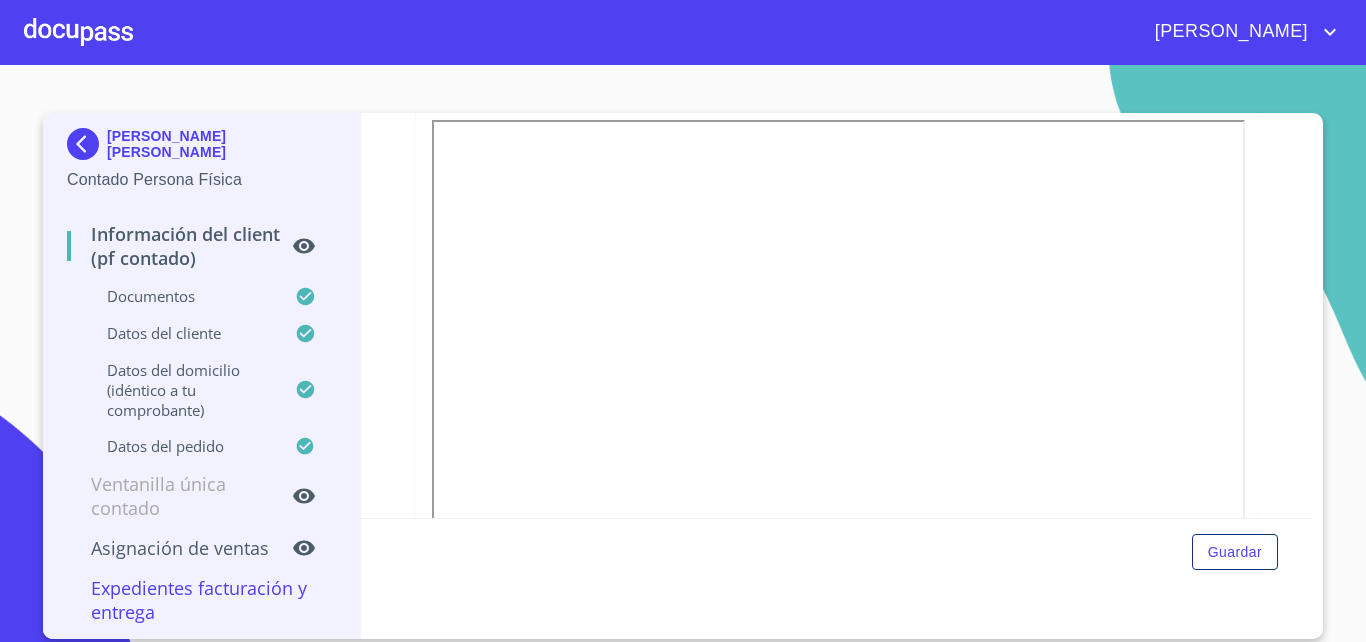 scroll, scrollTop: 1056, scrollLeft: 0, axis: vertical 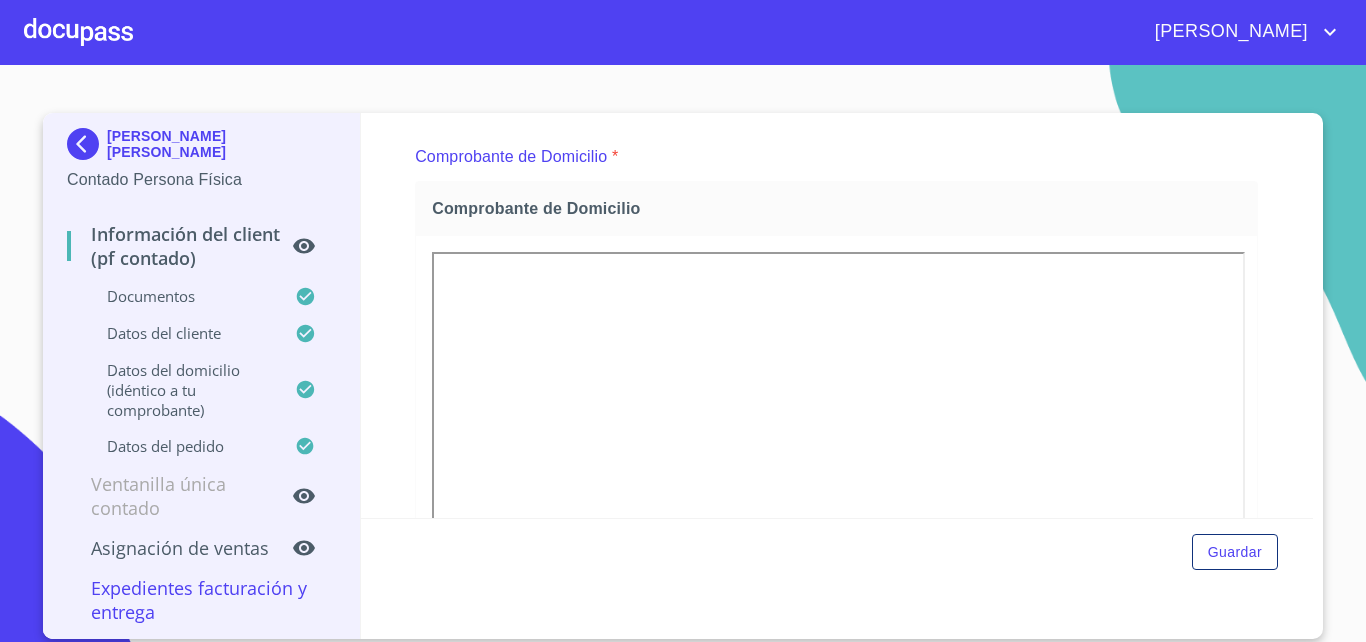 click at bounding box center [78, 32] 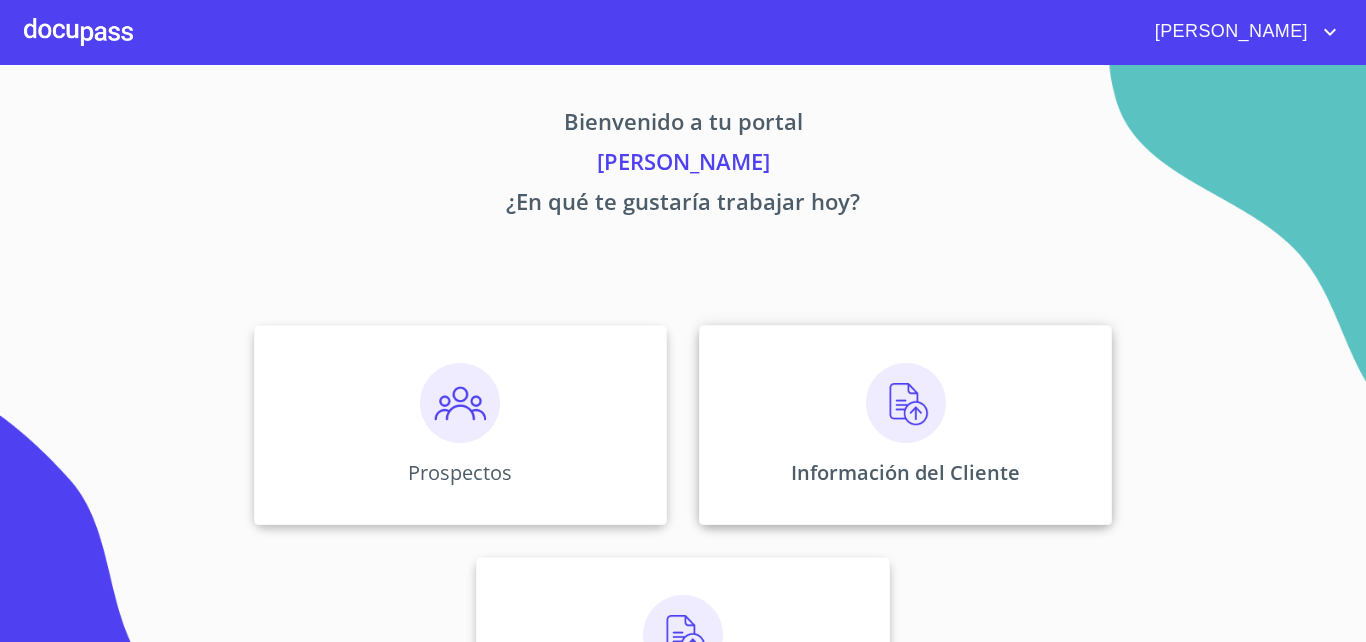 click on "Información del Cliente" at bounding box center [905, 425] 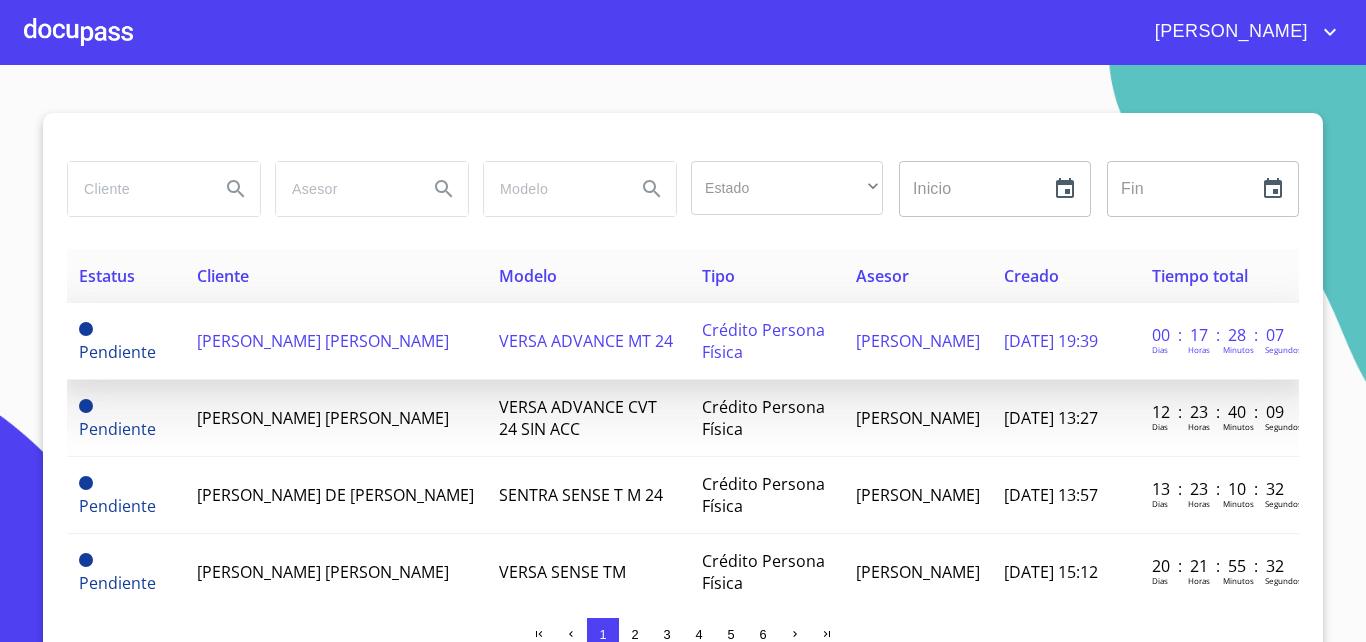 click on "[PERSON_NAME]  [PERSON_NAME]" at bounding box center (323, 341) 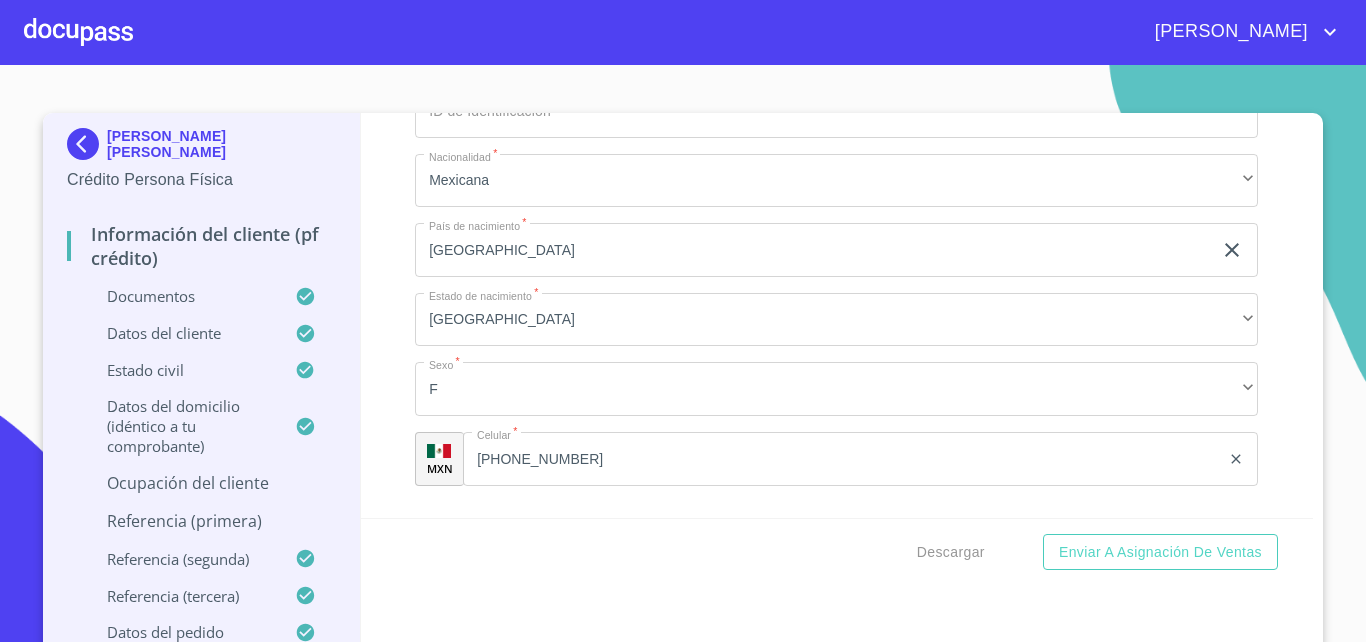 scroll, scrollTop: 7260, scrollLeft: 0, axis: vertical 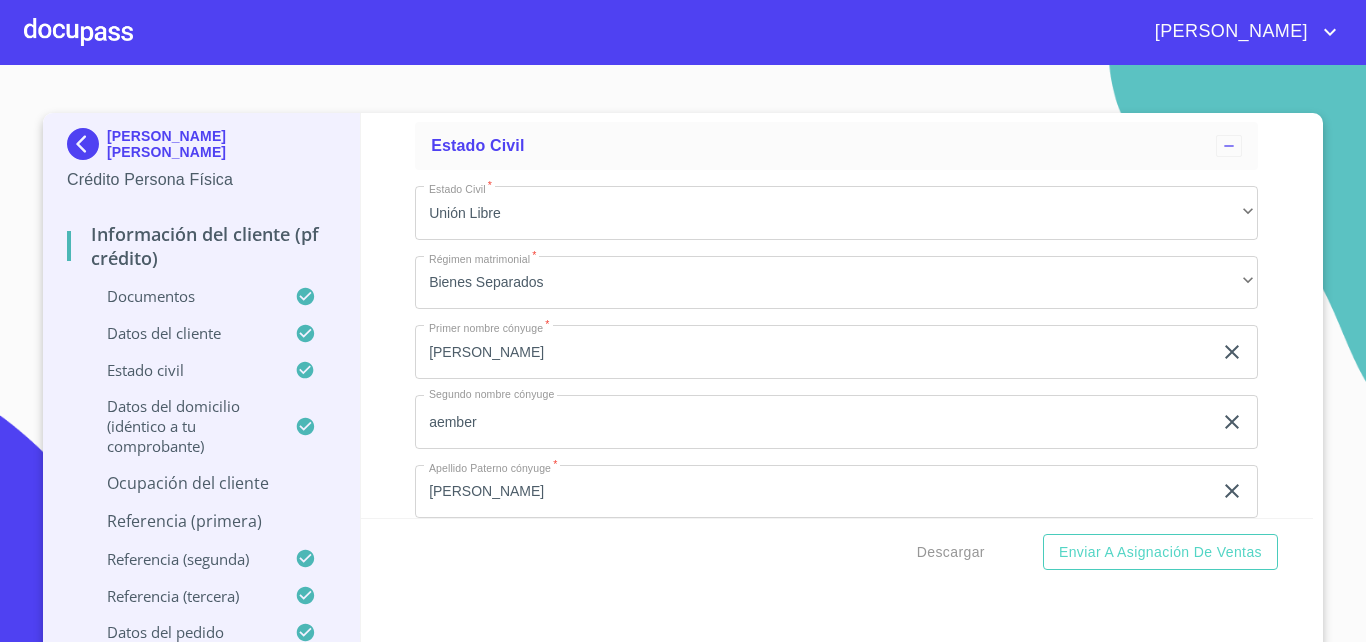 click at bounding box center [78, 32] 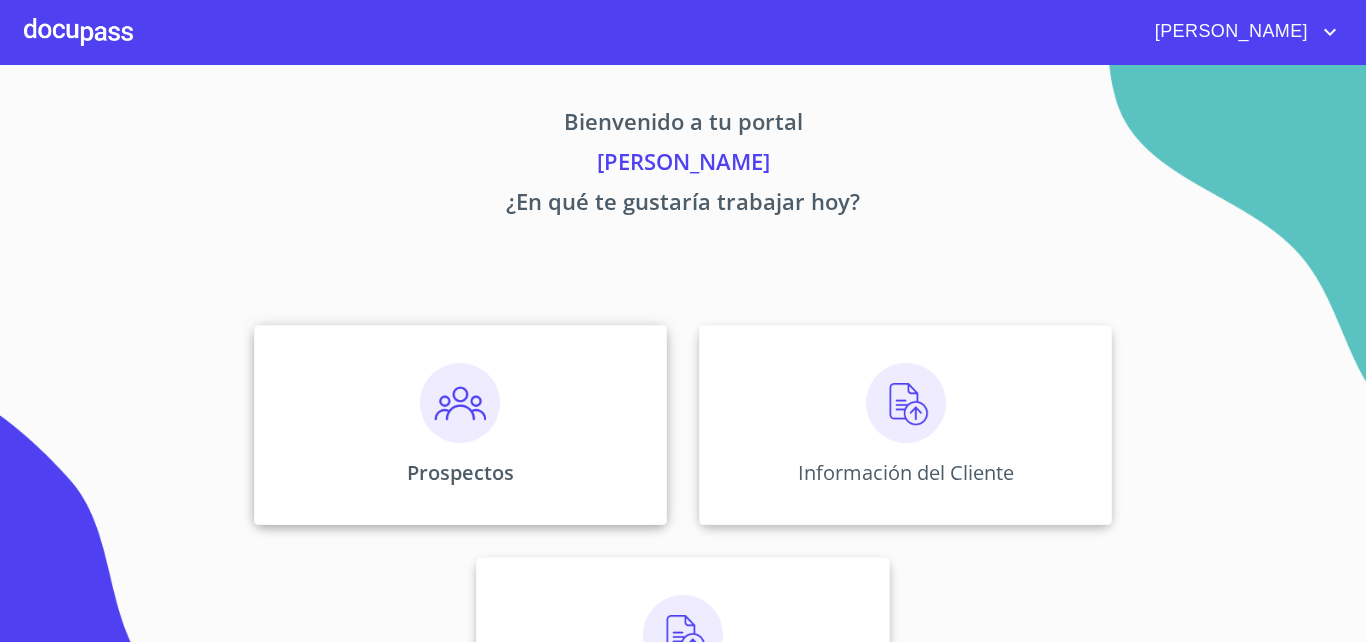 click on "Prospectos" at bounding box center (460, 425) 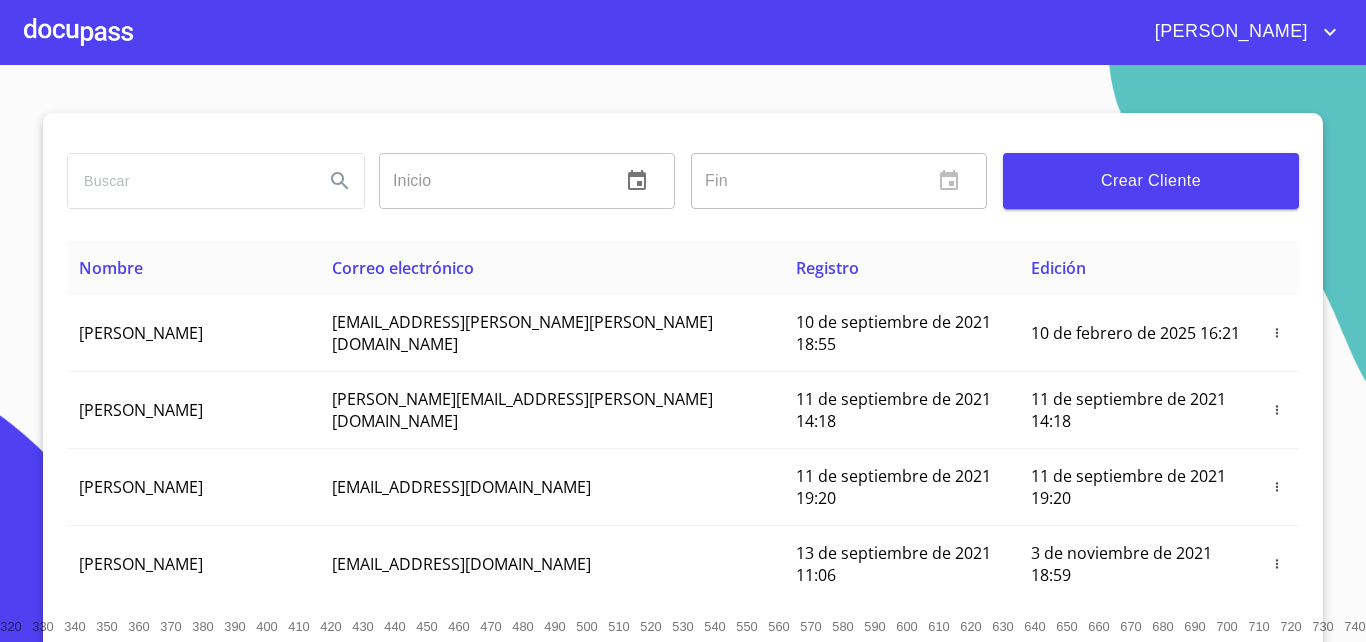 click at bounding box center (188, 181) 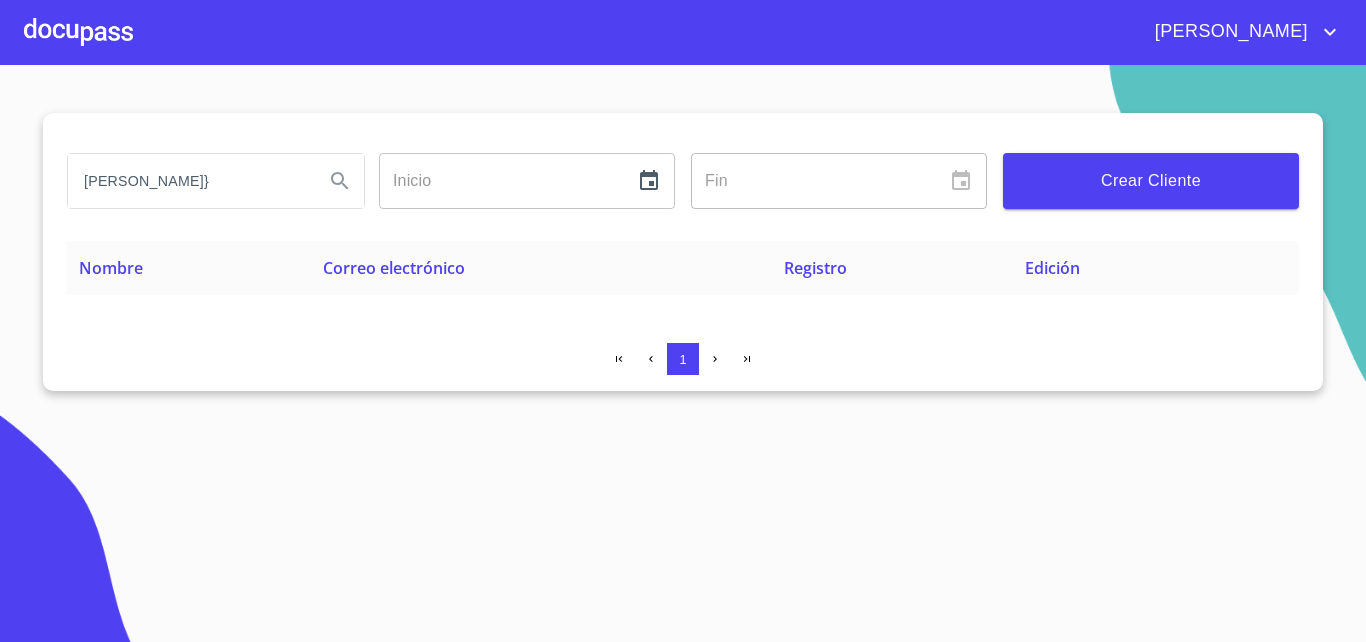 click on "[PERSON_NAME]}" at bounding box center (188, 181) 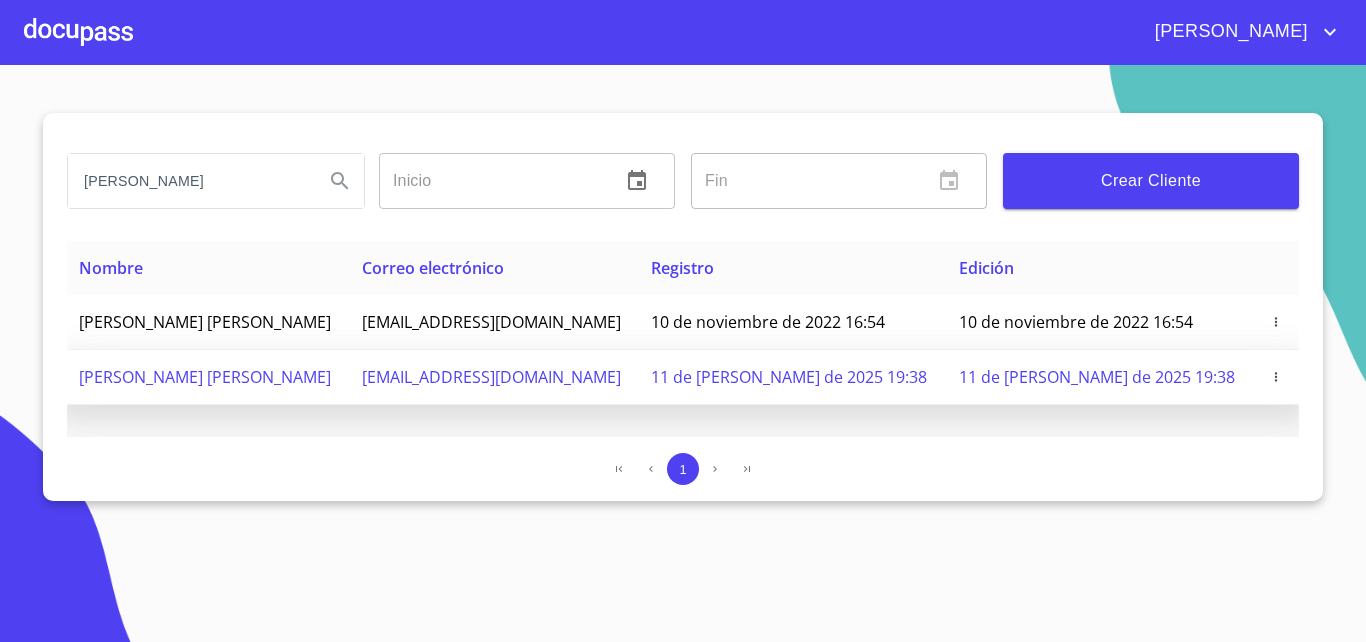 click 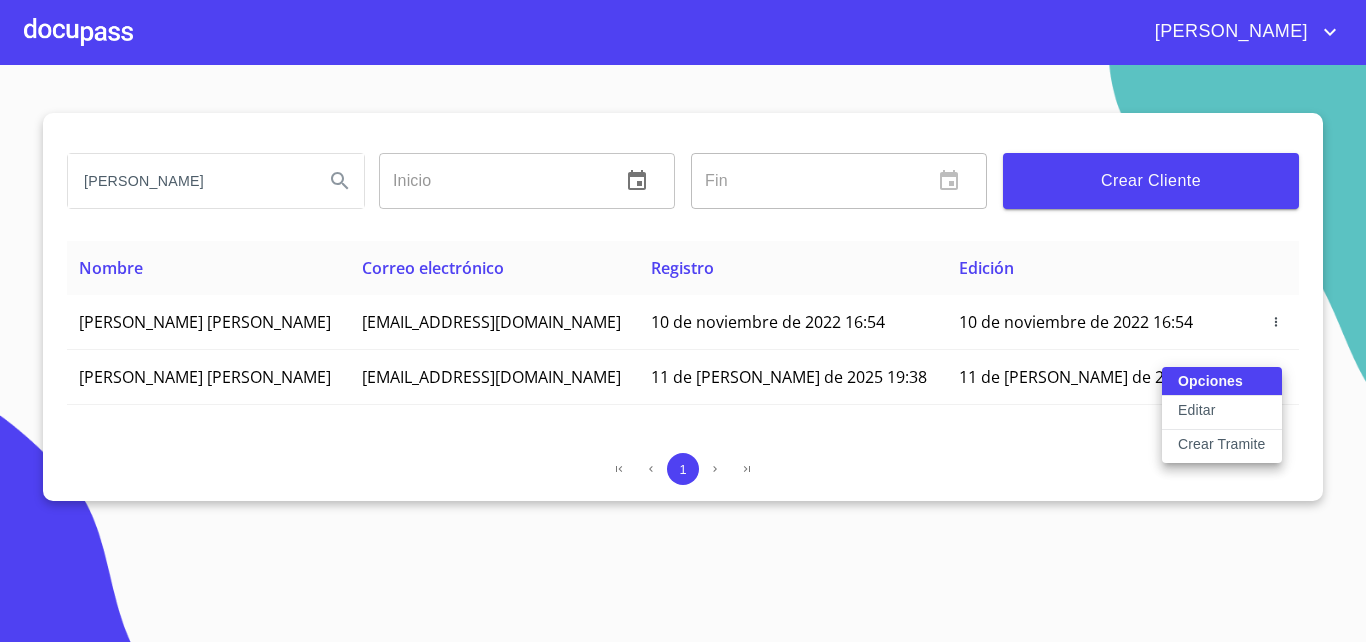 click on "Editar" at bounding box center [1222, 413] 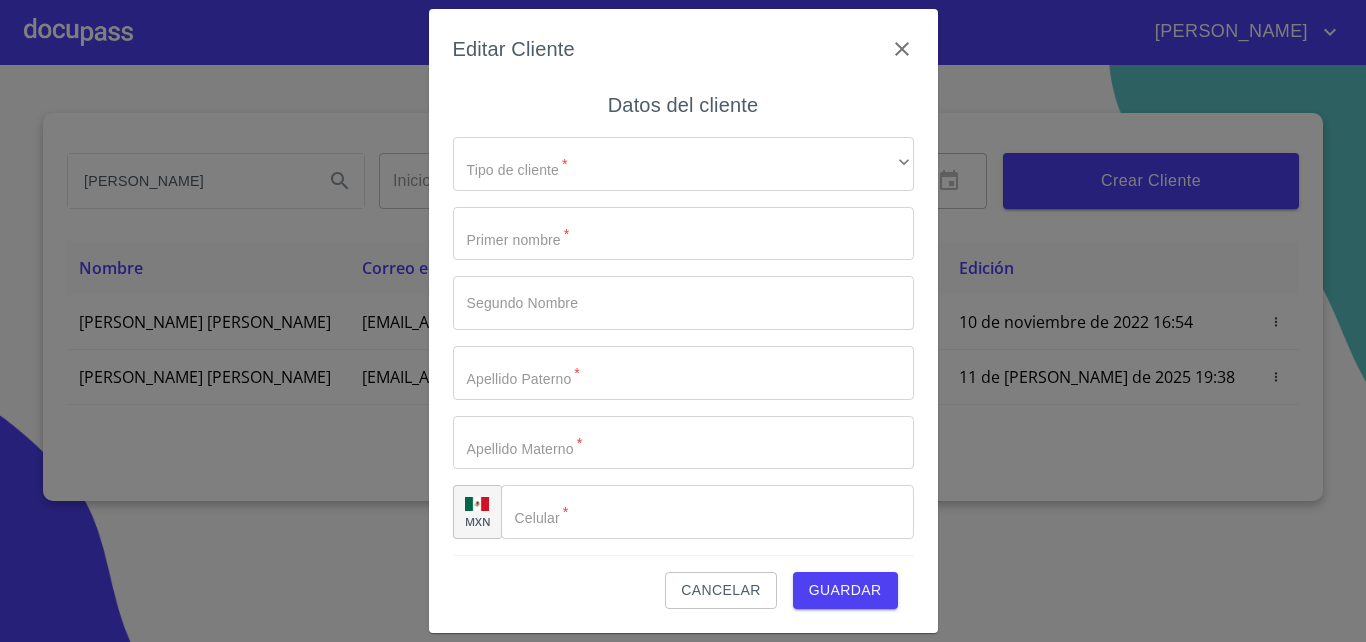 type on "[PERSON_NAME]" 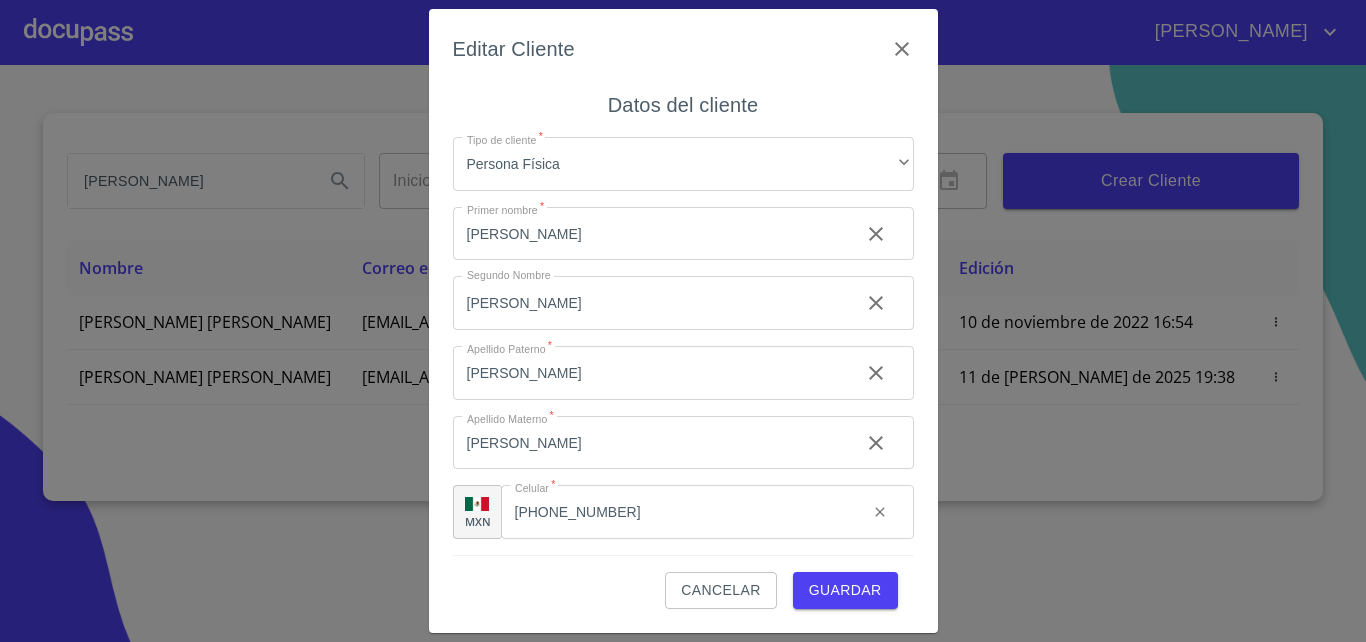 click on "[PERSON_NAME]" at bounding box center [648, 234] 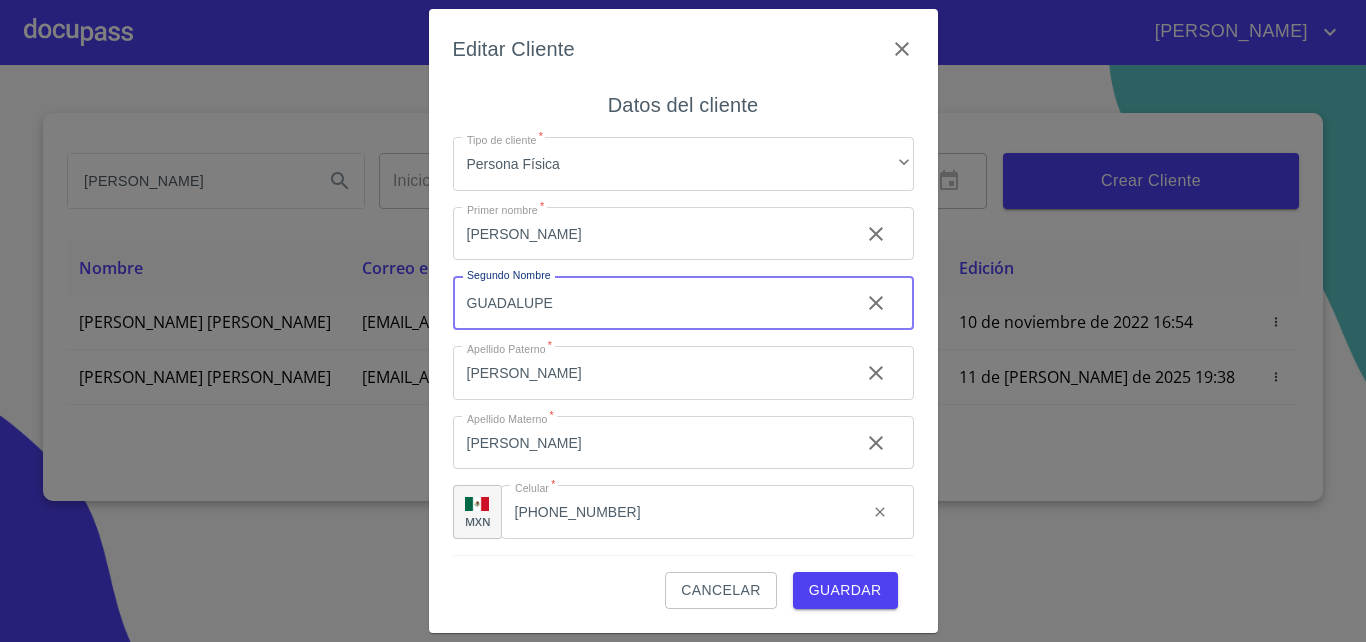 type on "GUADALUPE" 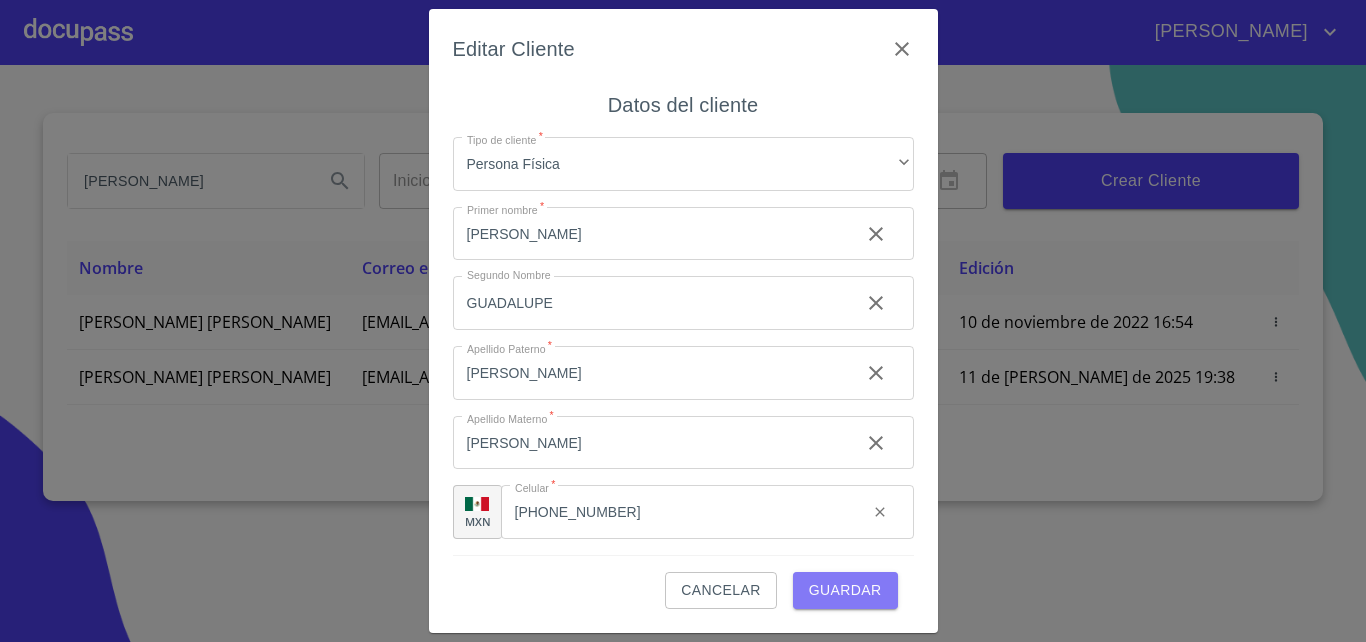 click on "Guardar" at bounding box center [845, 590] 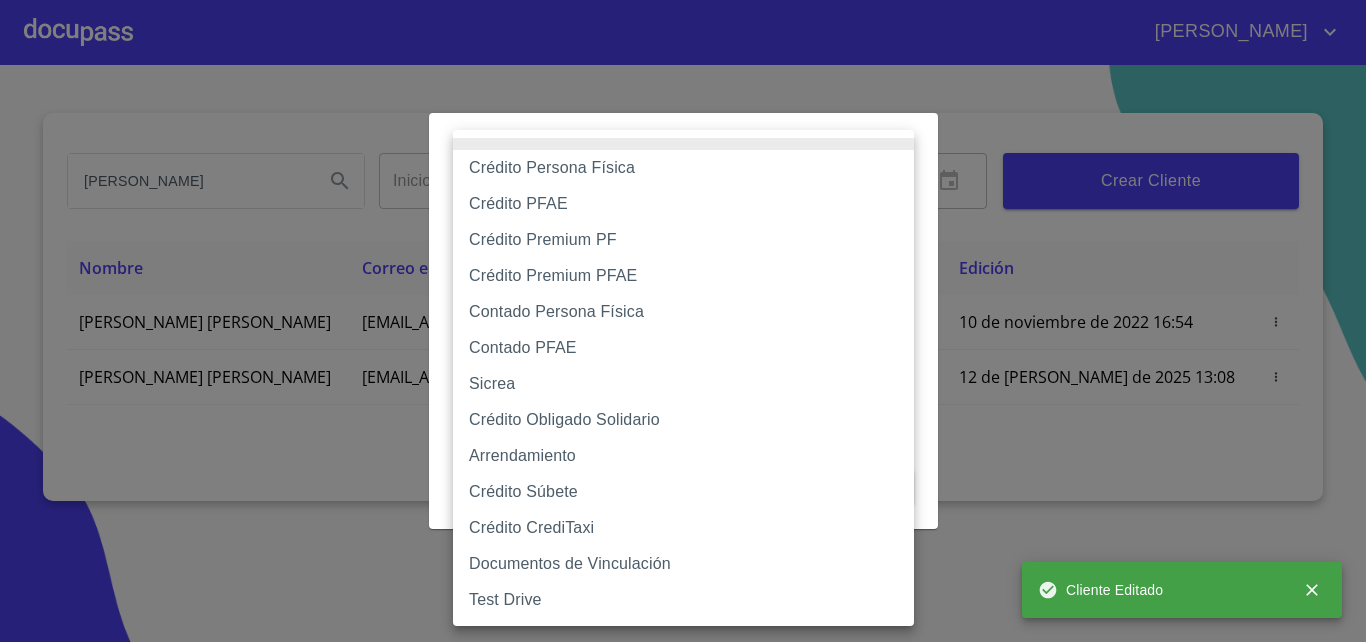 click on "[PERSON_NAME] Inicio ​ Fin ​ Crear Cliente Nombre   Correo electrónico   Registro   Edición     [PERSON_NAME] [PERSON_NAME] [EMAIL_ADDRESS][DOMAIN_NAME] 10 de noviembre de 2022 16:54 10 de noviembre de 2022 16:54 [PERSON_NAME]  [PERSON_NAME] [EMAIL_ADDRESS][DOMAIN_NAME] 11 de [PERSON_NAME] de 2025 19:38 12 de [PERSON_NAME] de 2025 13:08 1 Cliente Editado
Salir Crear Flujo Selecciona Flujo ​ Selecciona Flujo Cancelar Guardar Crédito Persona Física Crédito PFAE Crédito Premium PF Crédito Premium PFAE Contado Persona Física Contado PFAE Sicrea Crédito Obligado Solidario Arrendamiento Crédito Súbete Crédito CrediTaxi Documentos de Vinculación Test Drive" at bounding box center [683, 321] 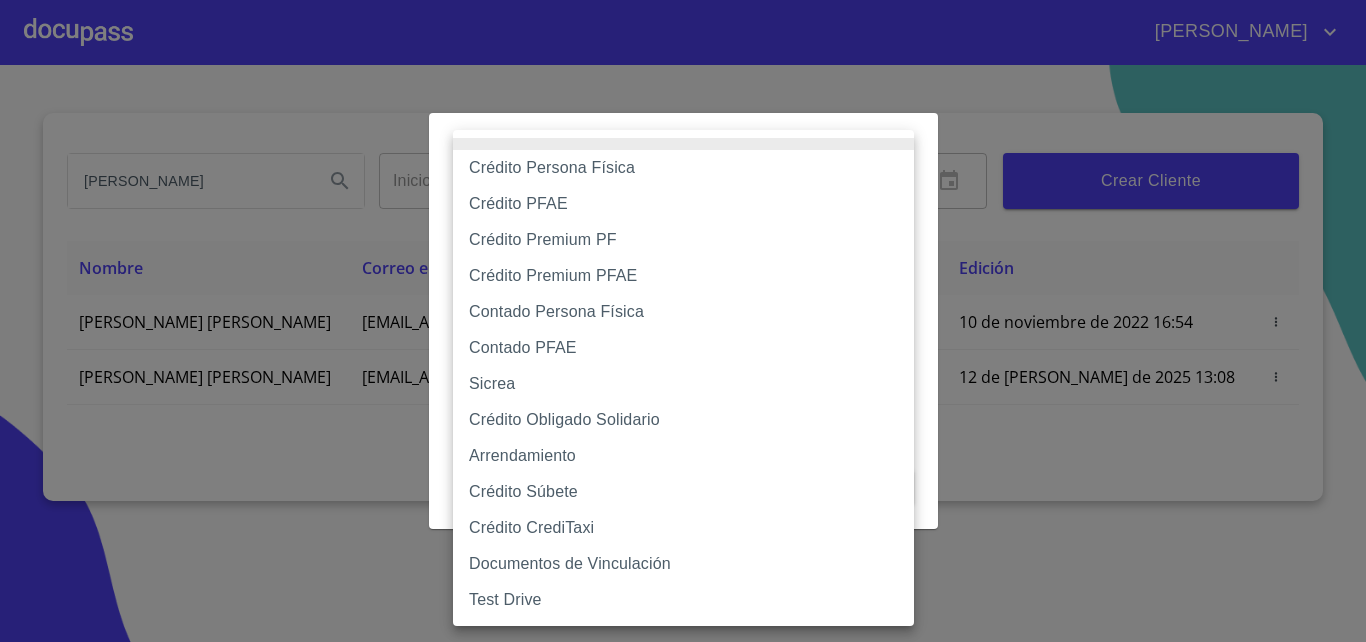 click on "Crédito Persona Física" at bounding box center (683, 168) 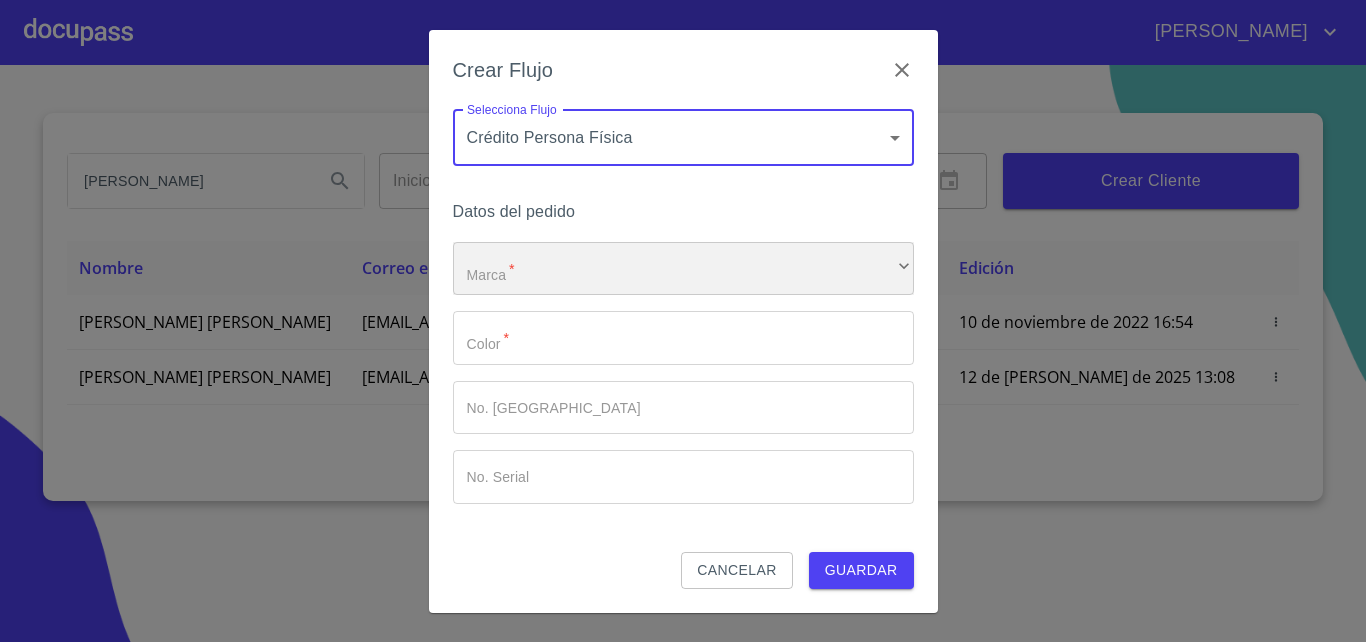click on "​" at bounding box center (683, 269) 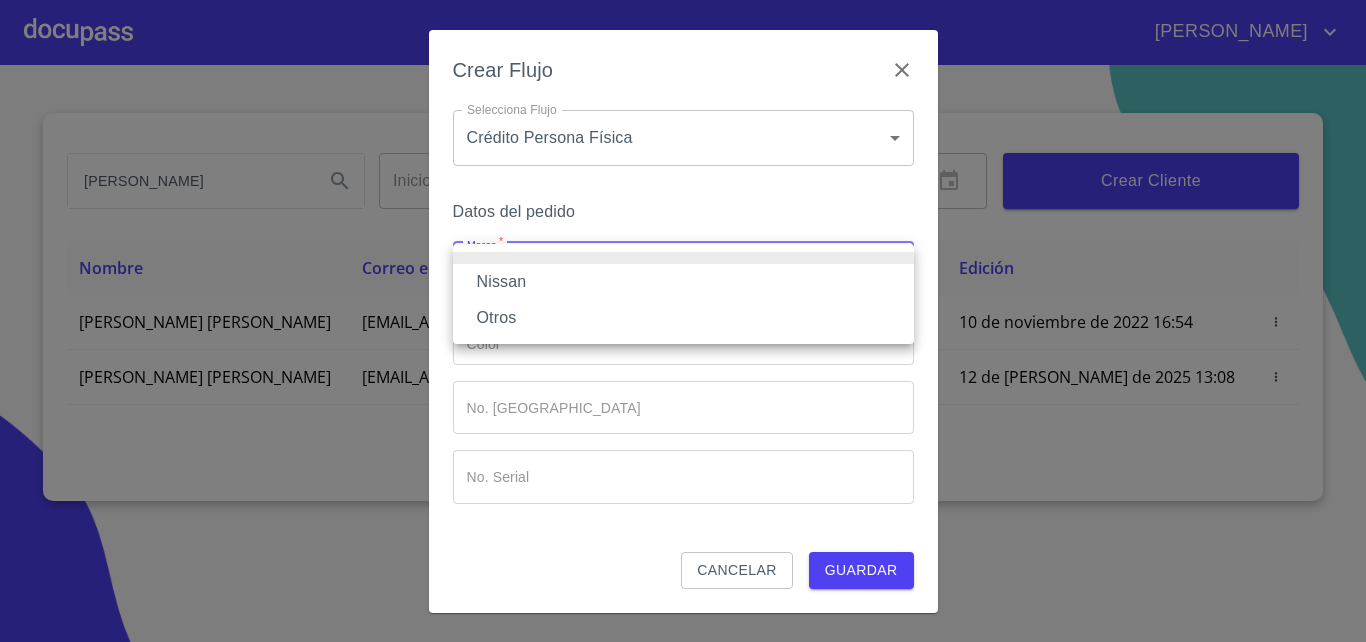 click on "Nissan" at bounding box center [683, 282] 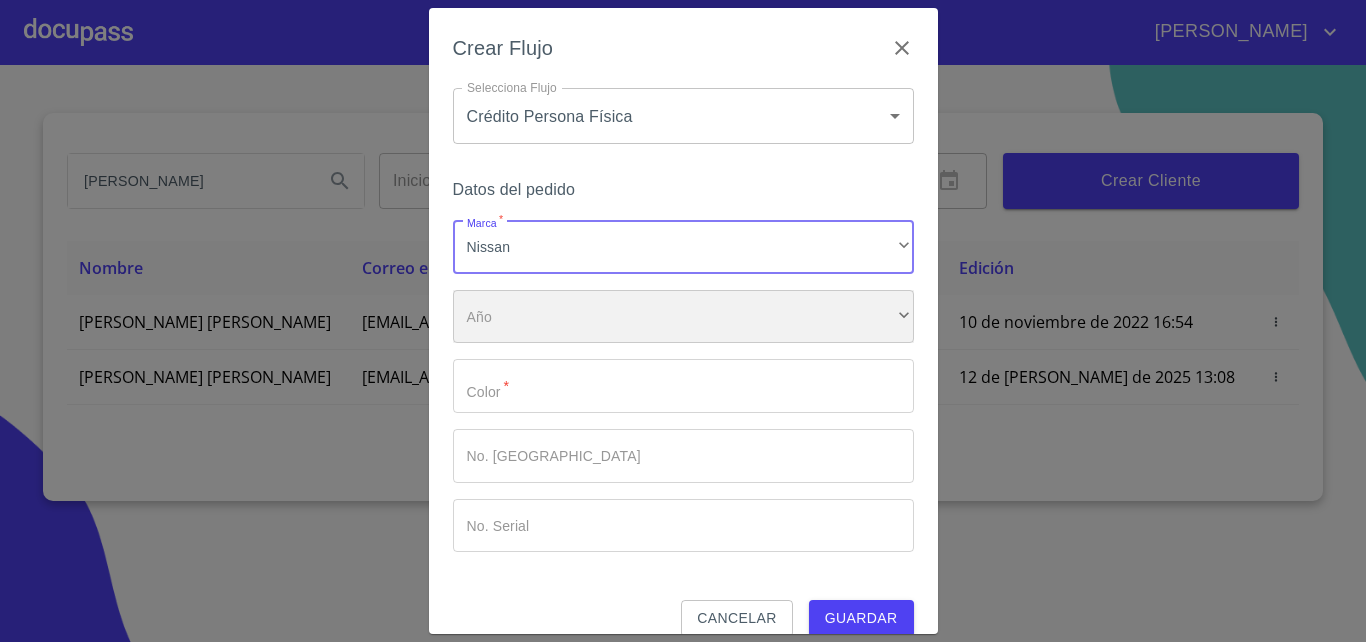 click on "​" at bounding box center (683, 317) 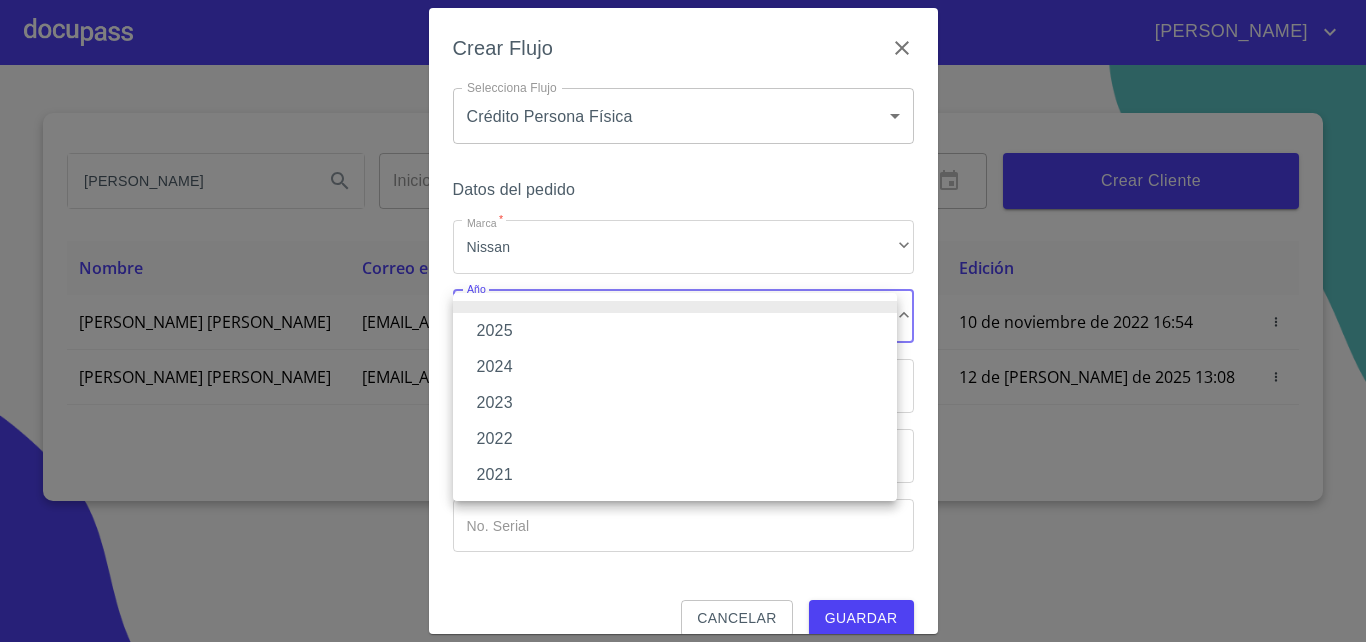 click on "2024" at bounding box center (675, 367) 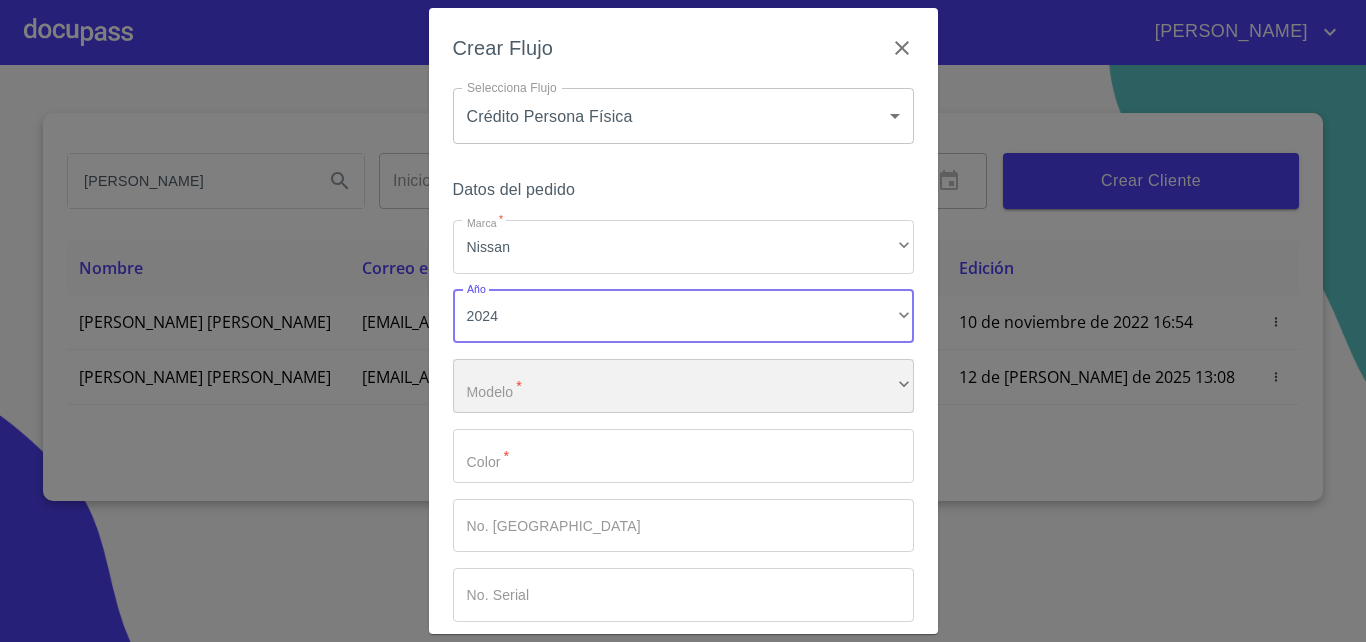click on "​" at bounding box center [683, 386] 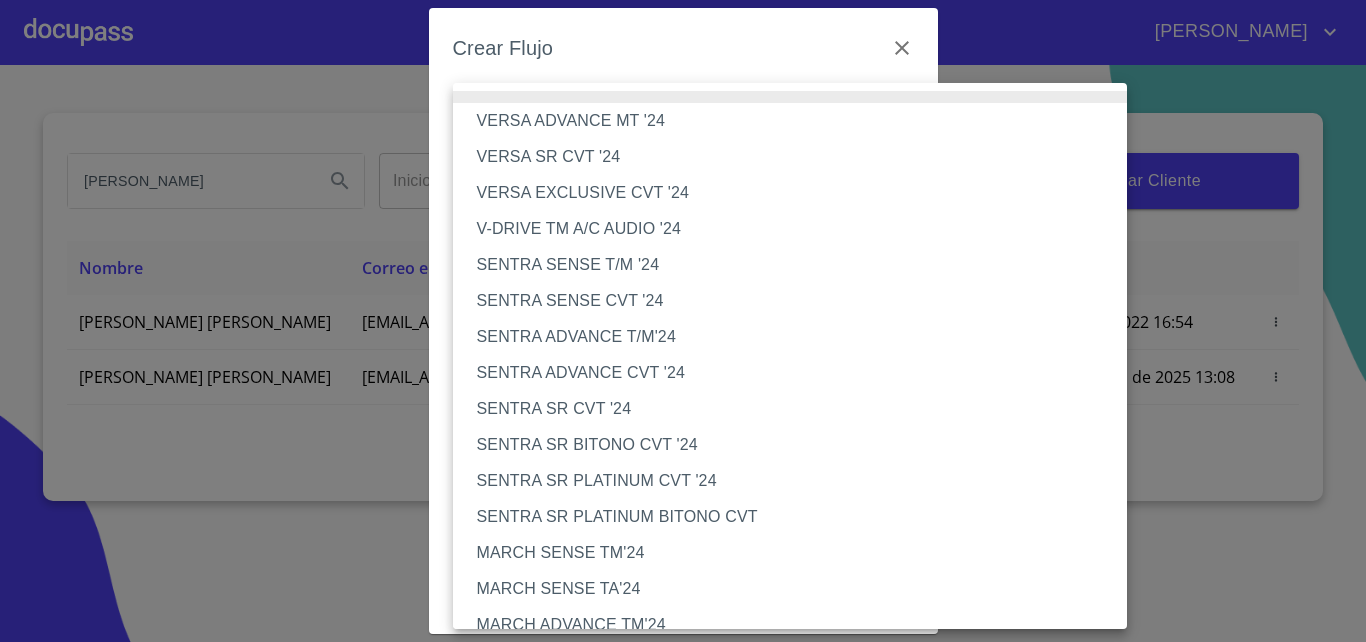 click on "VERSA ADVANCE MT '24" at bounding box center [798, 121] 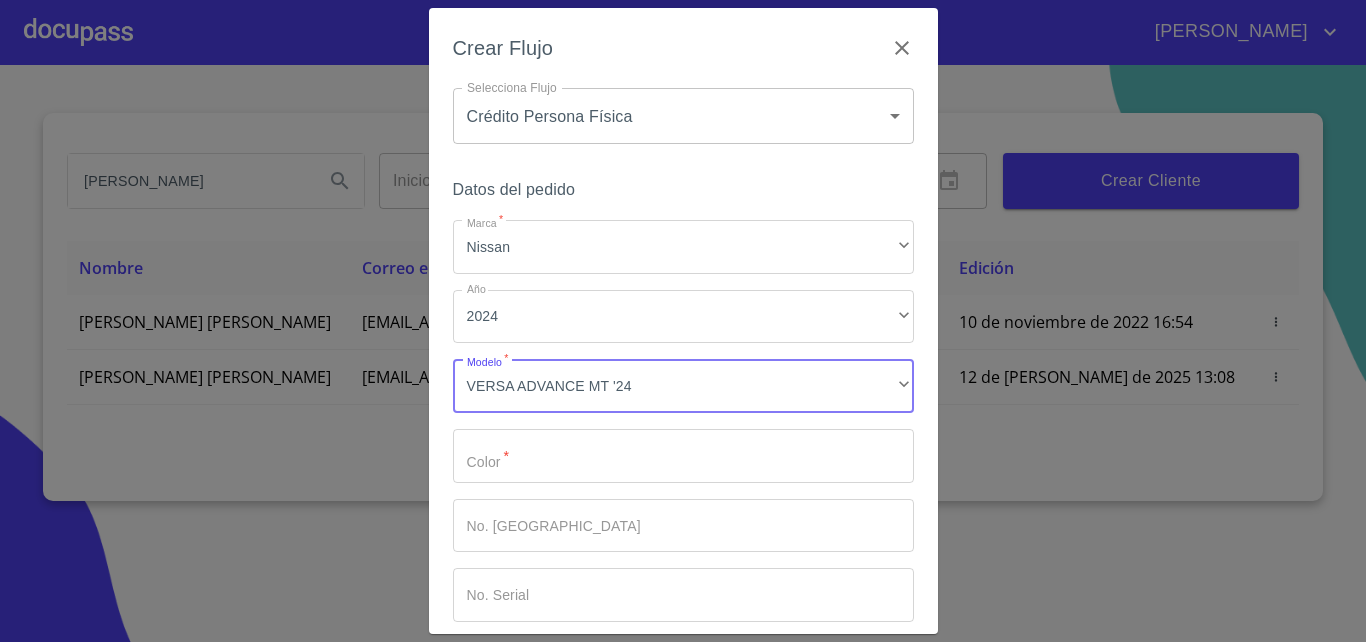 click on "Marca   *" at bounding box center [683, 456] 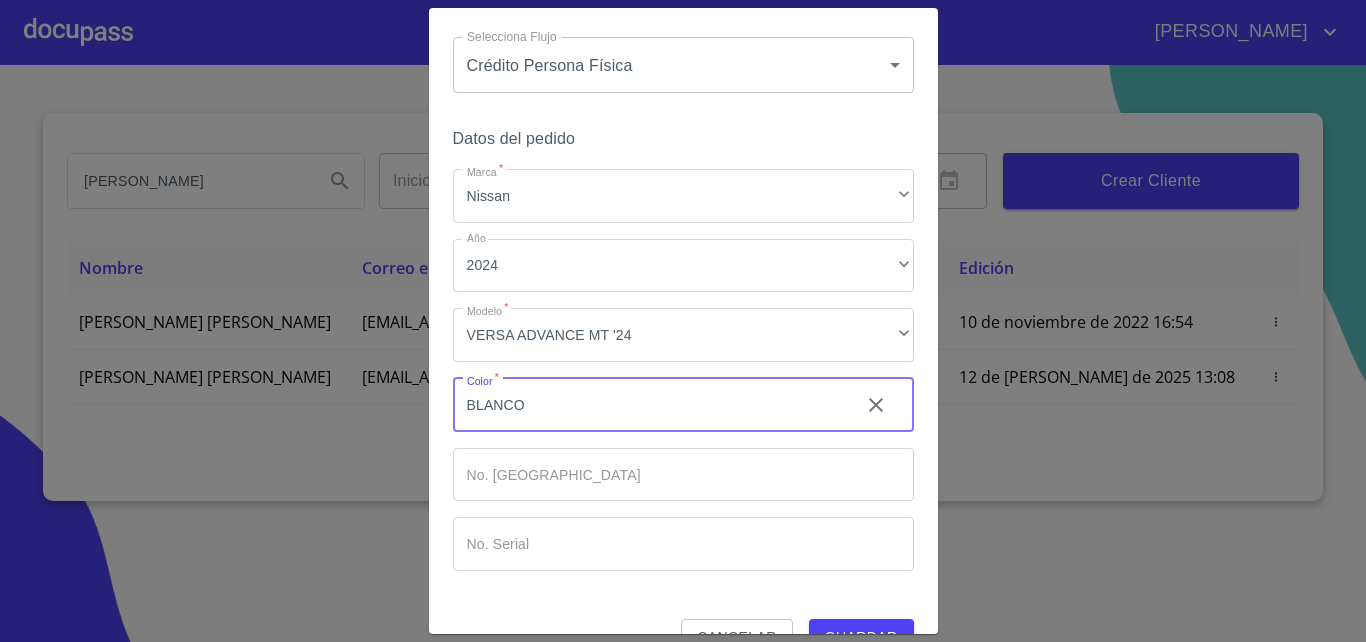 scroll, scrollTop: 96, scrollLeft: 0, axis: vertical 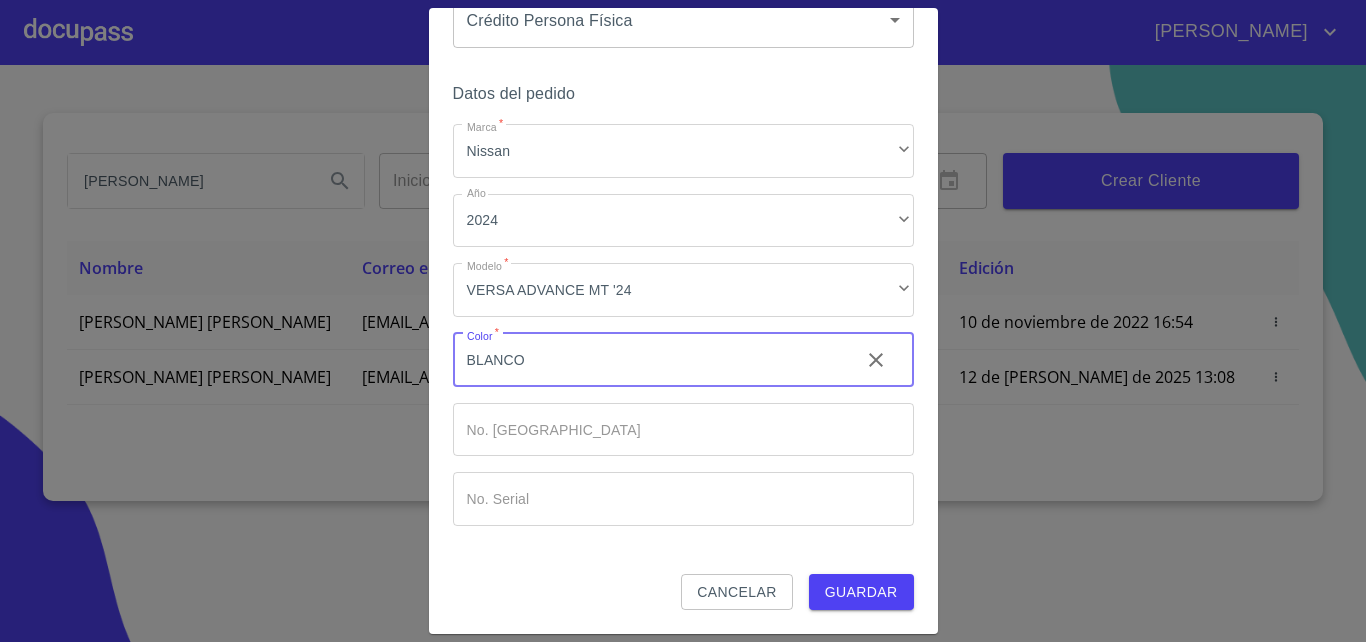 type on "BLANCO" 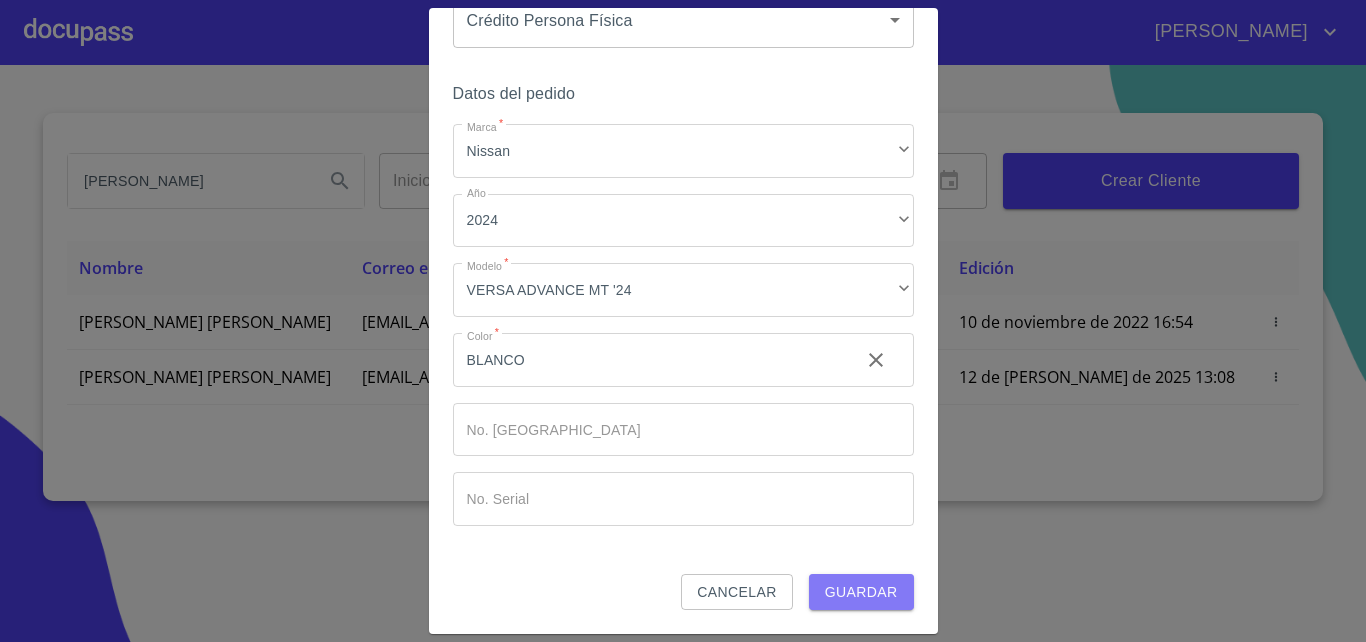 click on "Guardar" at bounding box center [861, 592] 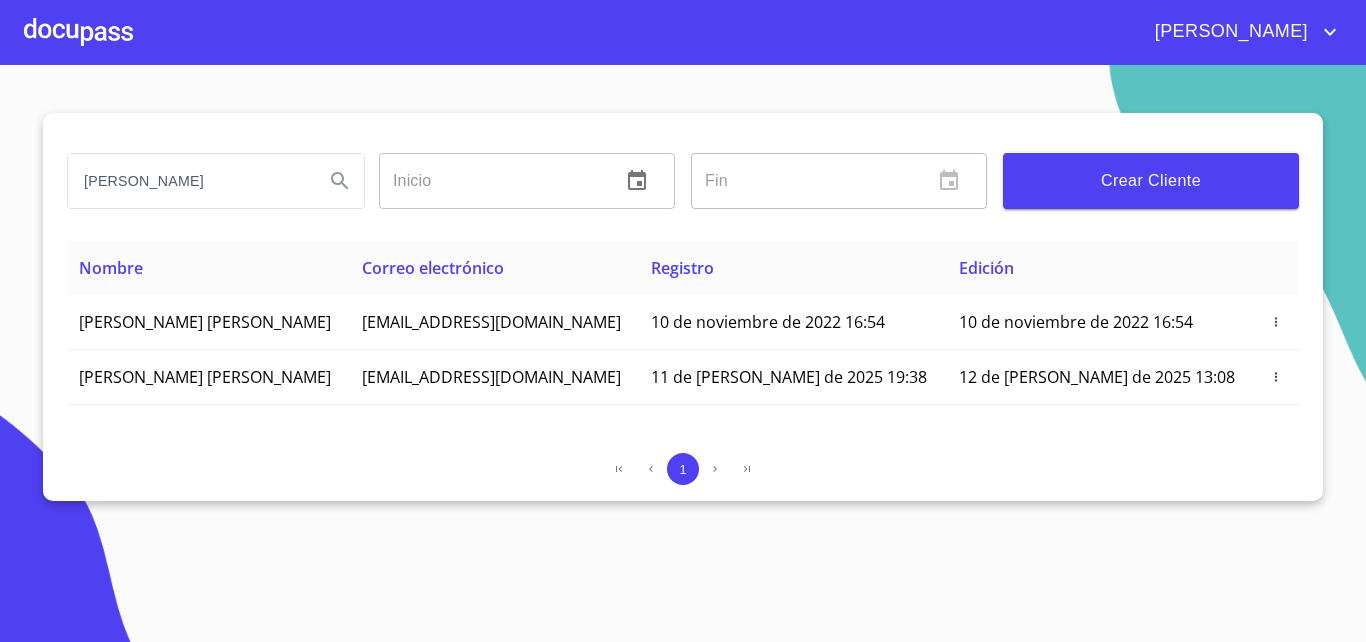 click at bounding box center [78, 32] 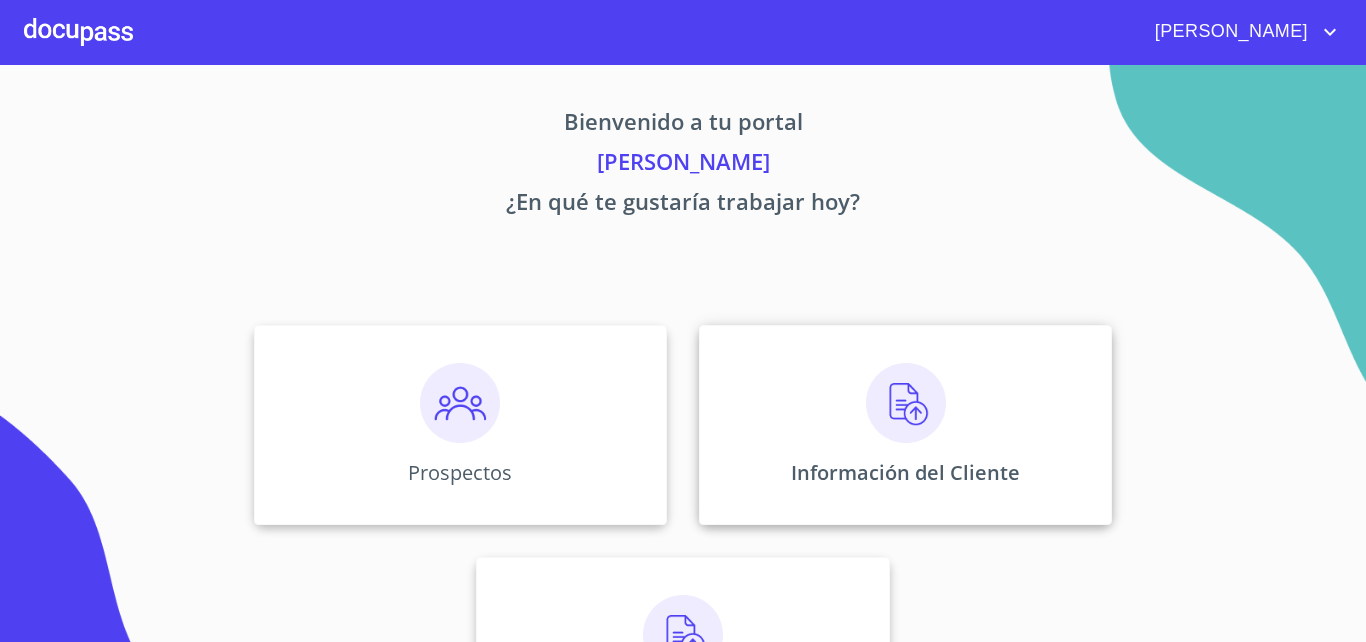 click on "Información del Cliente" at bounding box center [905, 425] 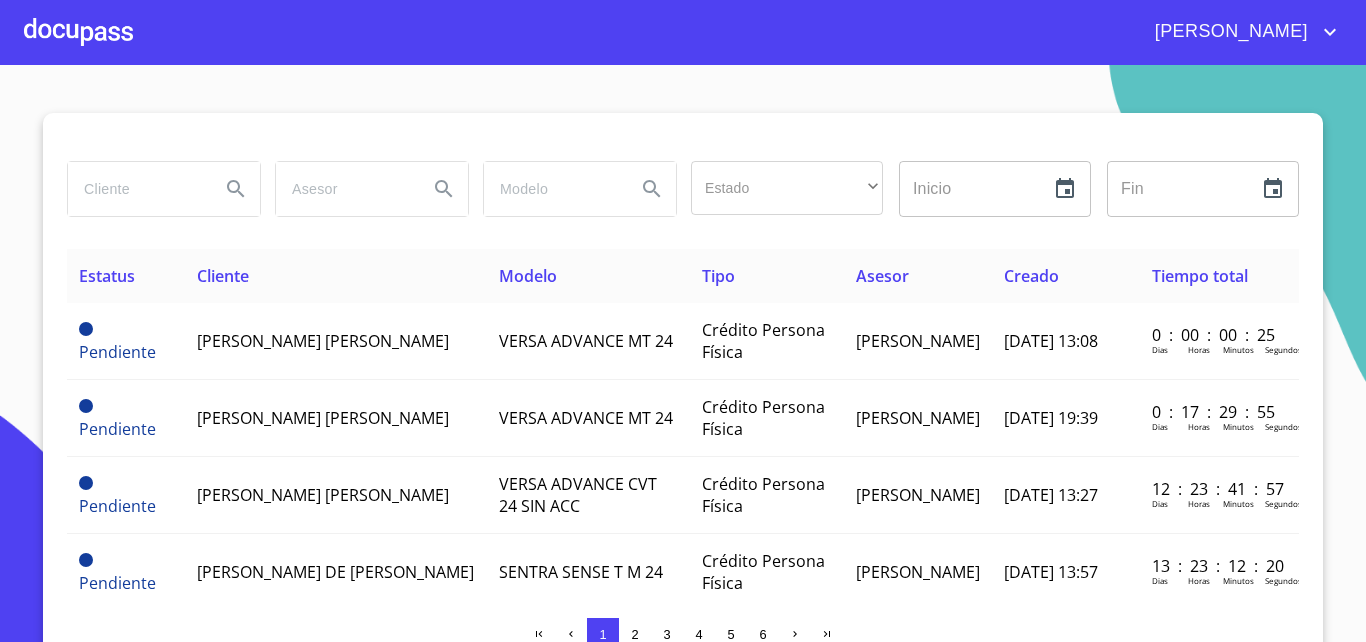 click at bounding box center (136, 189) 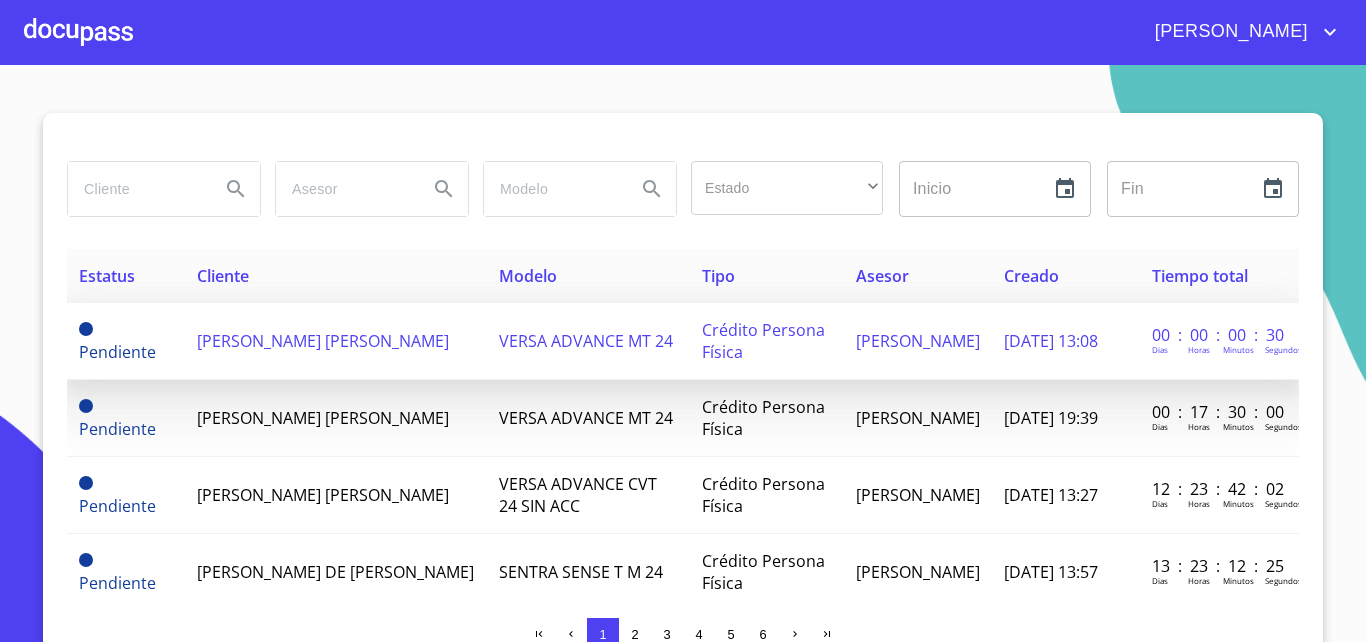 click on "[PERSON_NAME]  [PERSON_NAME]" at bounding box center [323, 341] 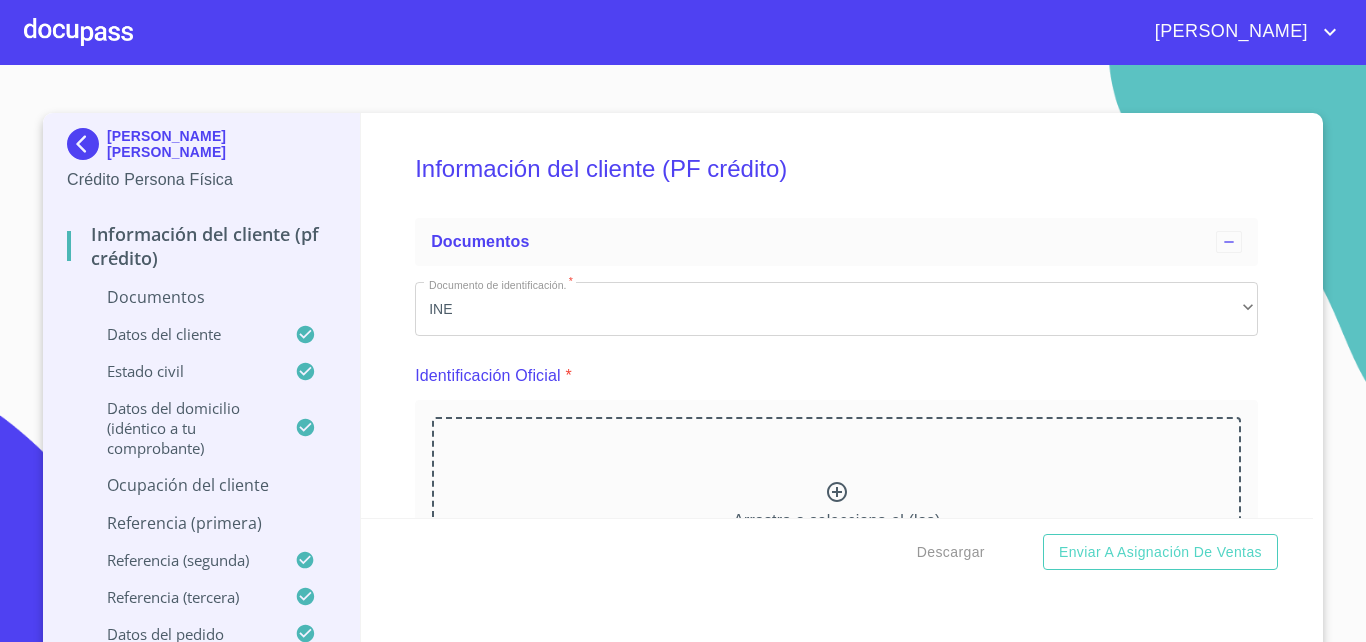 scroll, scrollTop: 264, scrollLeft: 0, axis: vertical 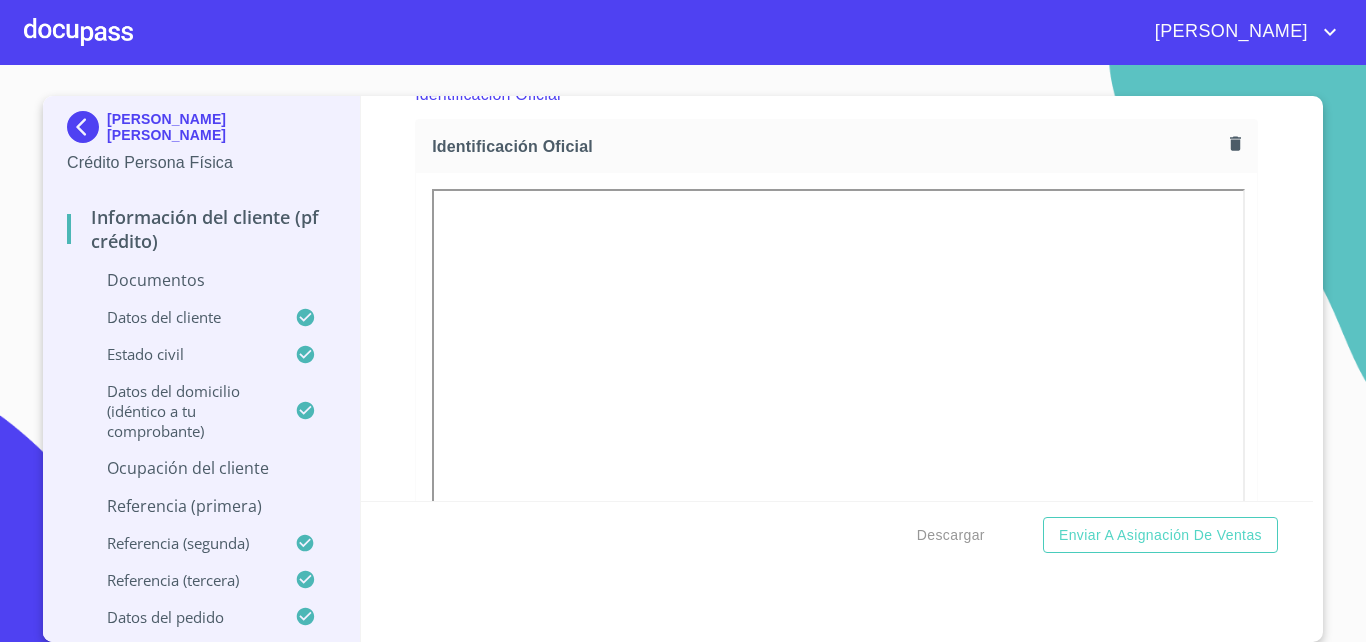 click on "Información del cliente (PF crédito)   Documentos Documento de identificación.   * INE ​ Identificación Oficial * Identificación Oficial Identificación Oficial Comprobante de Domicilio * Comprobante de Domicilio Comprobante de Domicilio Fuente de ingresos   * Independiente/Dueño de negocio/Persona Moral ​ Comprobante de Ingresos mes 1 * Arrastra o selecciona el (los) documento(s) para agregar Comprobante de Ingresos mes 2 * Arrastra o selecciona el (los) documento(s) para agregar Comprobante de Ingresos mes 3 * Arrastra o selecciona el (los) documento(s) para agregar CURP * CURP [PERSON_NAME] de situación fiscal [PERSON_NAME] de situación fiscal [PERSON_NAME] de situación fiscal Datos del cliente Apellido [PERSON_NAME]   * [PERSON_NAME] ​ Apellido Materno   * [PERSON_NAME] ​ Primer nombre   * [PERSON_NAME] ​ [PERSON_NAME] Nombre [PERSON_NAME] ​ Fecha de nacimiento * 8 de mar. de [DEMOGRAPHIC_DATA] ​ RFC   * MARG960308E56 ​ CURP   * MARG960308MJCGMD09 ​ ID de Identificación ​ Nacionalidad   * Mexicana ​   * ​ *" at bounding box center [837, 298] 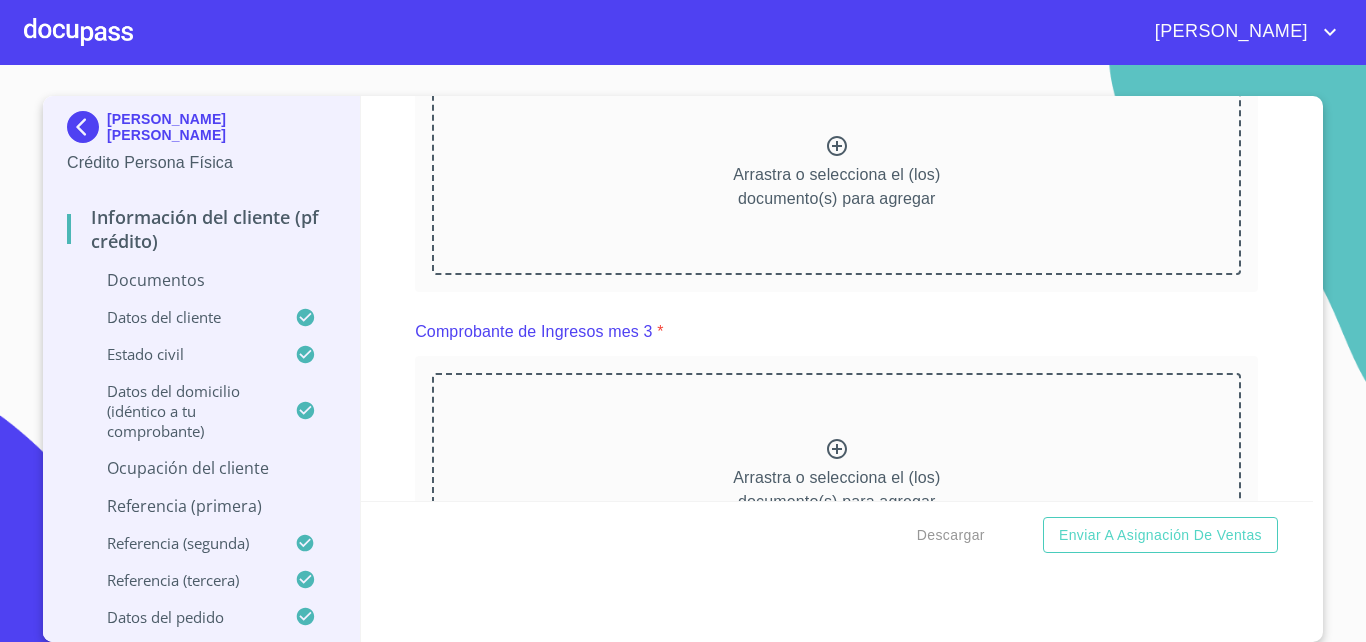 scroll, scrollTop: 1980, scrollLeft: 0, axis: vertical 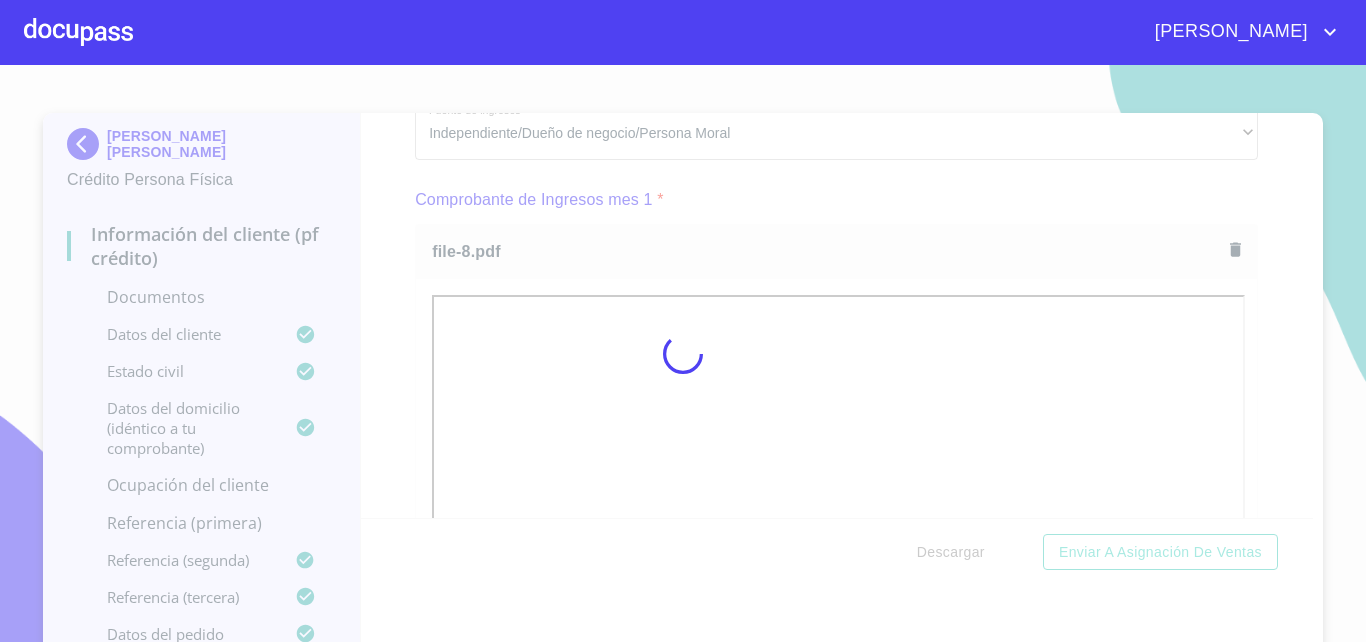click at bounding box center (683, 353) 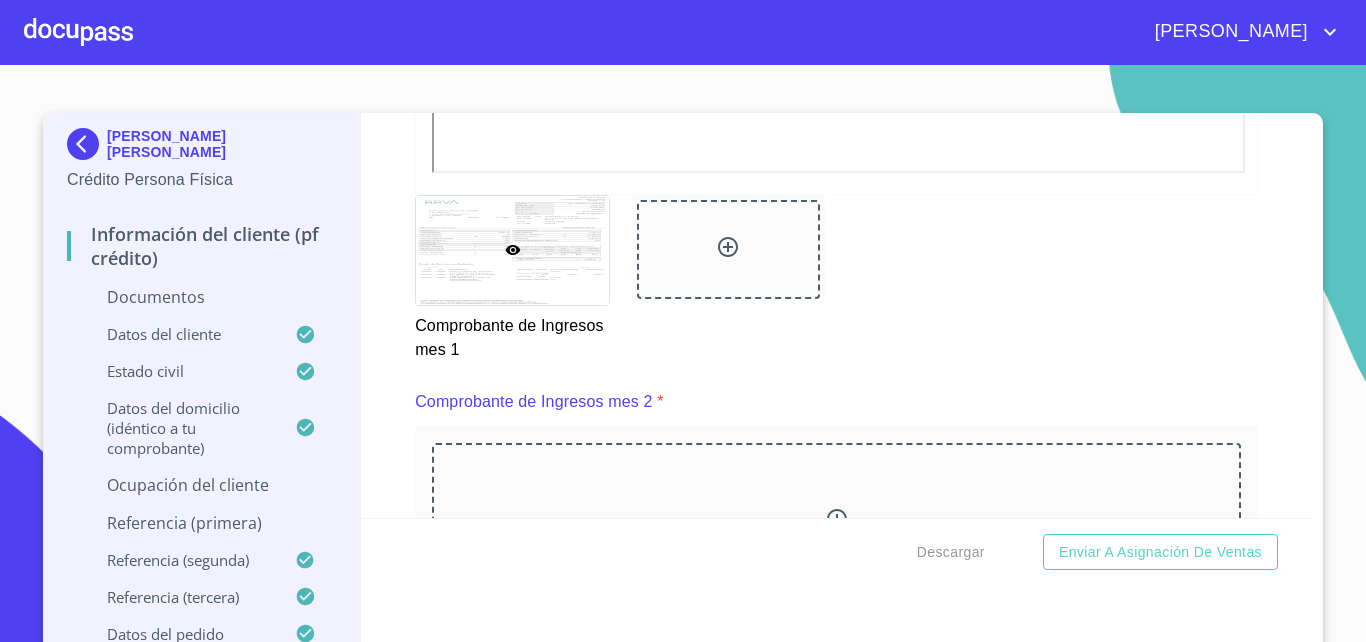 scroll, scrollTop: 2712, scrollLeft: 0, axis: vertical 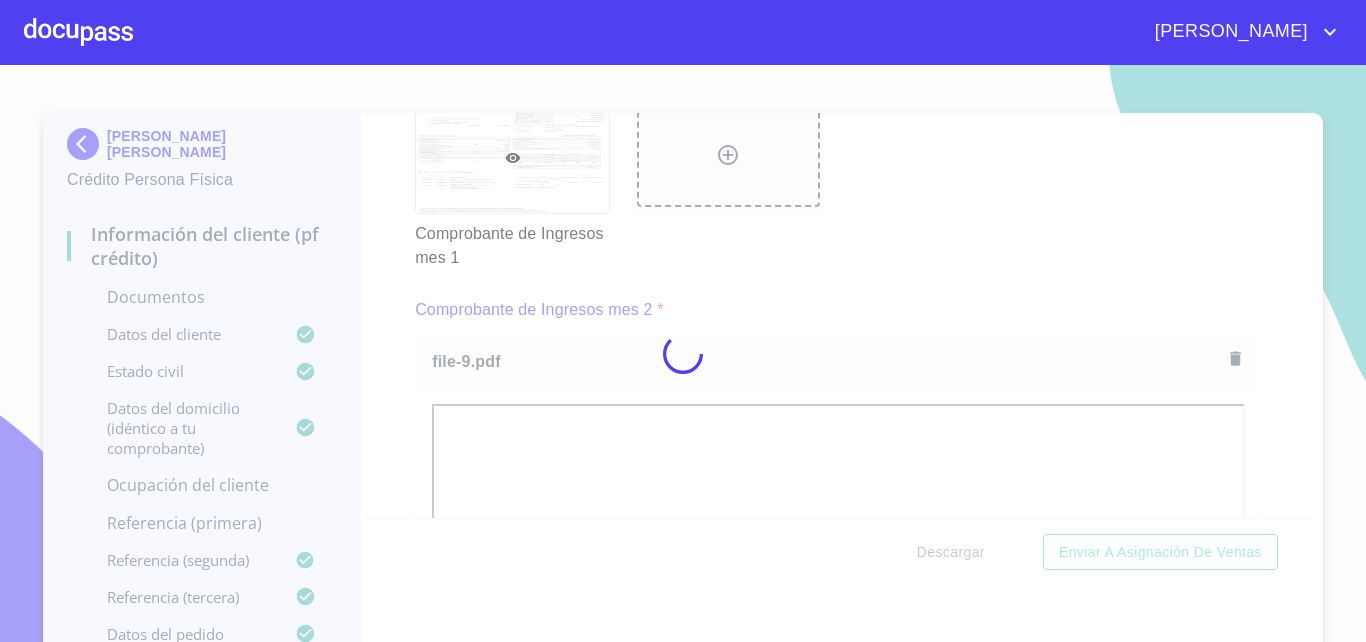 click at bounding box center (683, 353) 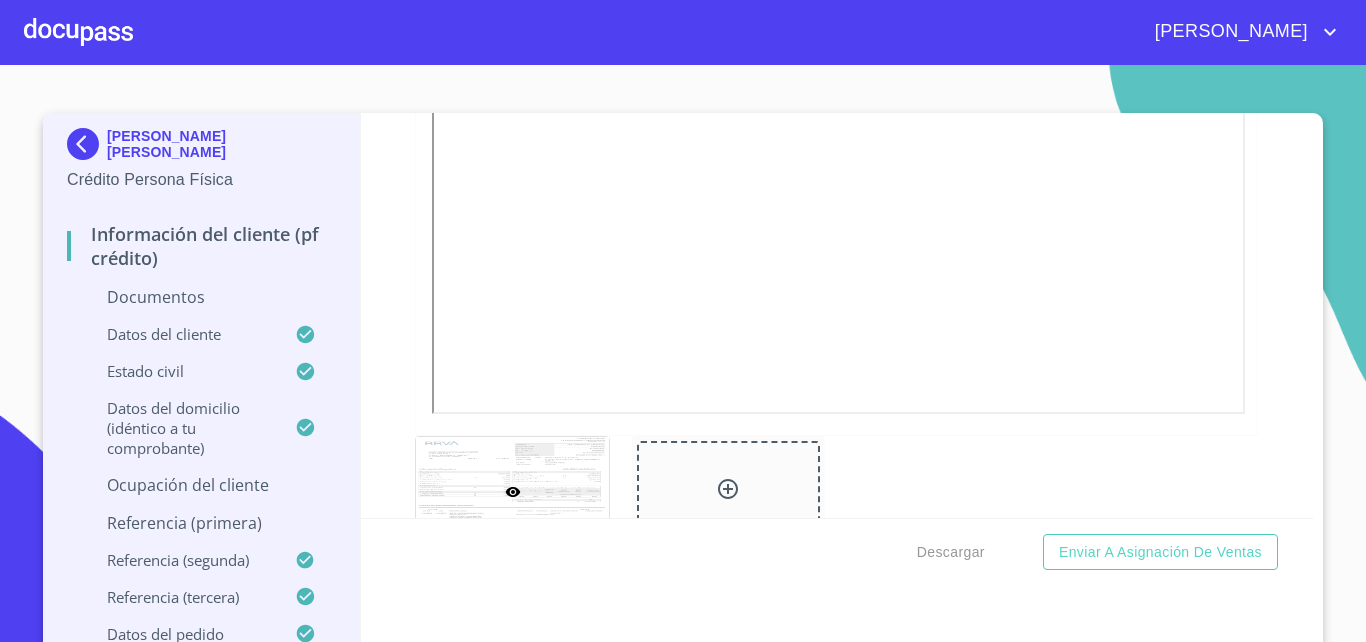 scroll, scrollTop: 3728, scrollLeft: 0, axis: vertical 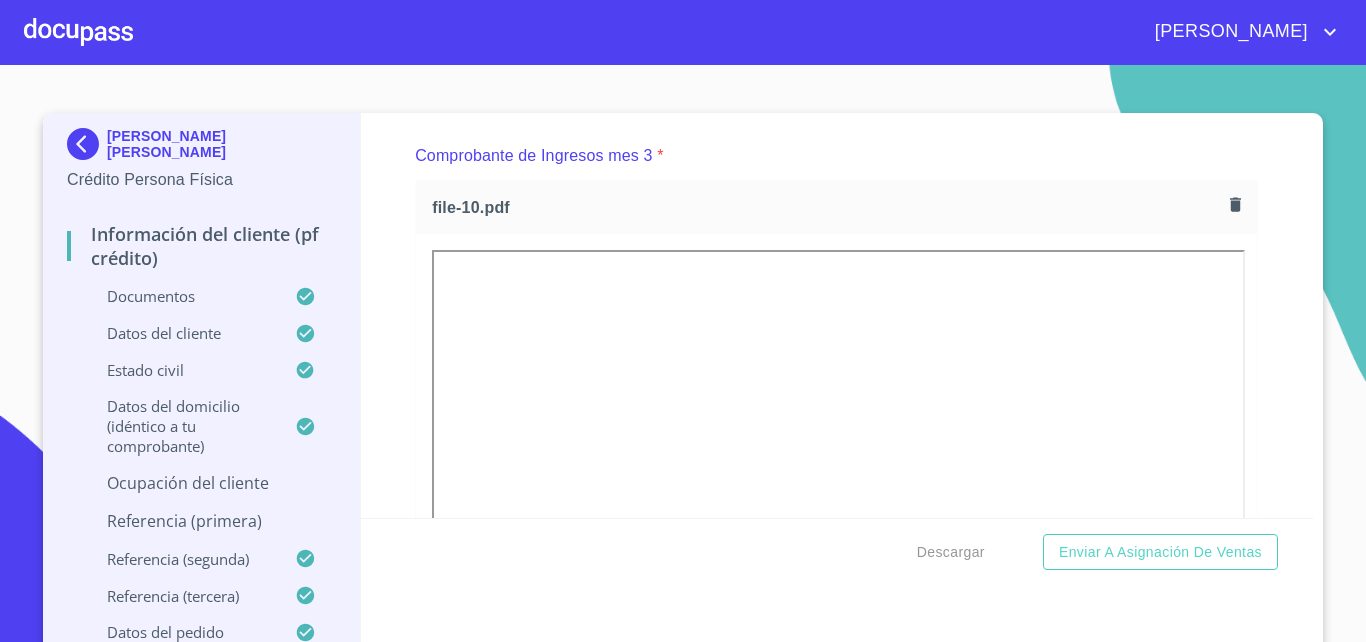 click on "Comprobante de Ingresos mes 3 *" at bounding box center [836, 156] 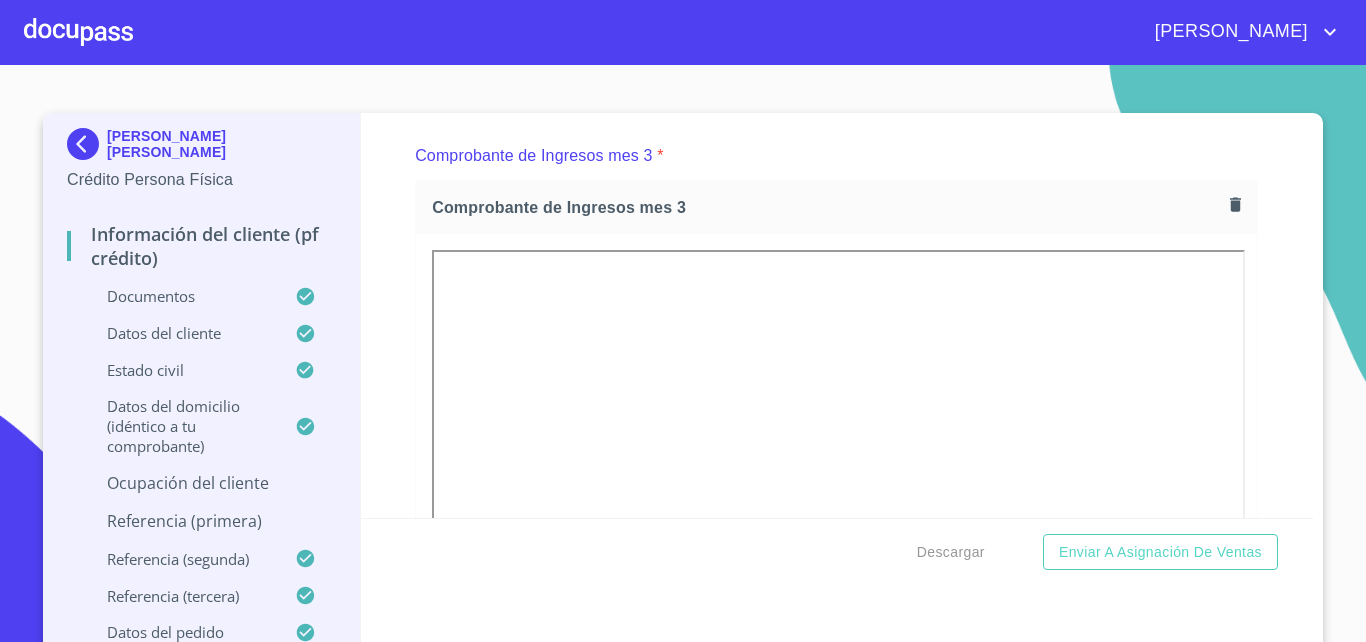 scroll, scrollTop: 17, scrollLeft: 0, axis: vertical 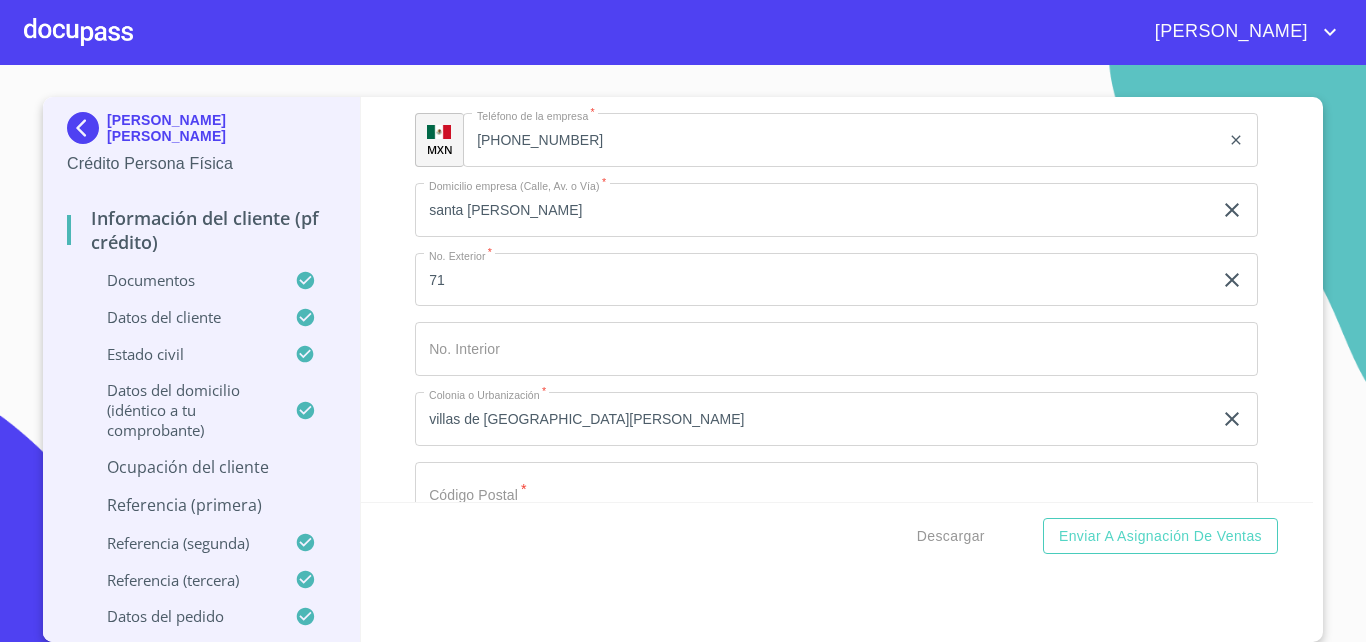 click on "santa [PERSON_NAME]" at bounding box center [813, -3024] 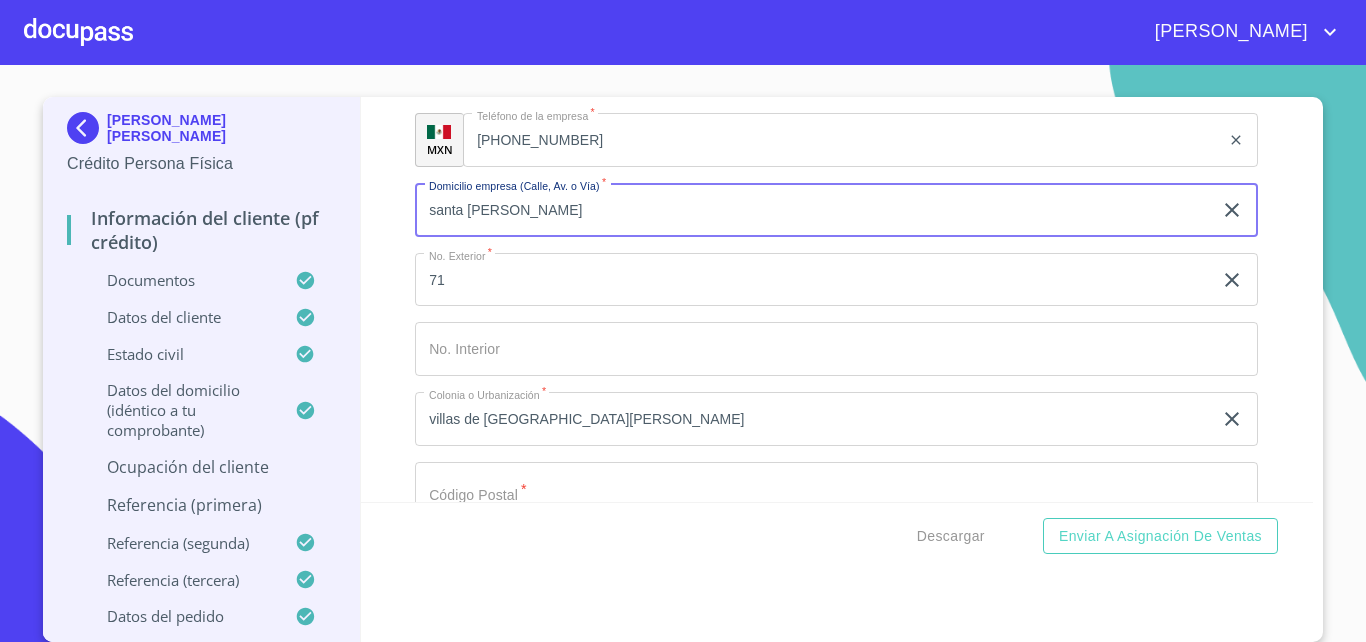 type on "santa [PERSON_NAME]" 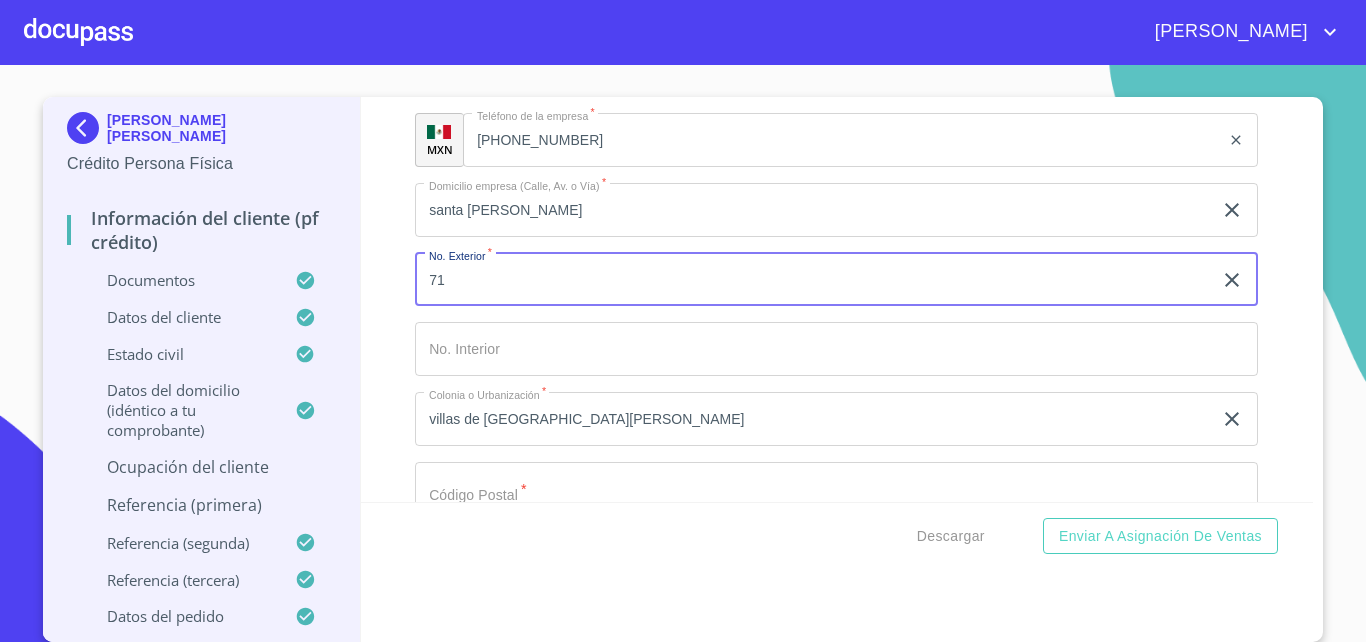 click on "Información del cliente (PF crédito)   Documentos Documento de identificación.   * INE ​ Identificación Oficial * Identificación Oficial Identificación Oficial Comprobante de Domicilio * Comprobante de Domicilio Comprobante de Domicilio Fuente de ingresos   * Independiente/Dueño de negocio/Persona Moral ​ Comprobante de Ingresos mes 1 * Comprobante de Ingresos mes 1 Comprobante de Ingresos mes 1 Comprobante de Ingresos mes 2 * Comprobante de Ingresos mes 2 Comprobante de Ingresos mes 2 Comprobante de Ingresos mes 3 * Comprobante de Ingresos mes 3 Comprobante de Ingresos mes 3 CURP * CURP [PERSON_NAME] de situación fiscal [PERSON_NAME] de situación fiscal [PERSON_NAME] de situación fiscal Datos del cliente Apellido [PERSON_NAME]   * [PERSON_NAME] ​ Apellido Materno   * [PERSON_NAME] ​ Primer nombre   * [PERSON_NAME] ​ [PERSON_NAME] Nombre [PERSON_NAME] ​ Fecha de nacimiento * 8 de mar. de [DEMOGRAPHIC_DATA] ​ RFC   * MARG960308E56 ​ CURP   * MARG960308MJCGMD09 ​ ID de Identificación ​ Nacionalidad   * Mexicana ​ *" at bounding box center [837, 299] 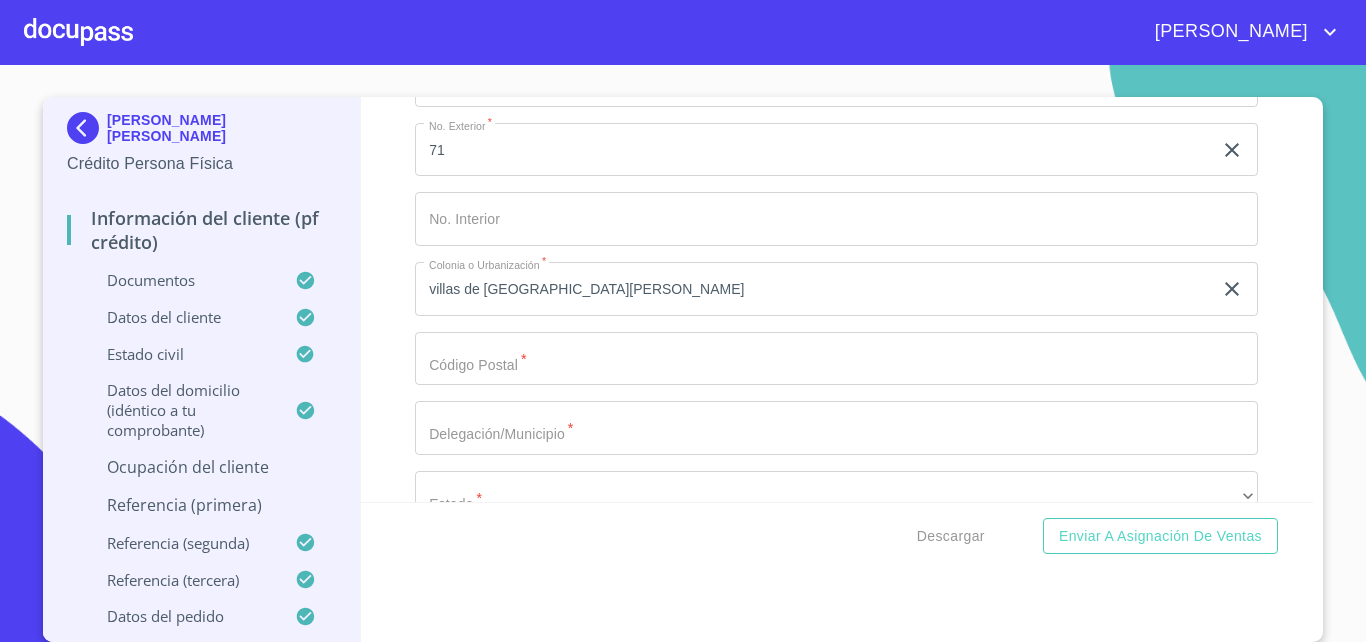 scroll, scrollTop: 9760, scrollLeft: 0, axis: vertical 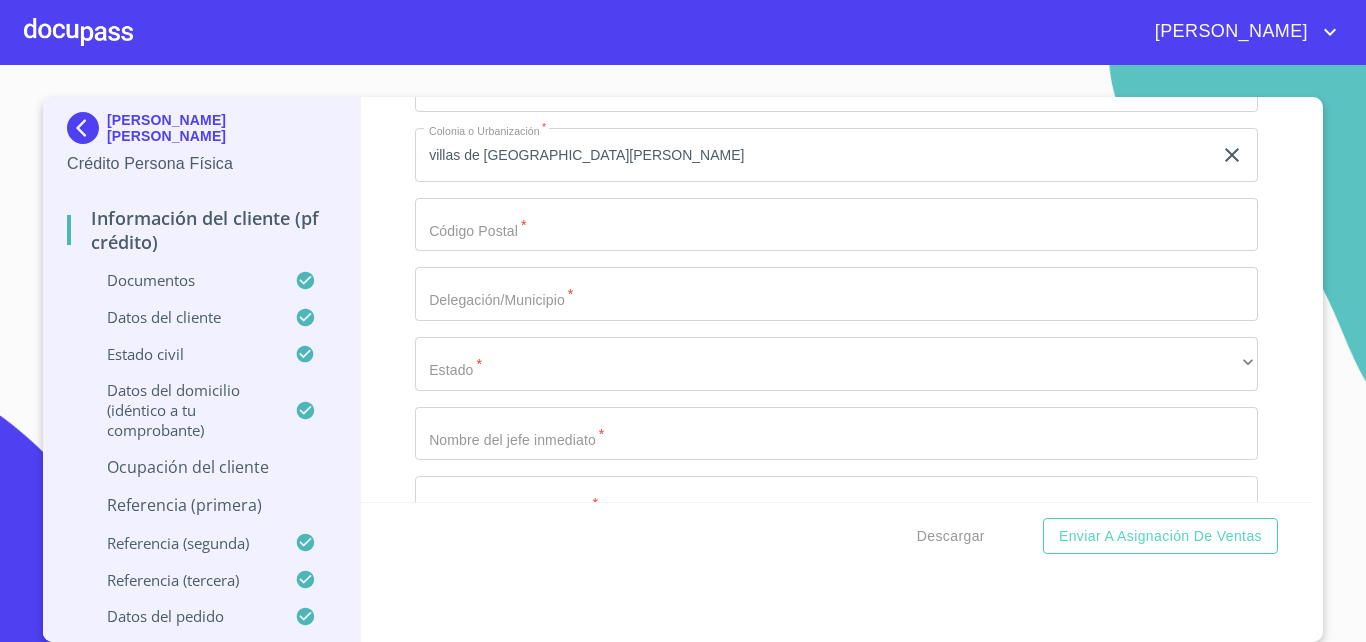 click on "Documento de identificación.   *" at bounding box center (813, -3288) 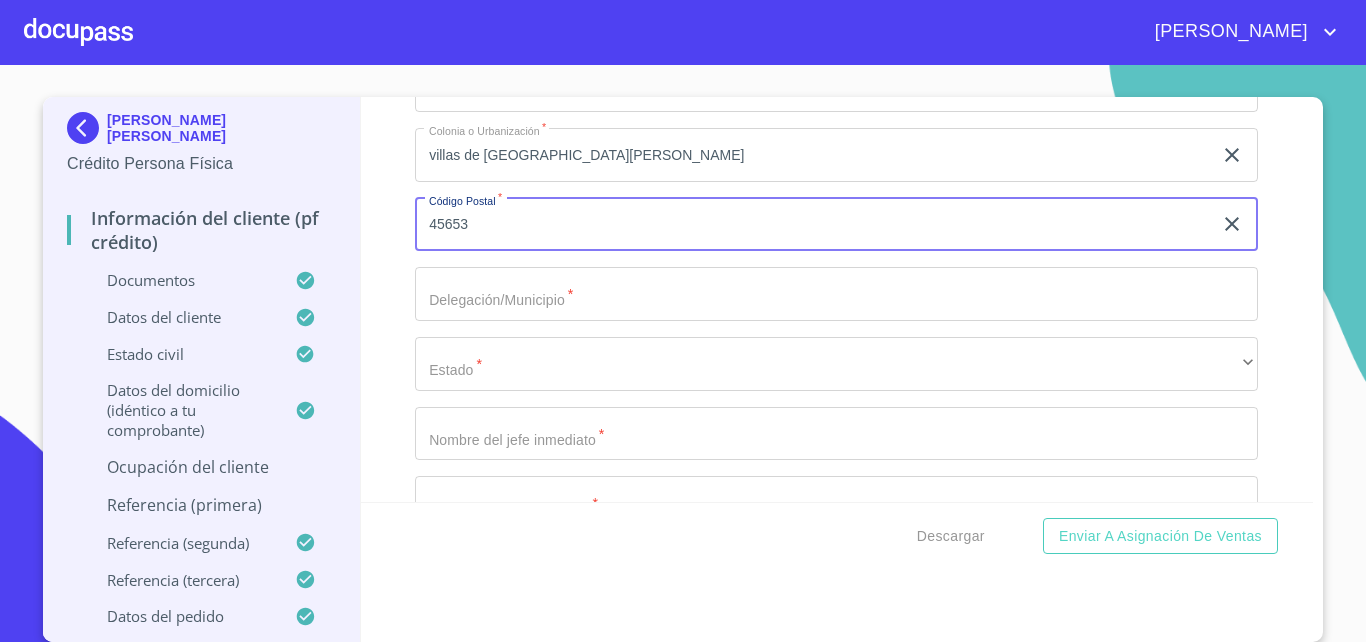 type on "45653" 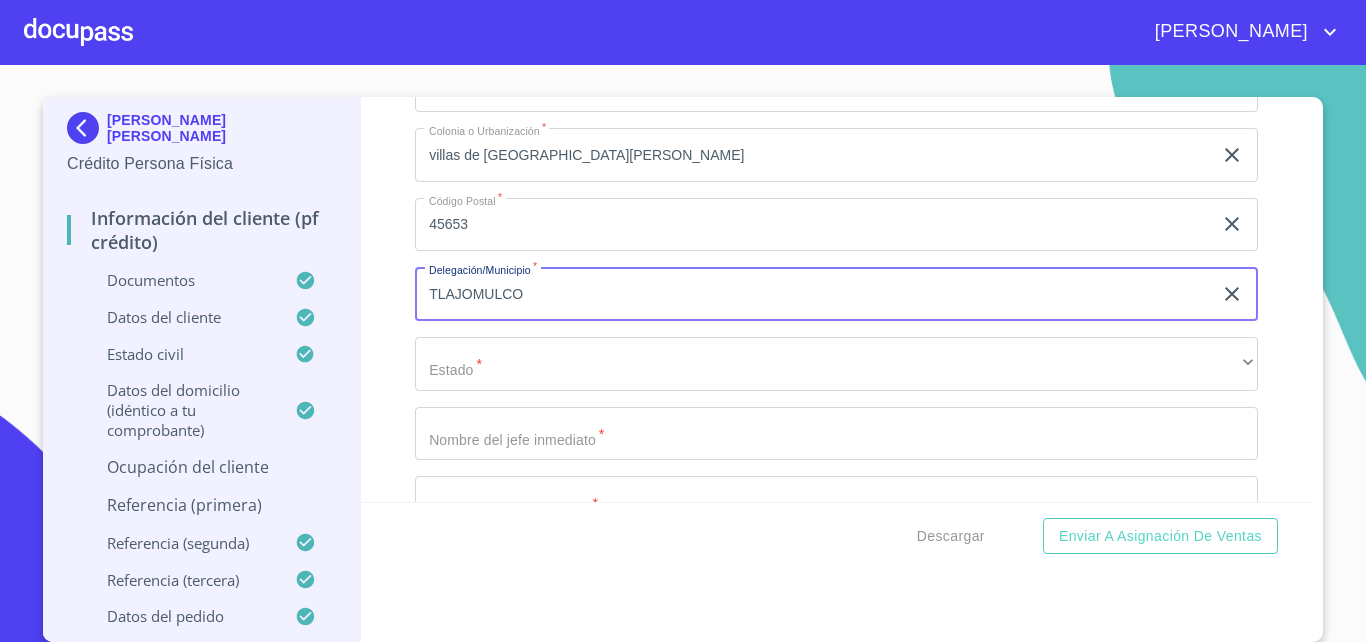 type on "TLAJOMULCO" 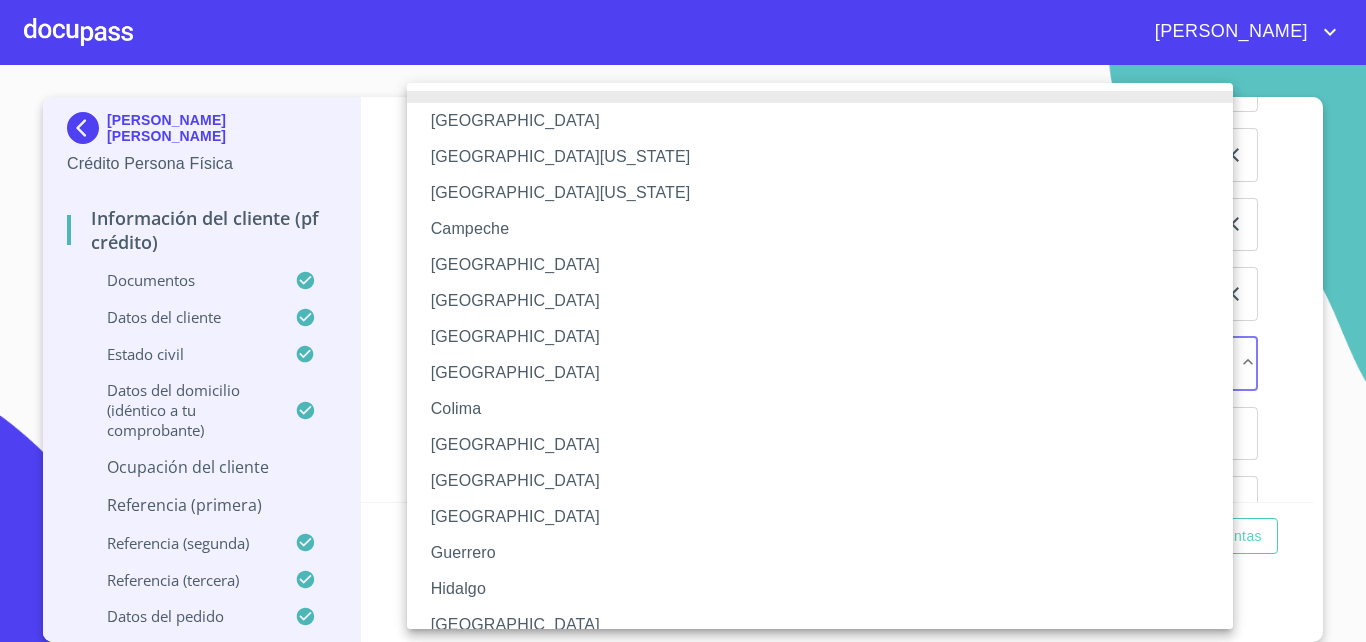 type 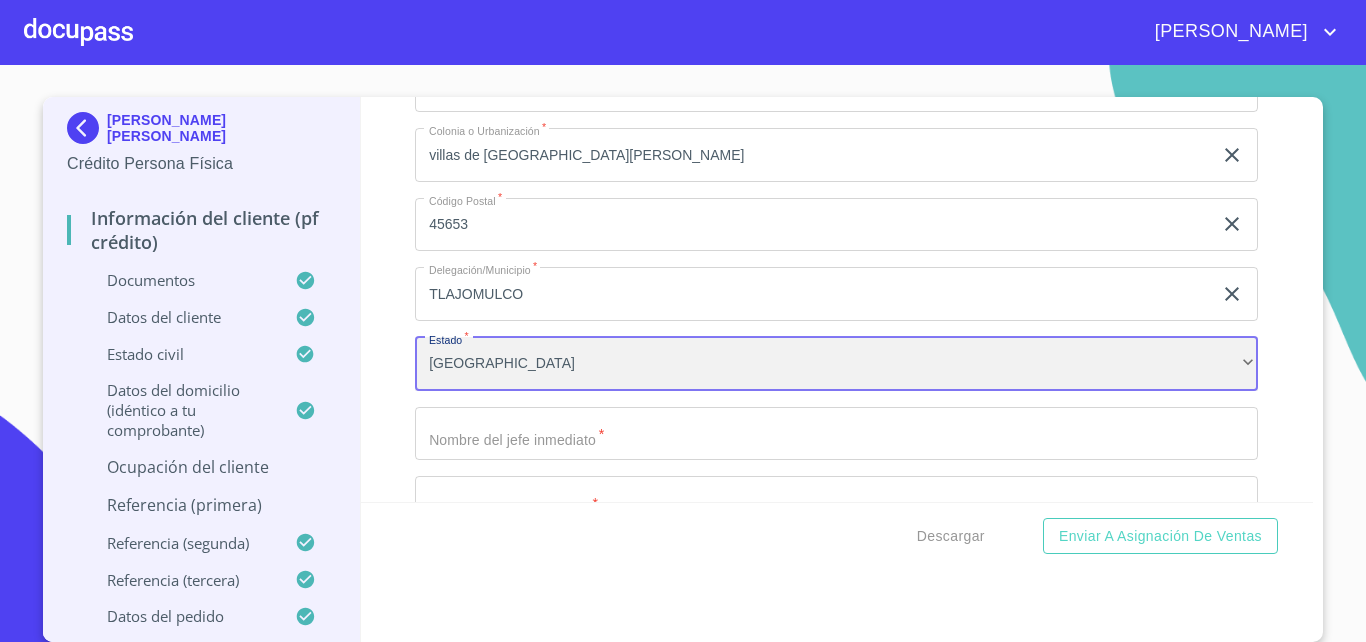 scroll, scrollTop: 269, scrollLeft: 0, axis: vertical 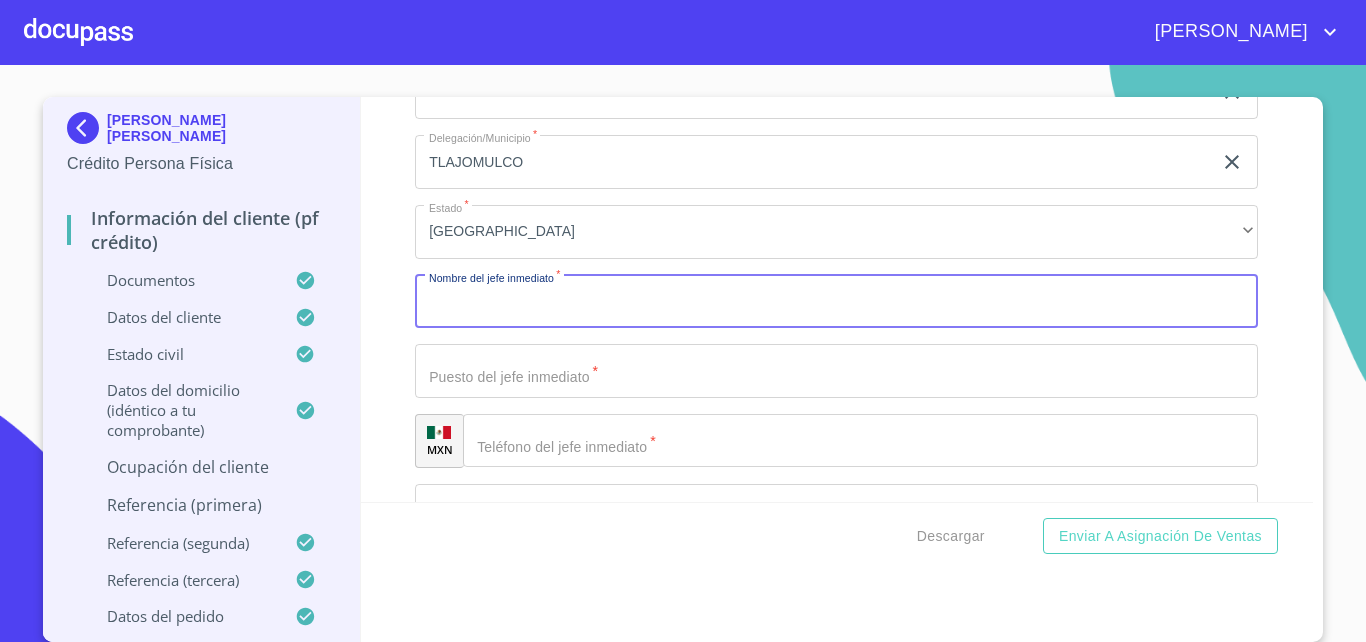 click on "Documento de identificación.   *" at bounding box center (836, 302) 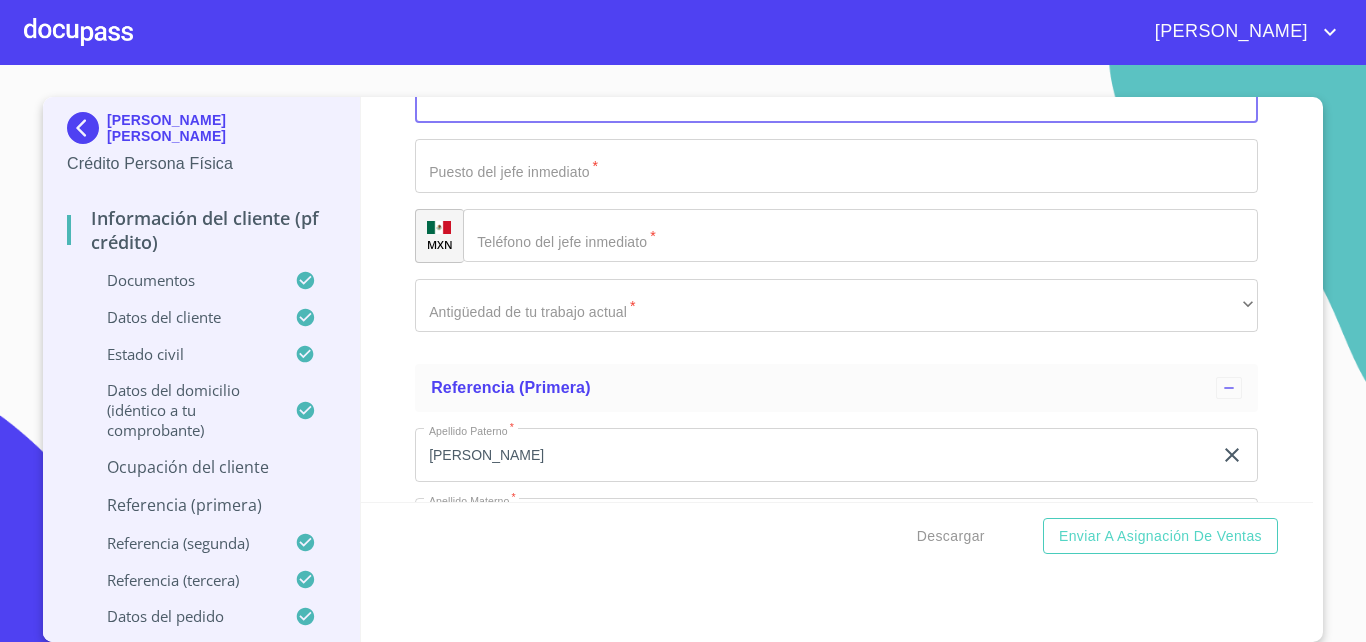 scroll, scrollTop: 10156, scrollLeft: 0, axis: vertical 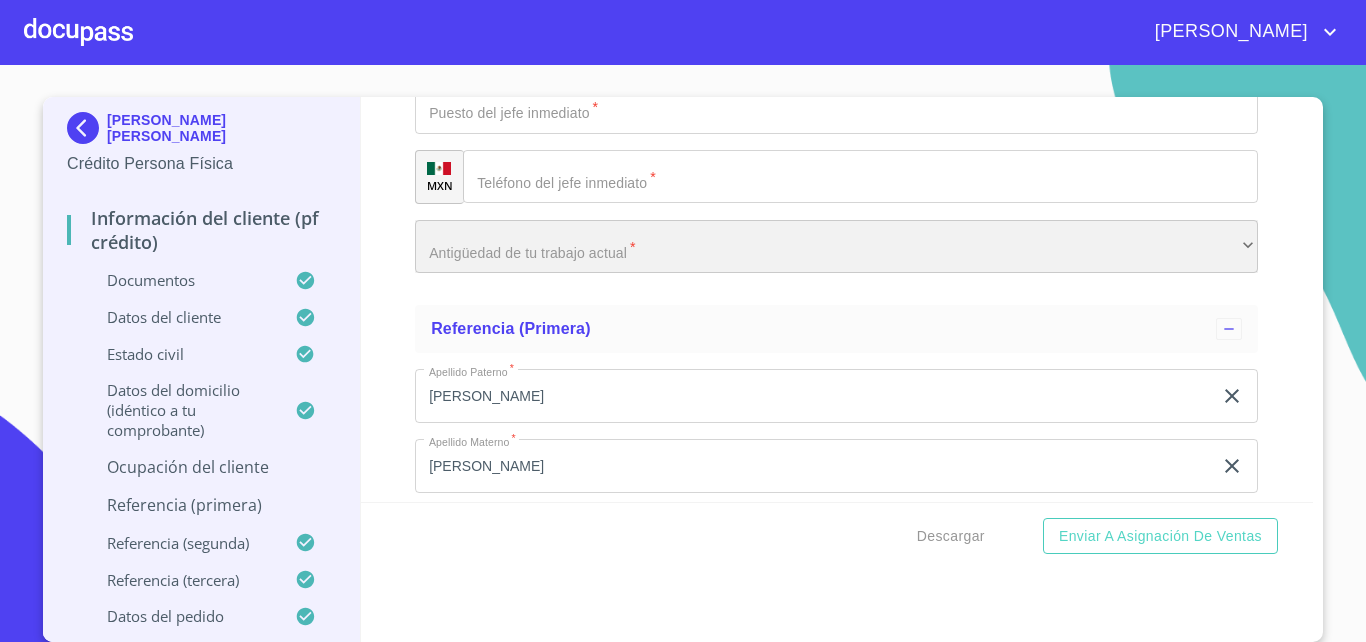 click on "​" at bounding box center [836, 247] 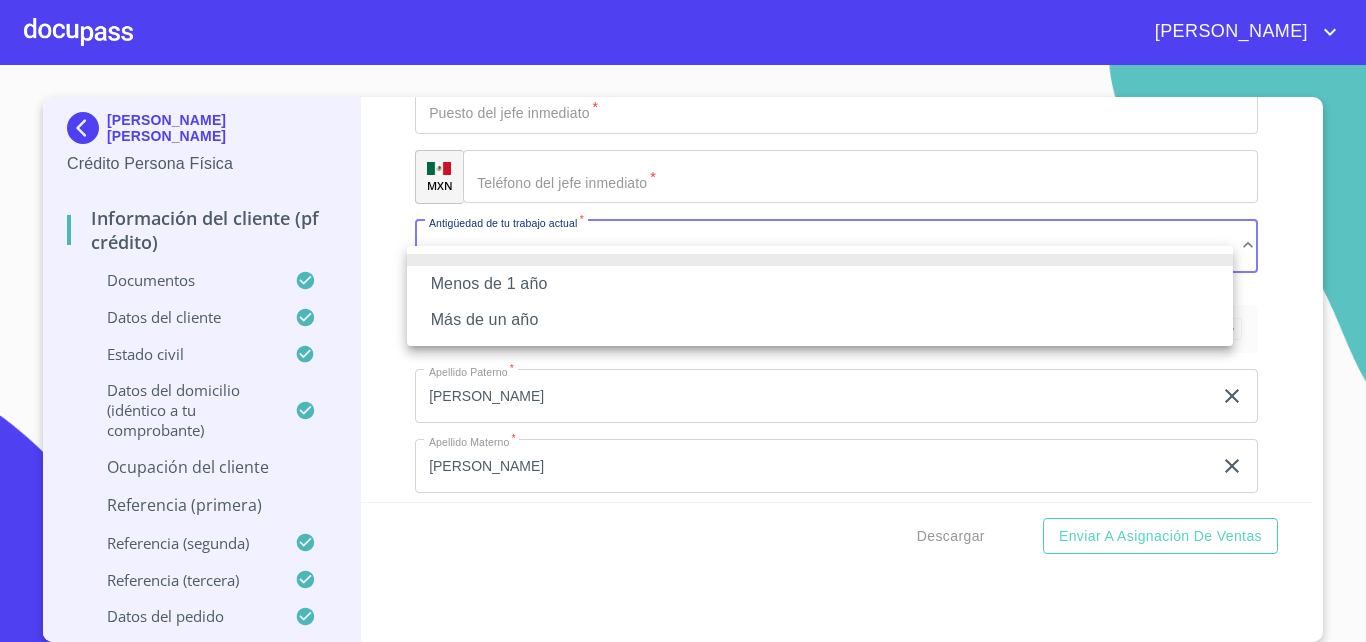 drag, startPoint x: 508, startPoint y: 287, endPoint x: 493, endPoint y: 329, distance: 44.598206 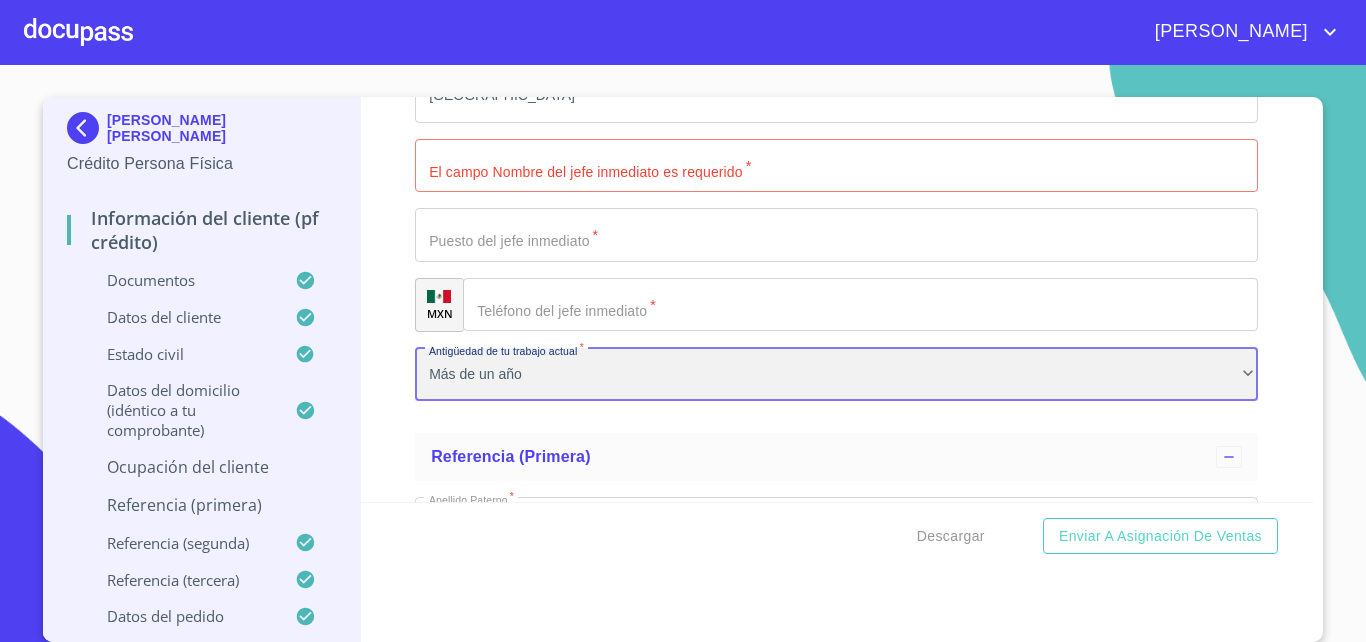 scroll, scrollTop: 10024, scrollLeft: 0, axis: vertical 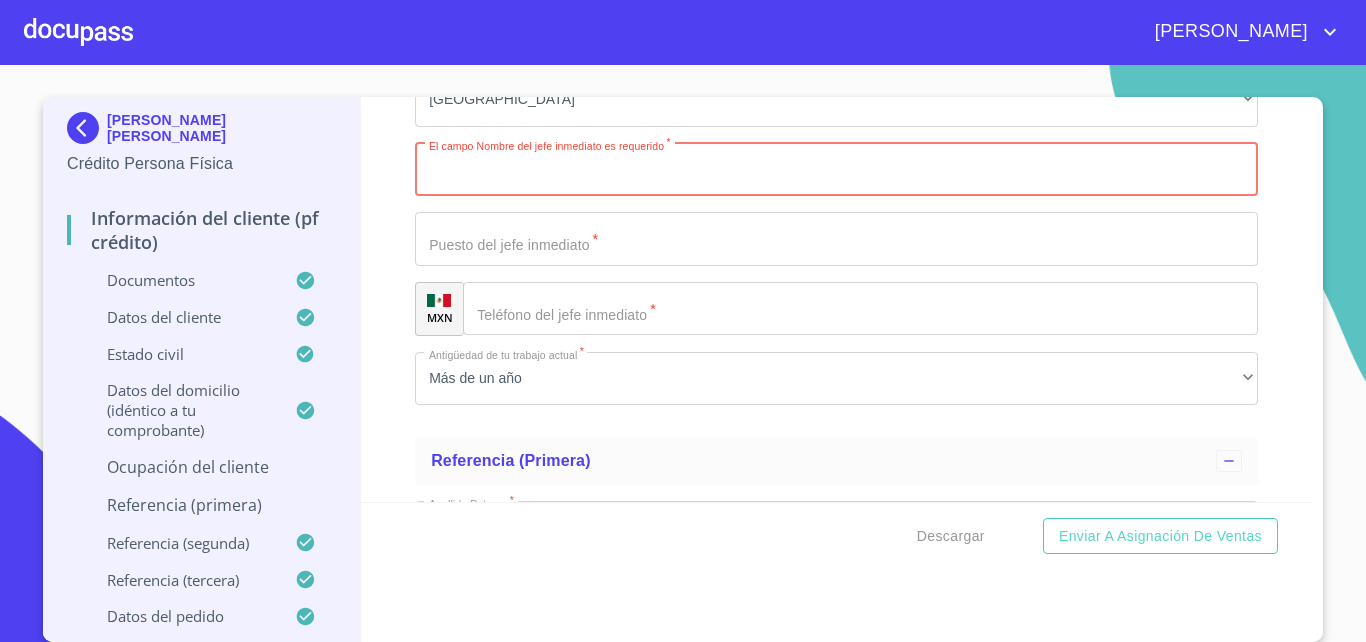 click on "Documento de identificación.   *" at bounding box center [836, 170] 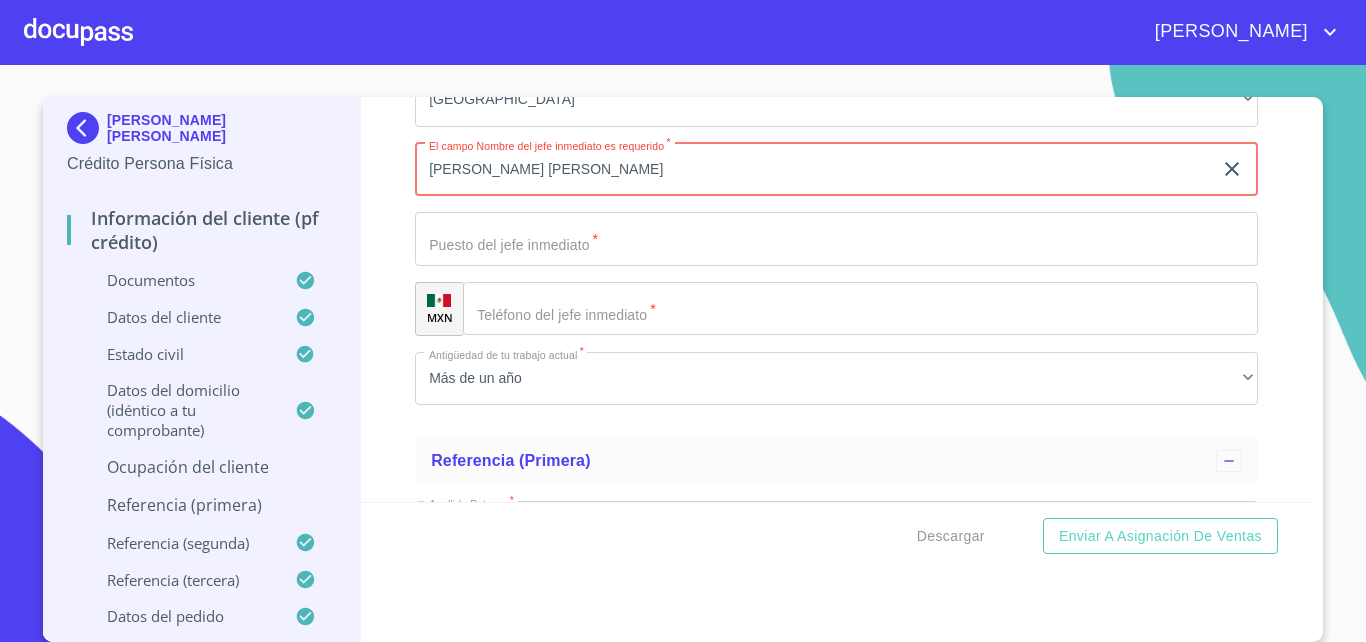 type on "[PERSON_NAME] [PERSON_NAME]" 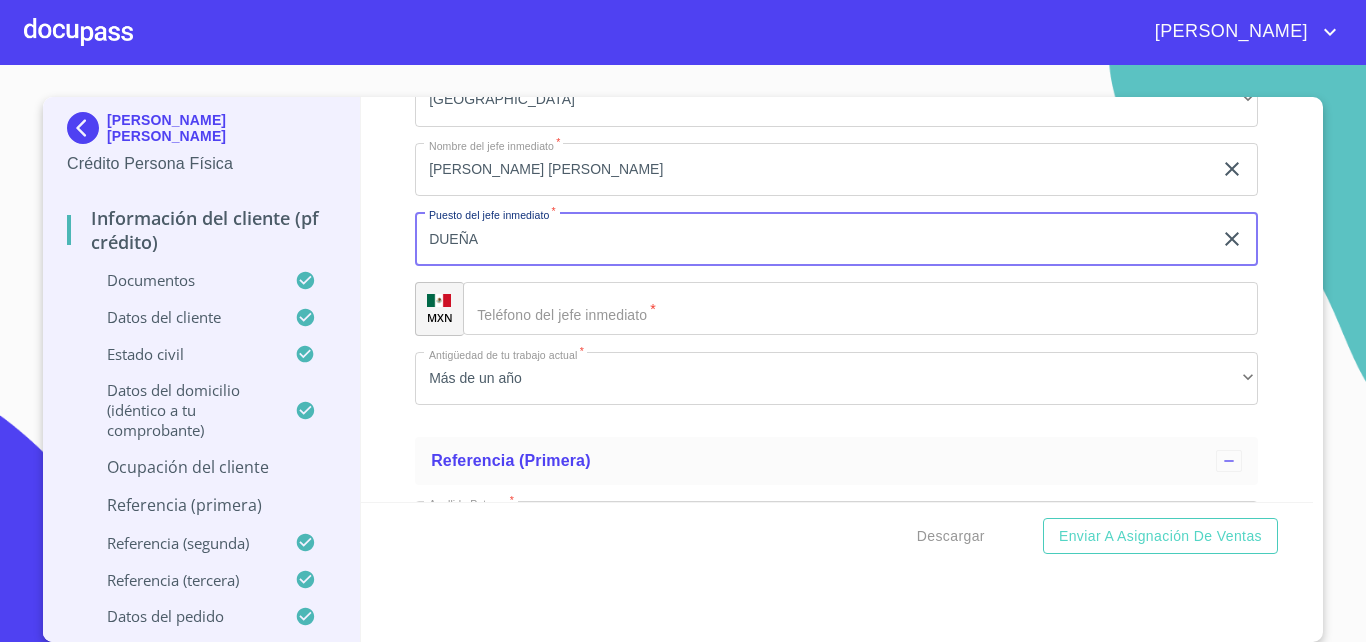 type on "DUEÑA" 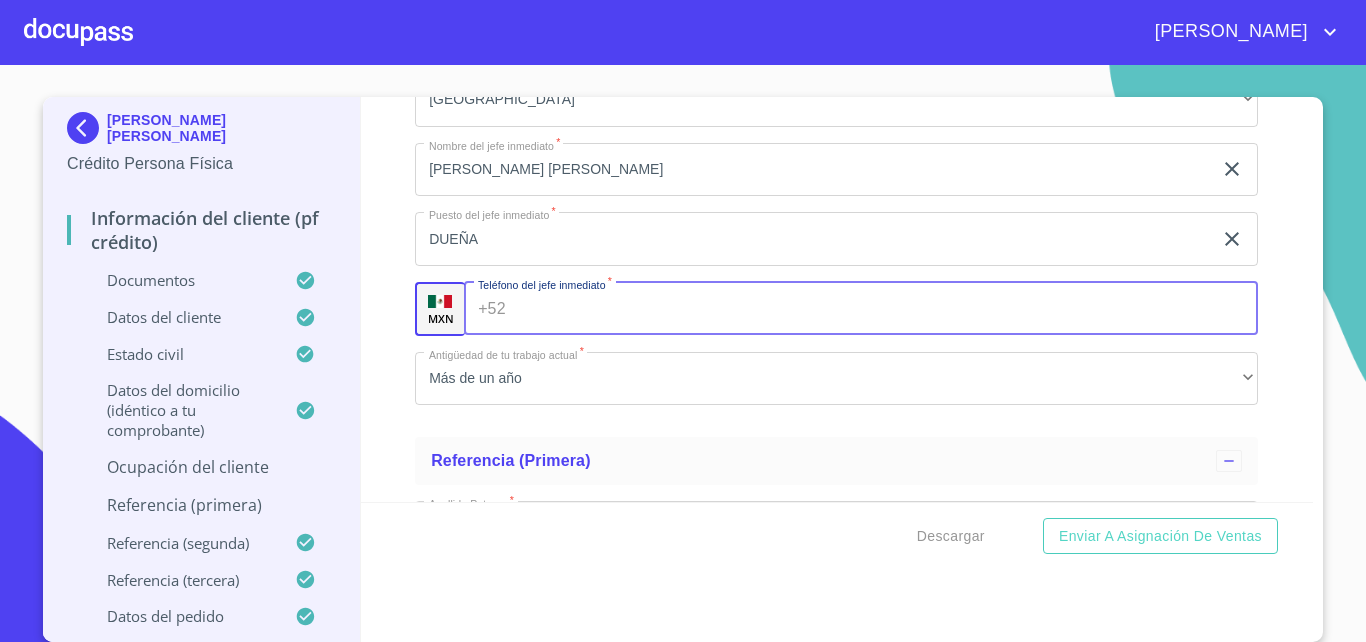 paste on "[PHONE_NUMBER]" 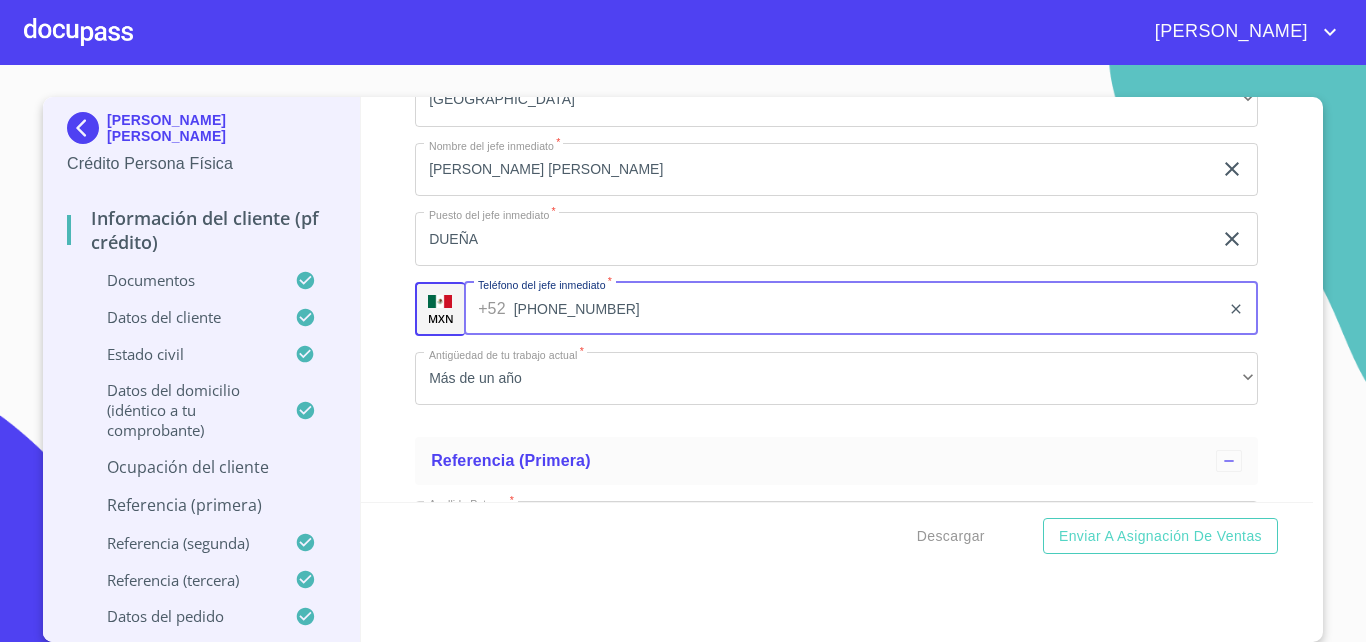 type on "[PHONE_NUMBER]" 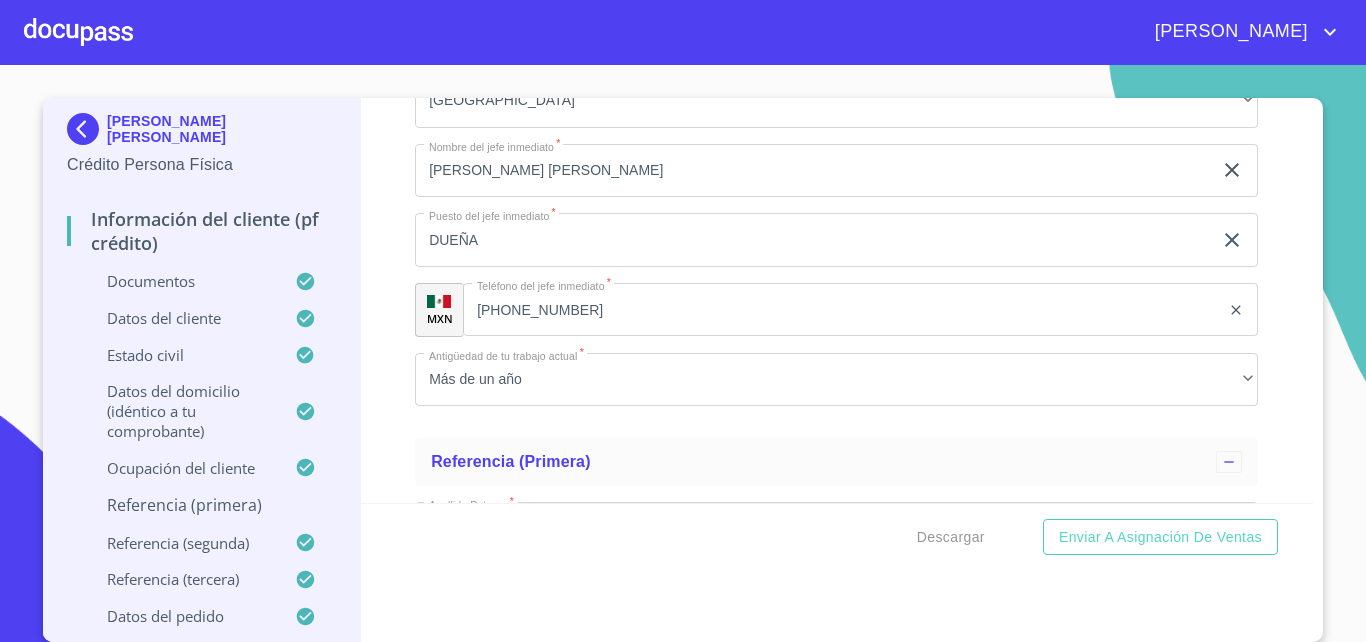 click on "Información del cliente (PF crédito)   Documentos Documento de identificación.   * INE ​ Identificación Oficial * Identificación Oficial Identificación Oficial Comprobante de Domicilio * Comprobante de Domicilio Comprobante de Domicilio Fuente de ingresos   * Independiente/Dueño de negocio/Persona Moral ​ Comprobante de Ingresos mes 1 * Comprobante de Ingresos mes 1 Comprobante de Ingresos mes 1 Comprobante de Ingresos mes 2 * Comprobante de Ingresos mes 2 Comprobante de Ingresos mes 2 Comprobante de Ingresos mes 3 * Comprobante de Ingresos mes 3 Comprobante de Ingresos mes 3 CURP * CURP [PERSON_NAME] de situación fiscal [PERSON_NAME] de situación fiscal [PERSON_NAME] de situación fiscal Datos del cliente Apellido [PERSON_NAME]   * [PERSON_NAME] ​ Apellido Materno   * [PERSON_NAME] ​ Primer nombre   * [PERSON_NAME] ​ [PERSON_NAME] Nombre [PERSON_NAME] ​ Fecha de nacimiento * 8 de mar. de [DEMOGRAPHIC_DATA] ​ RFC   * MARG960308E56 ​ CURP   * MARG960308MJCGMD09 ​ ID de Identificación ​ Nacionalidad   * Mexicana ​ *" at bounding box center [837, 300] 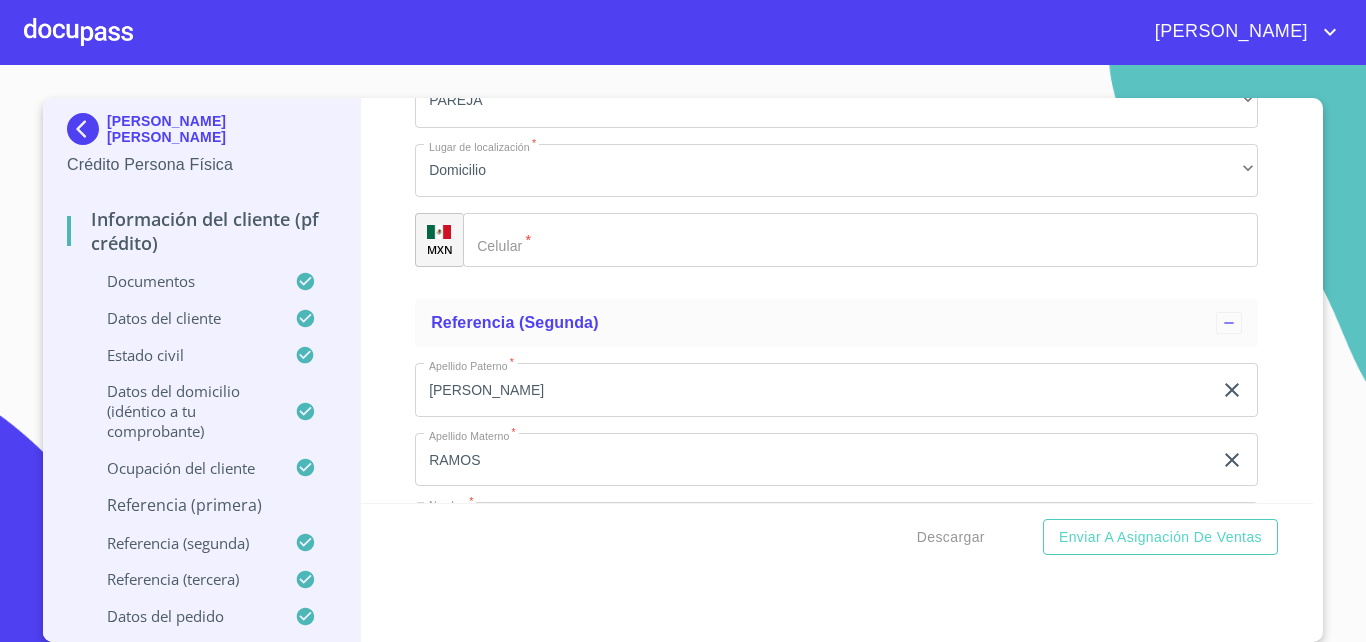scroll, scrollTop: 10684, scrollLeft: 0, axis: vertical 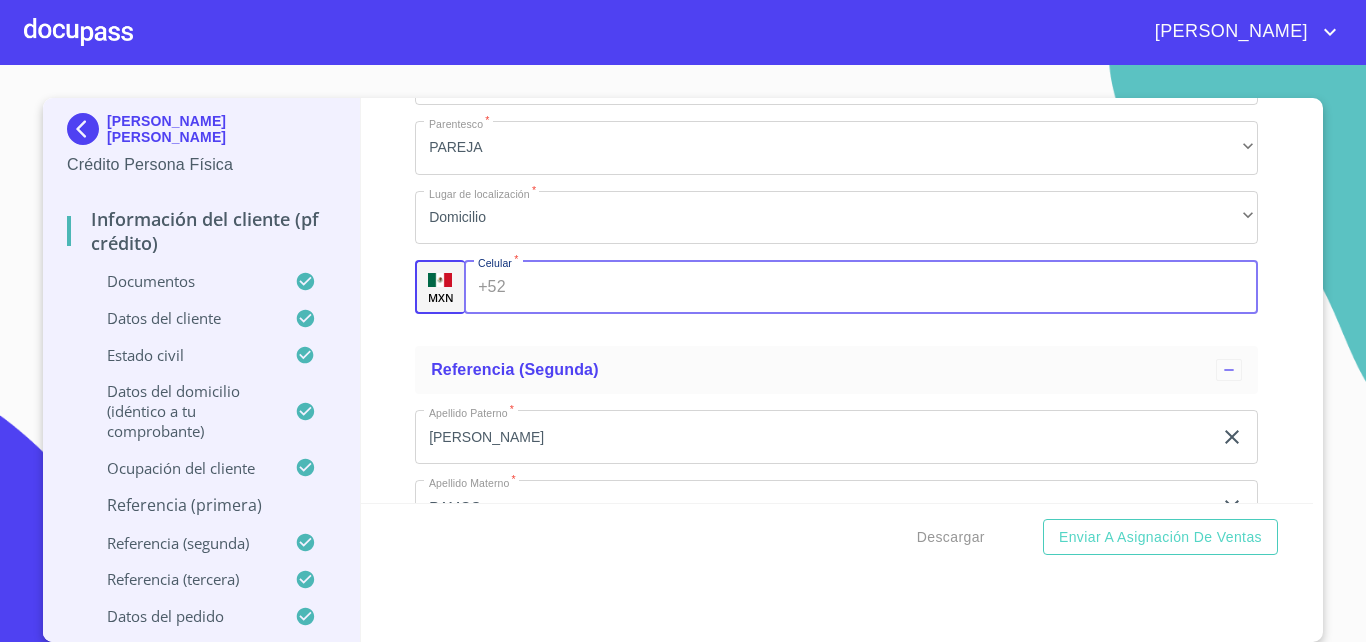 click on "Documento de identificación.   *" at bounding box center [886, 287] 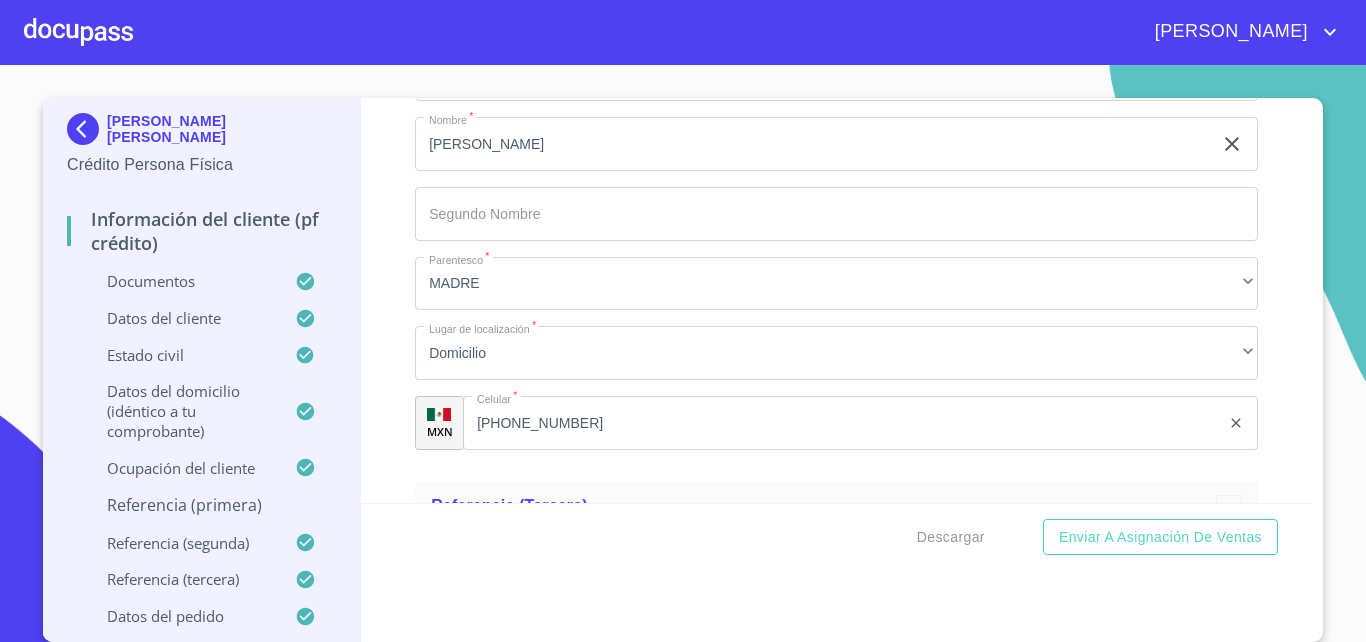 scroll, scrollTop: 11162, scrollLeft: 0, axis: vertical 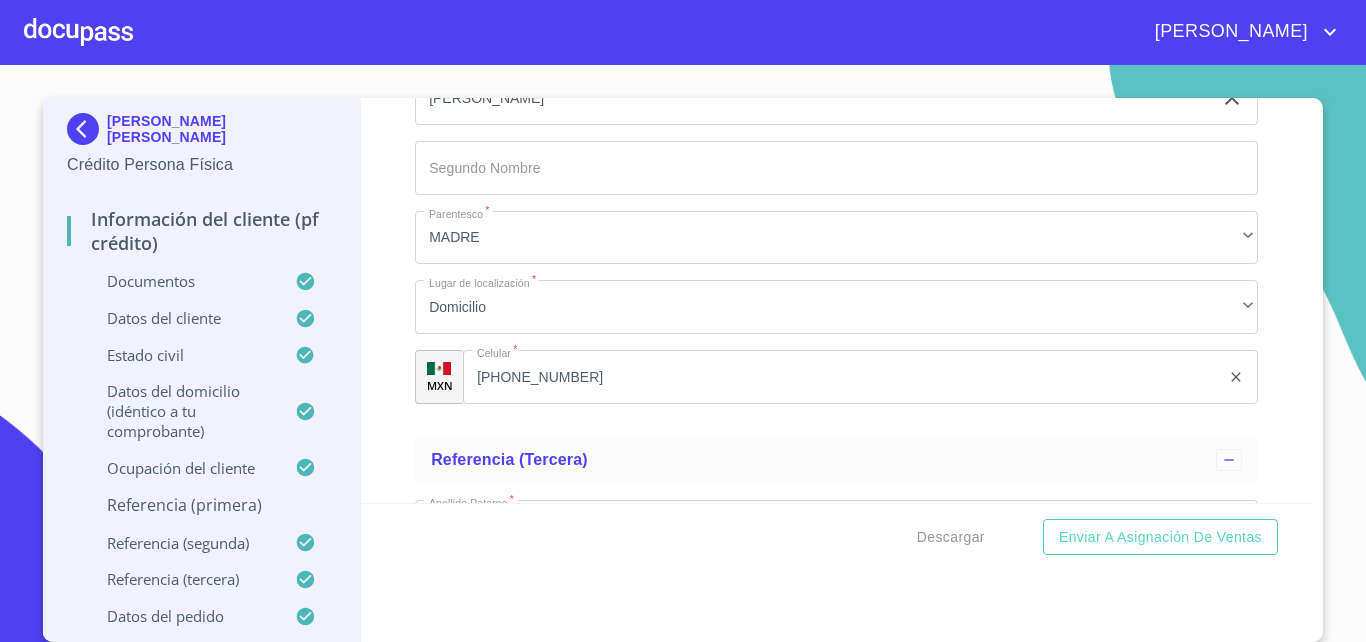 type on "[PHONE_NUMBER]" 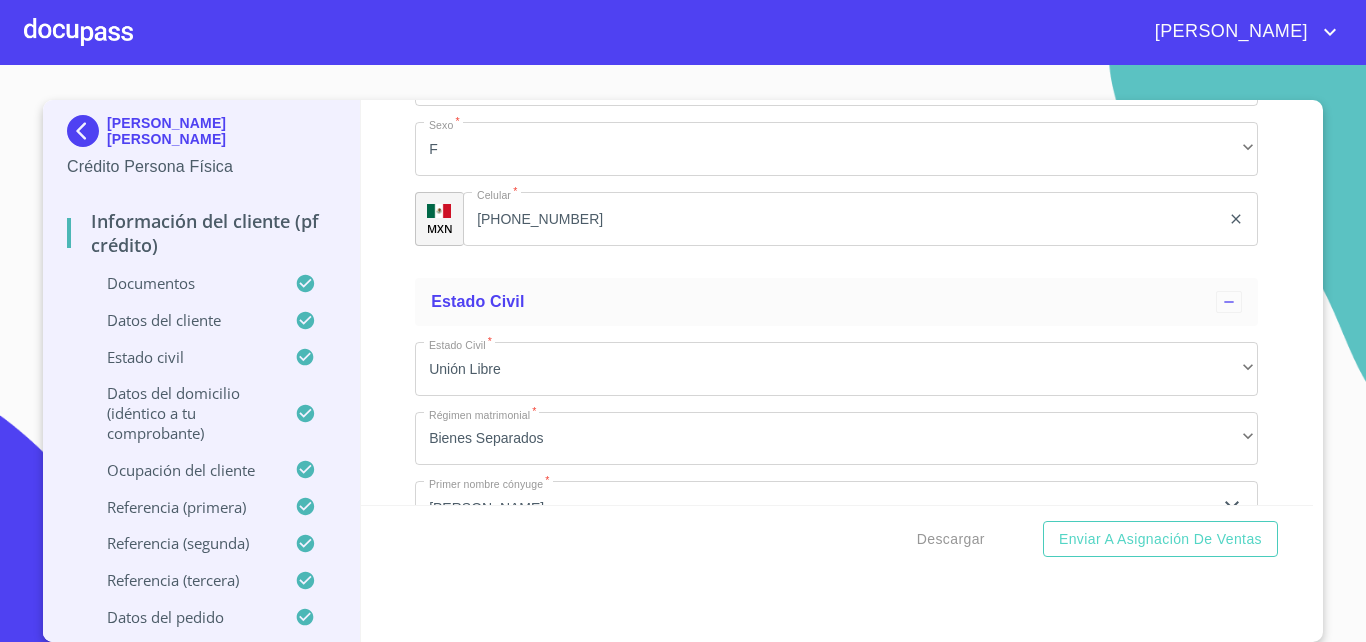 scroll, scrollTop: 6299, scrollLeft: 0, axis: vertical 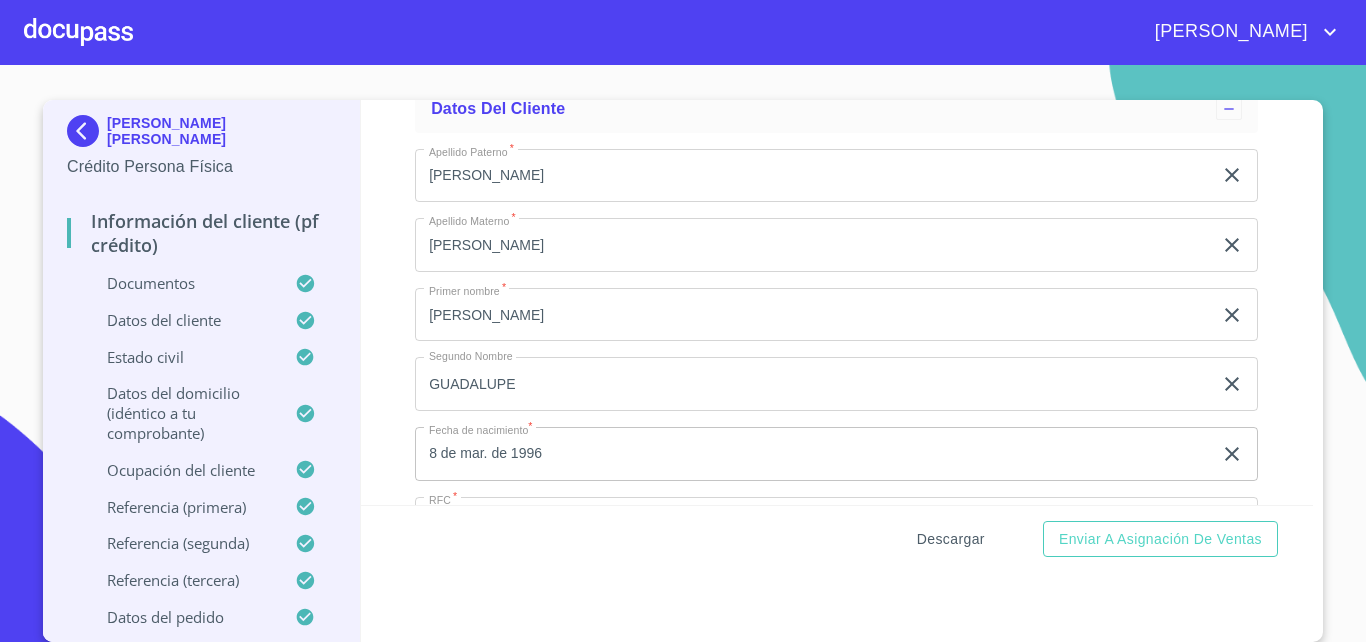click on "Descargar" at bounding box center [951, 539] 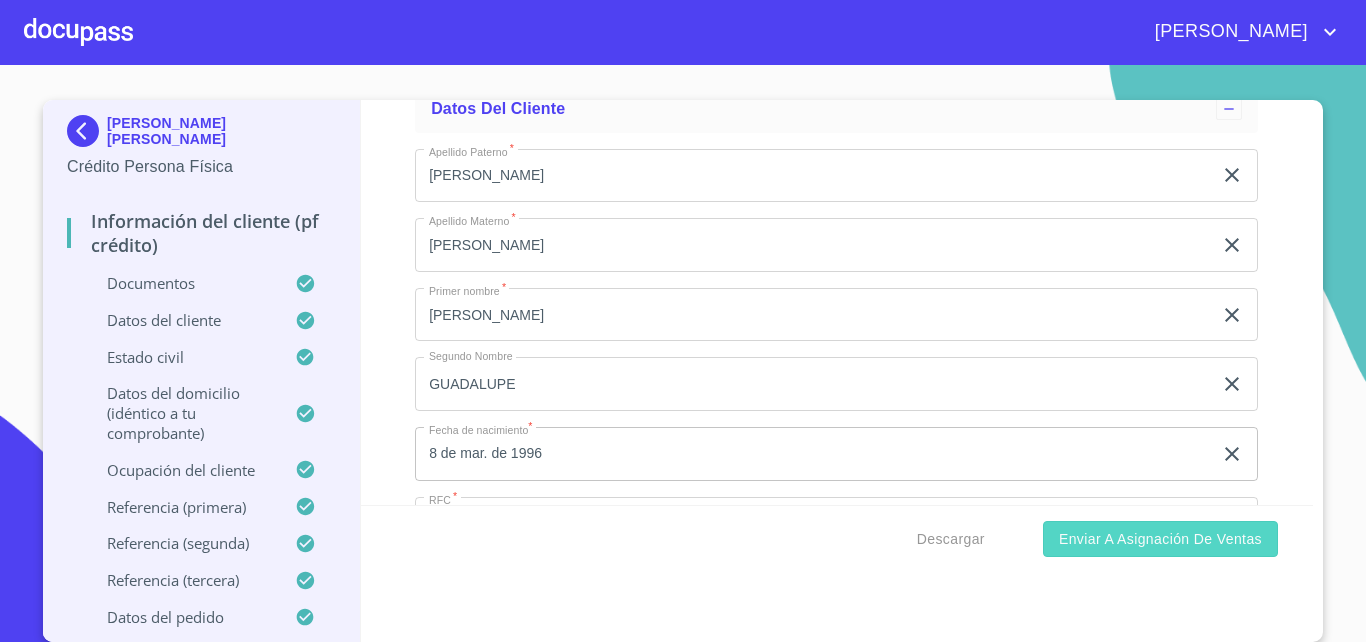 click on "Enviar a Asignación de Ventas" at bounding box center (1160, 539) 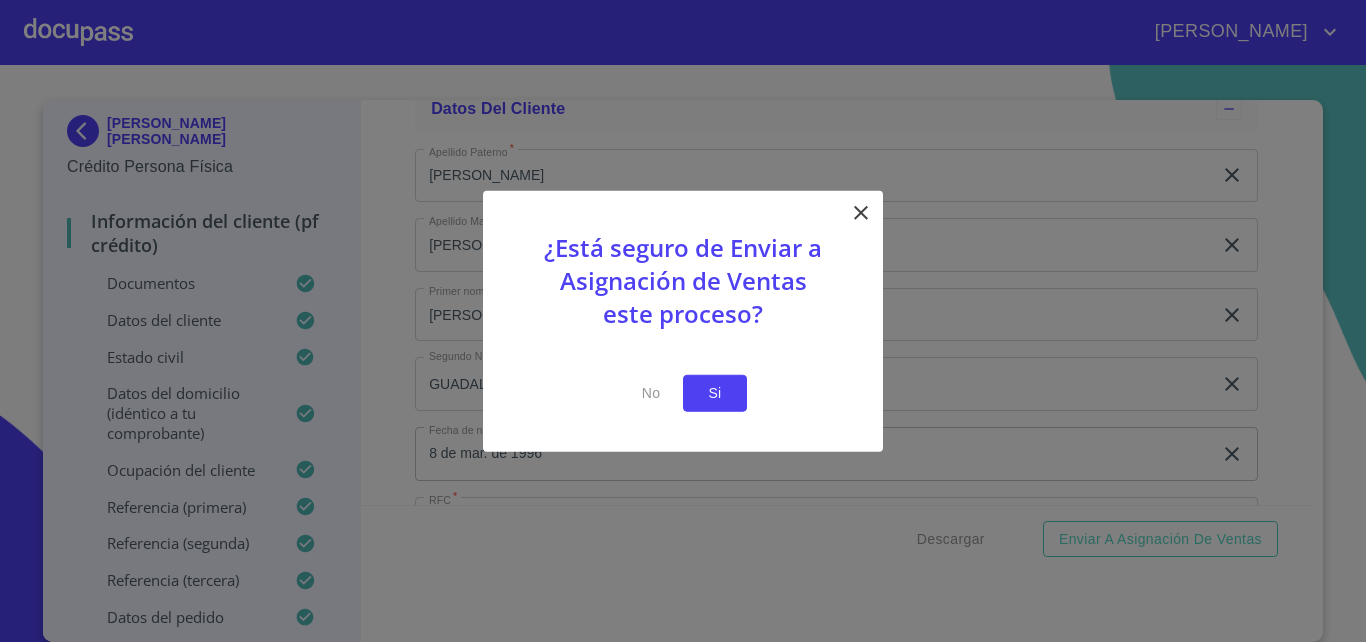 click on "Si" at bounding box center [715, 393] 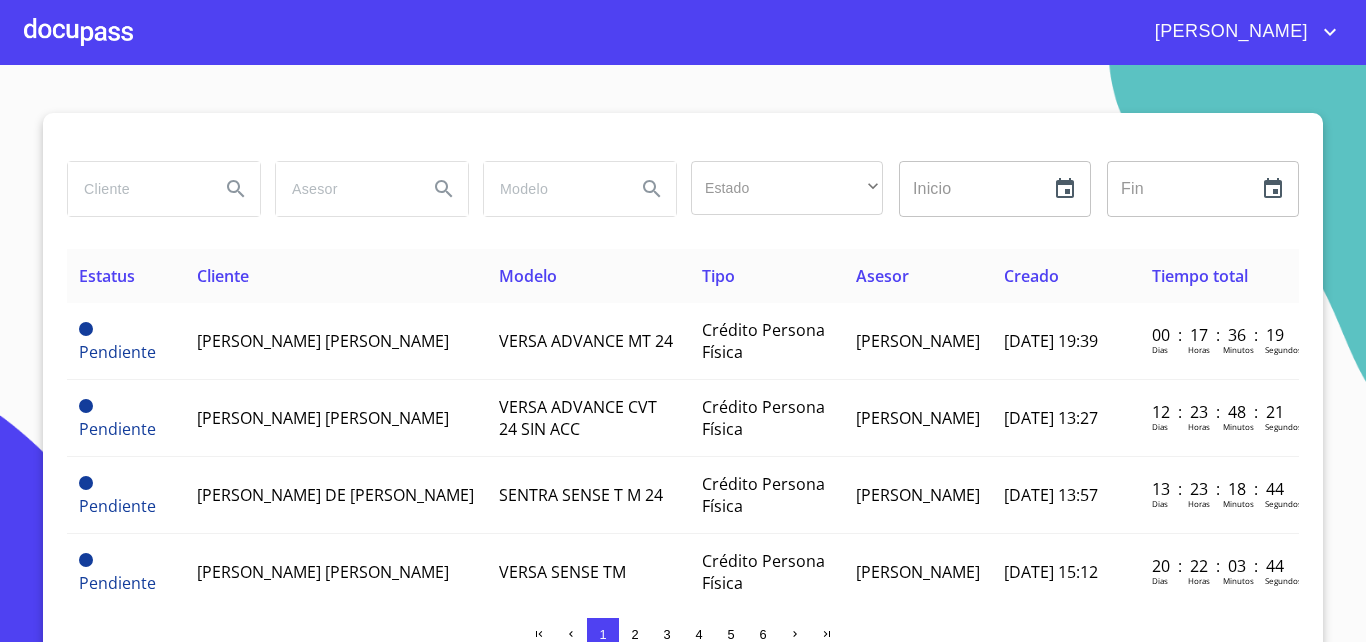 click at bounding box center (136, 189) 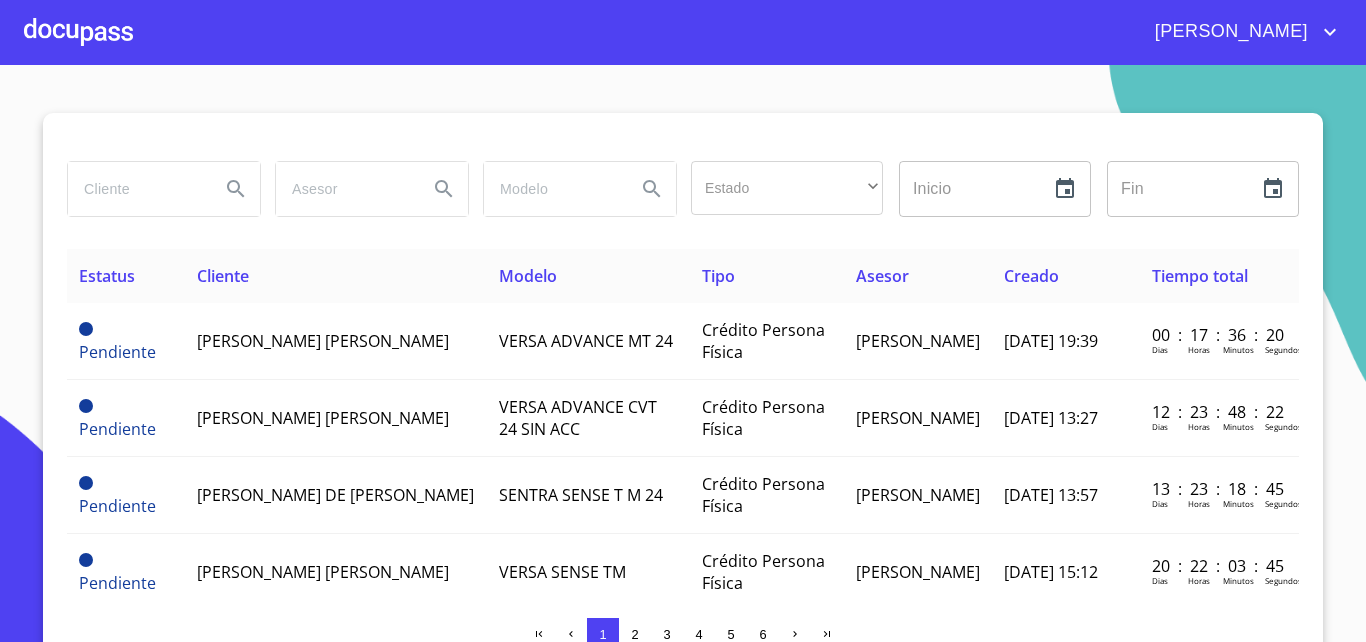 click at bounding box center (136, 189) 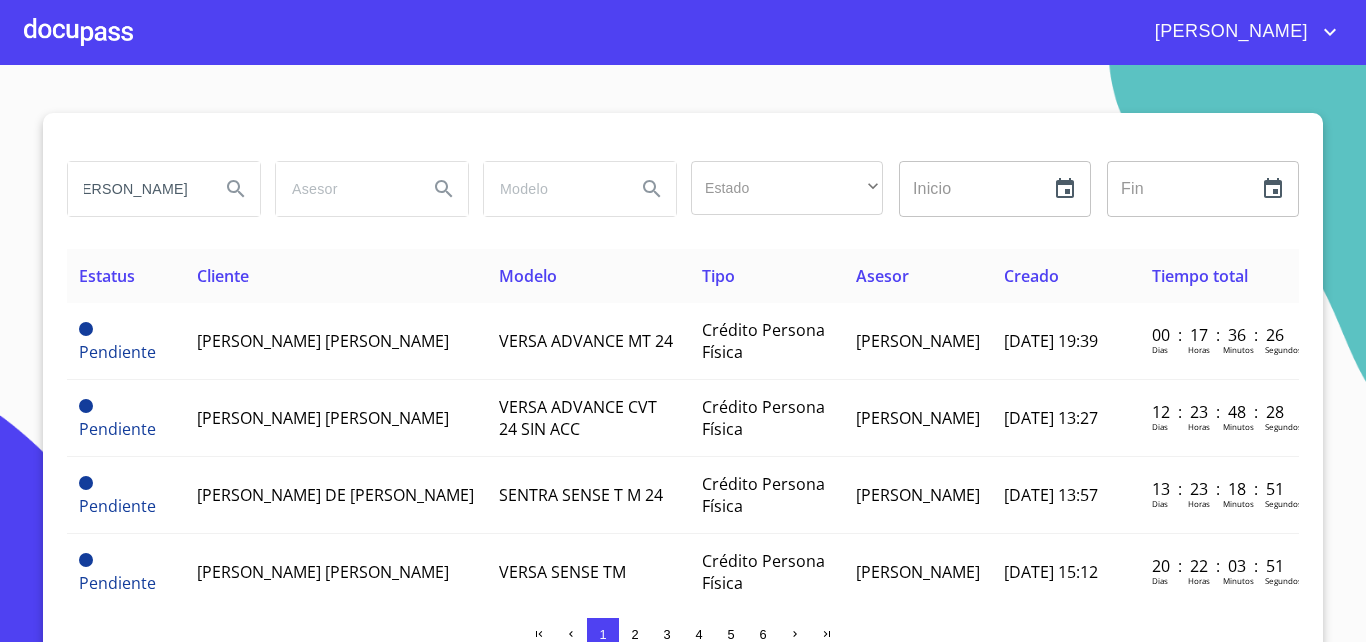 scroll, scrollTop: 0, scrollLeft: 36, axis: horizontal 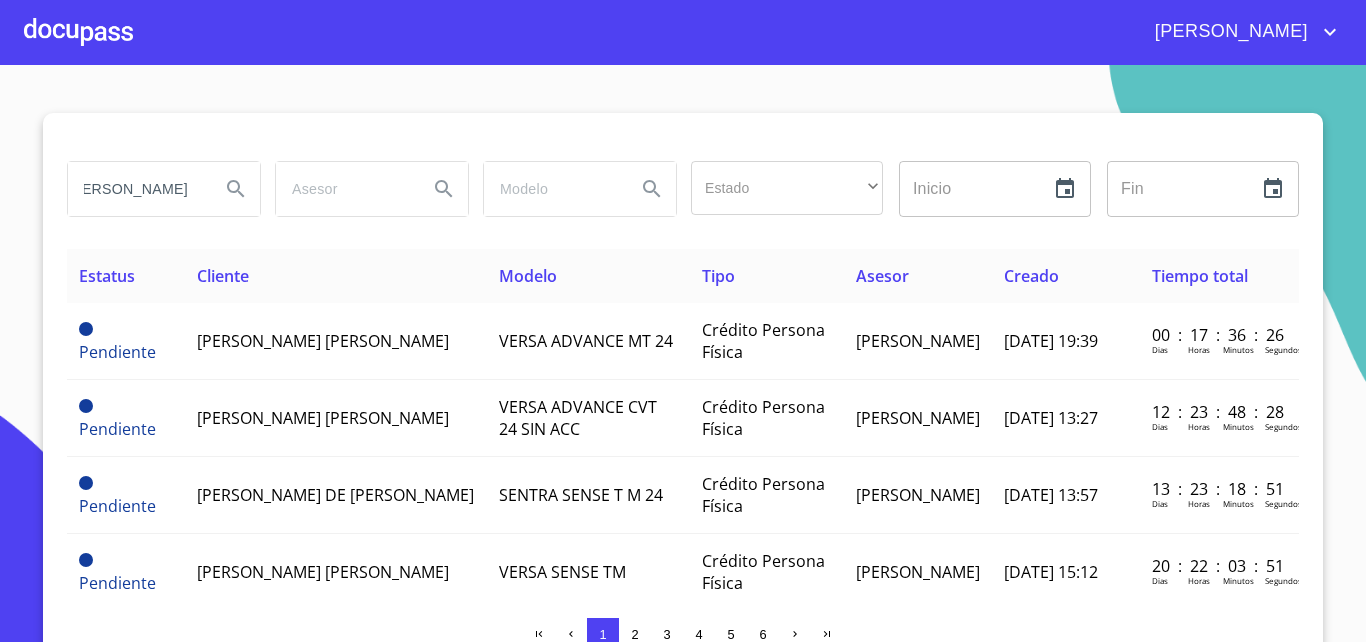 type on "[PERSON_NAME]" 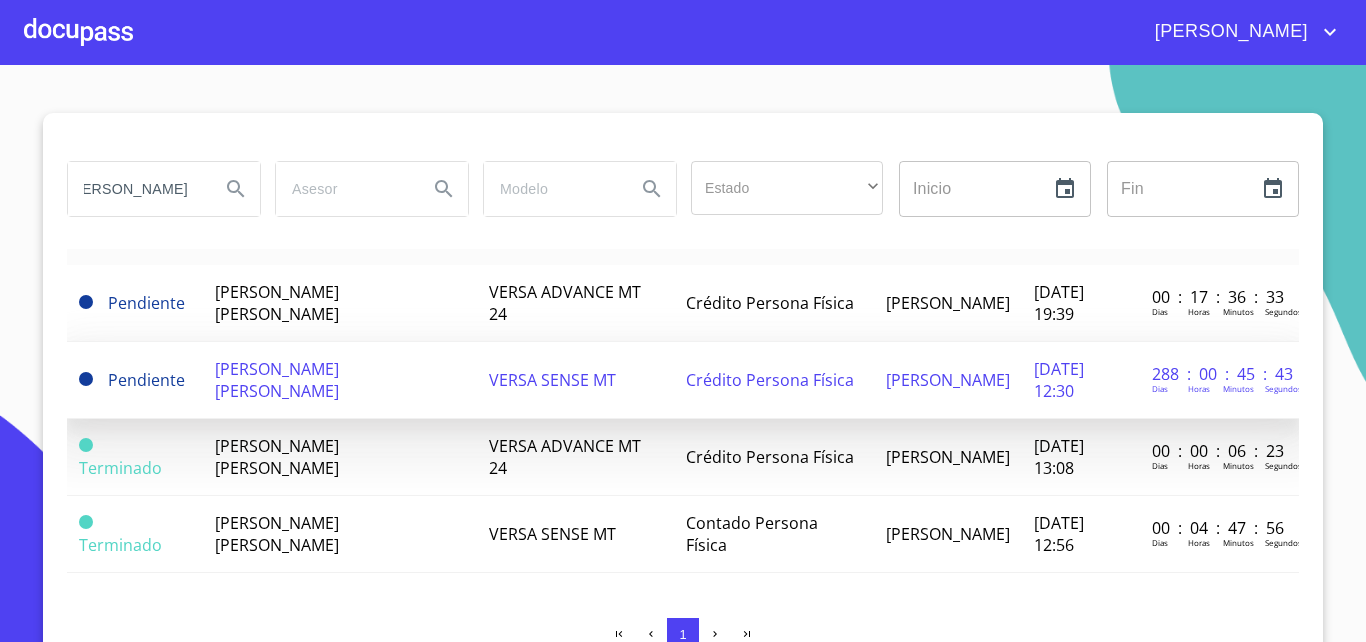 scroll, scrollTop: 58, scrollLeft: 0, axis: vertical 